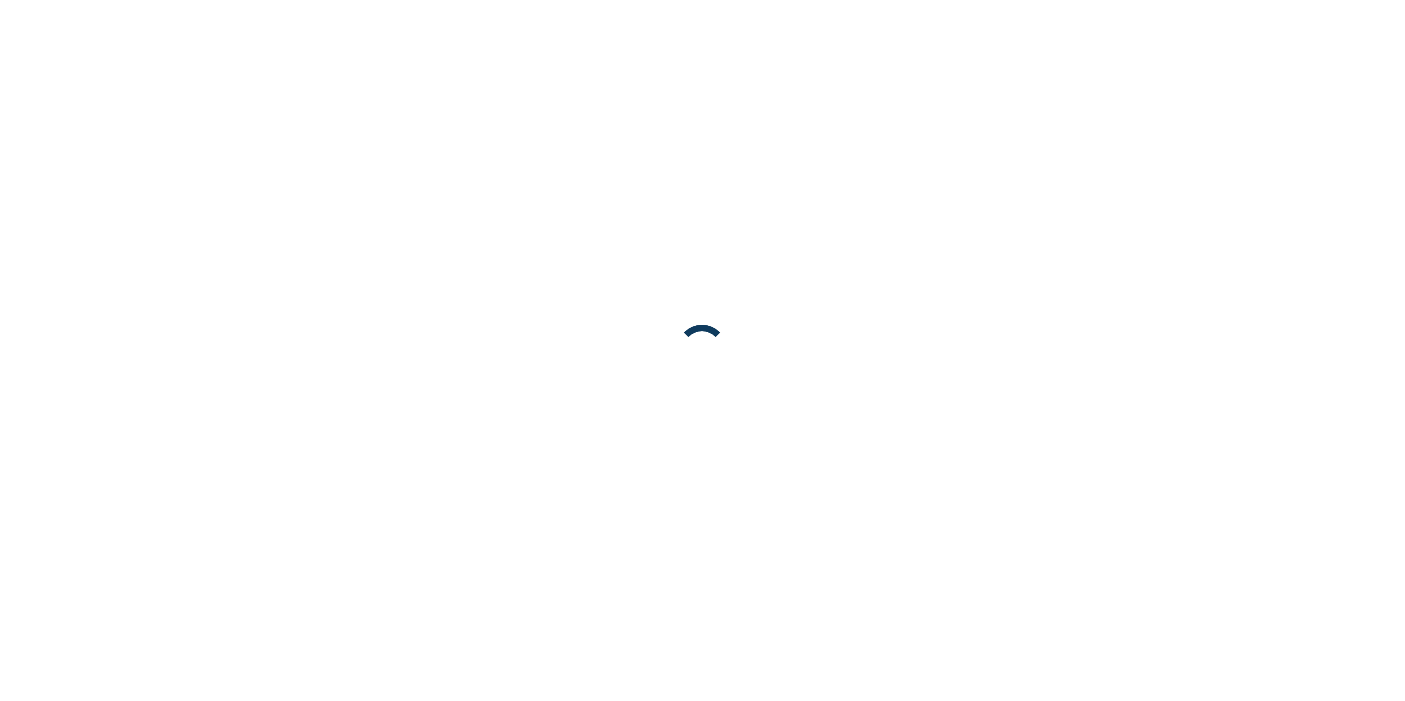 scroll, scrollTop: 0, scrollLeft: 0, axis: both 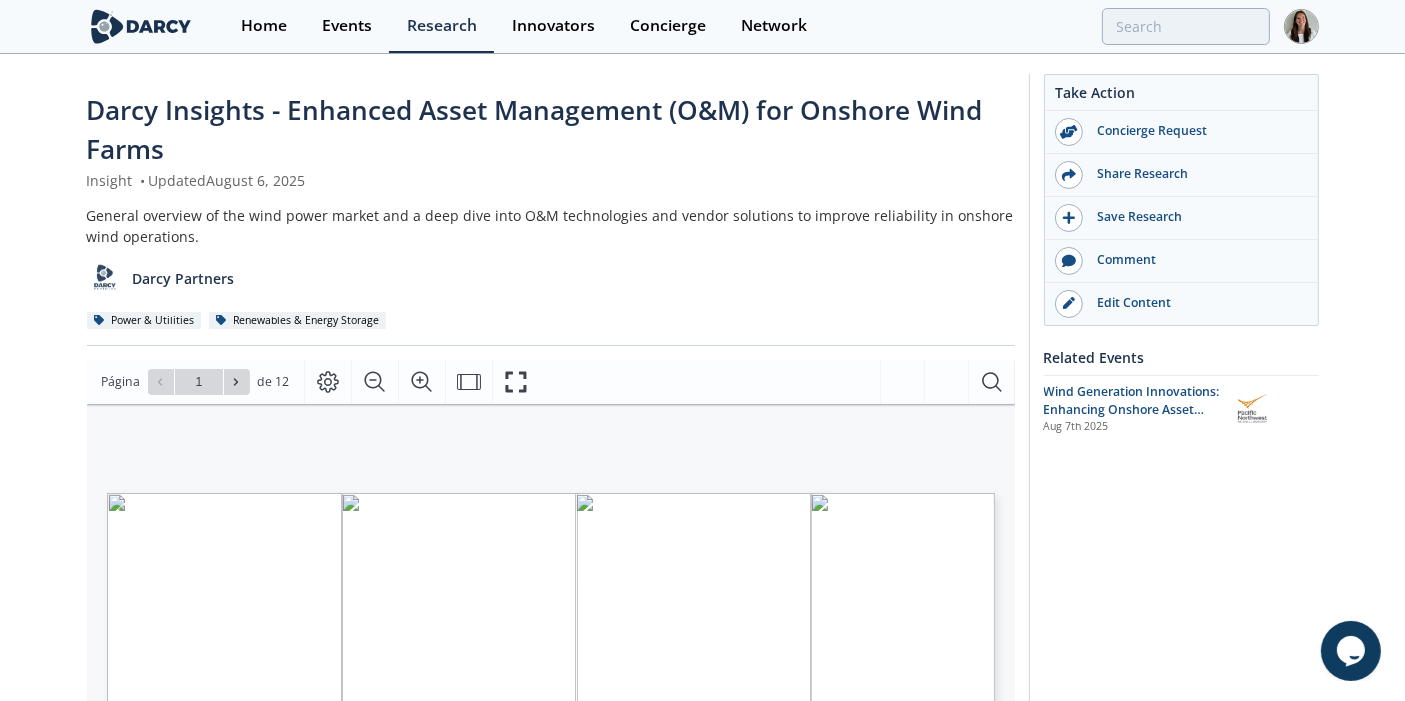 click on "General overview of the wind power market and a deep dive into O&M technologies and vendor solutions to improve reliability in onshore wind operations." at bounding box center (551, 226) 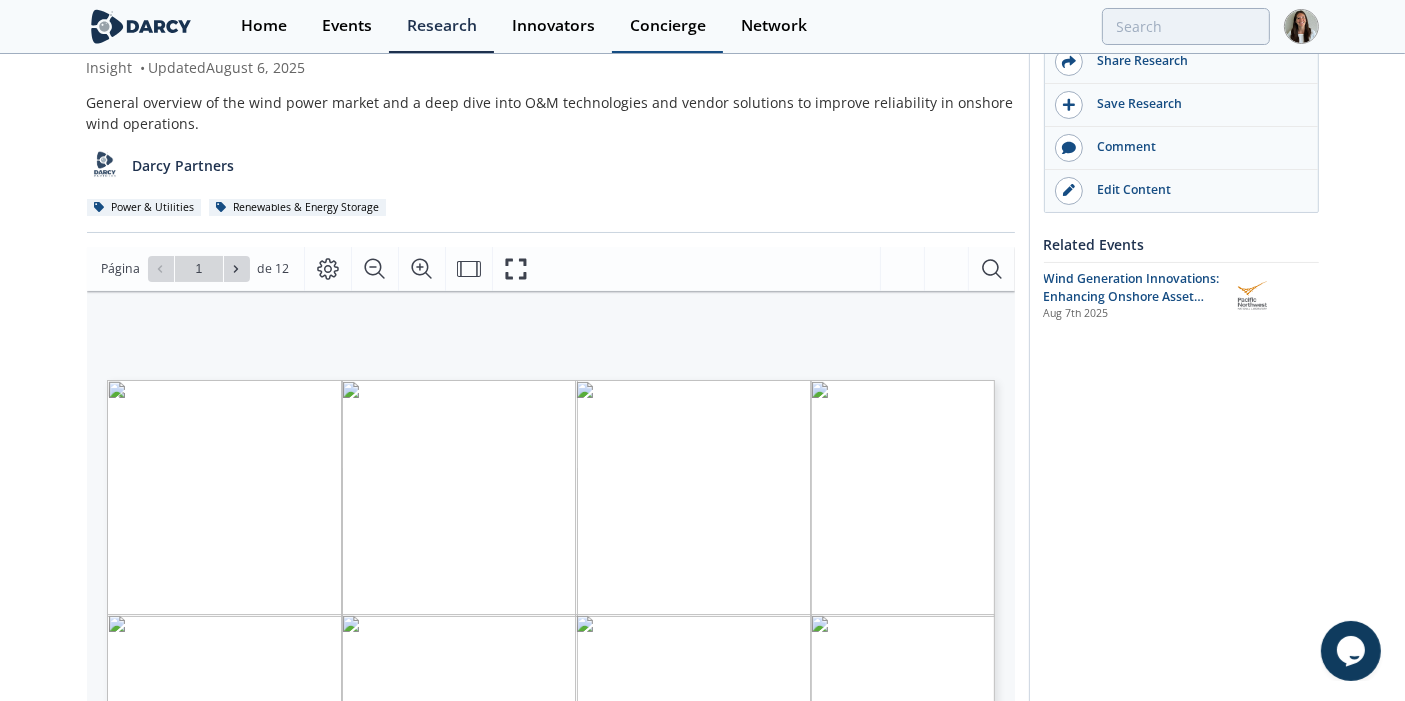 scroll, scrollTop: 0, scrollLeft: 0, axis: both 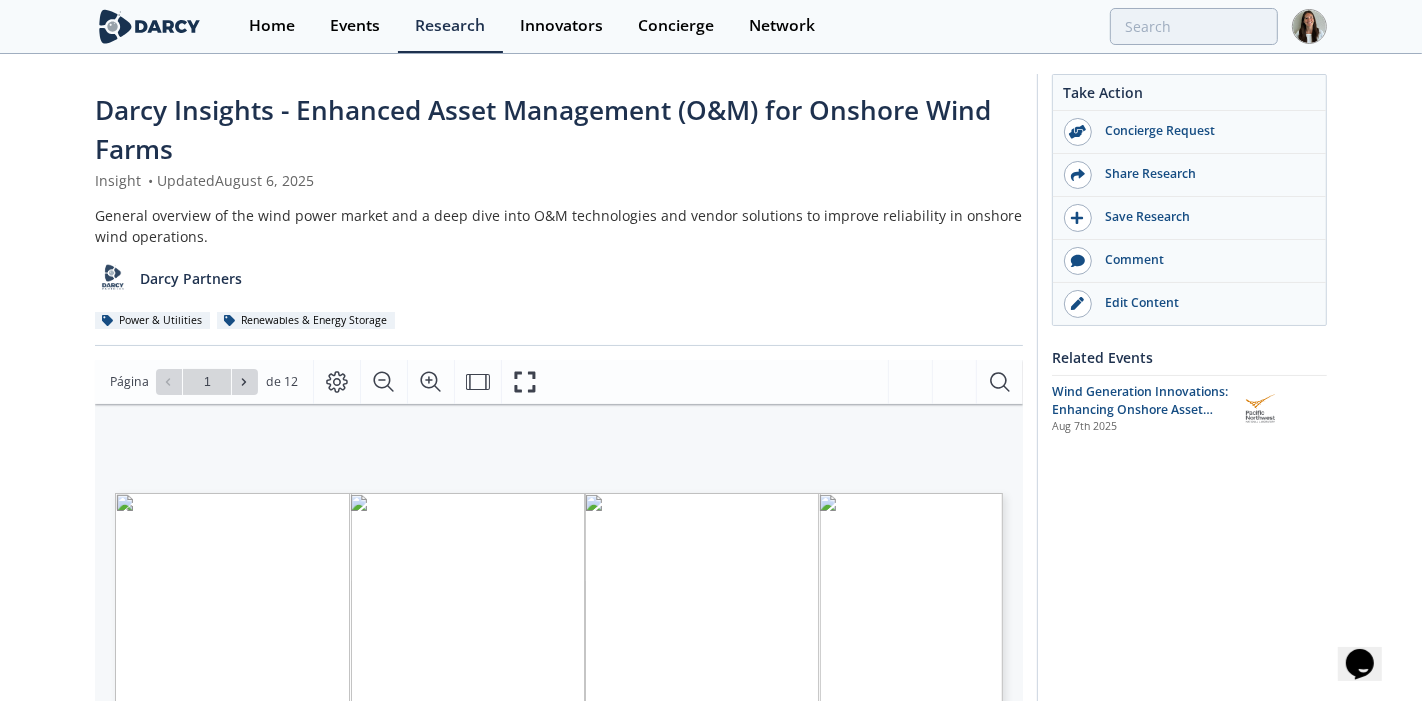type on "2" 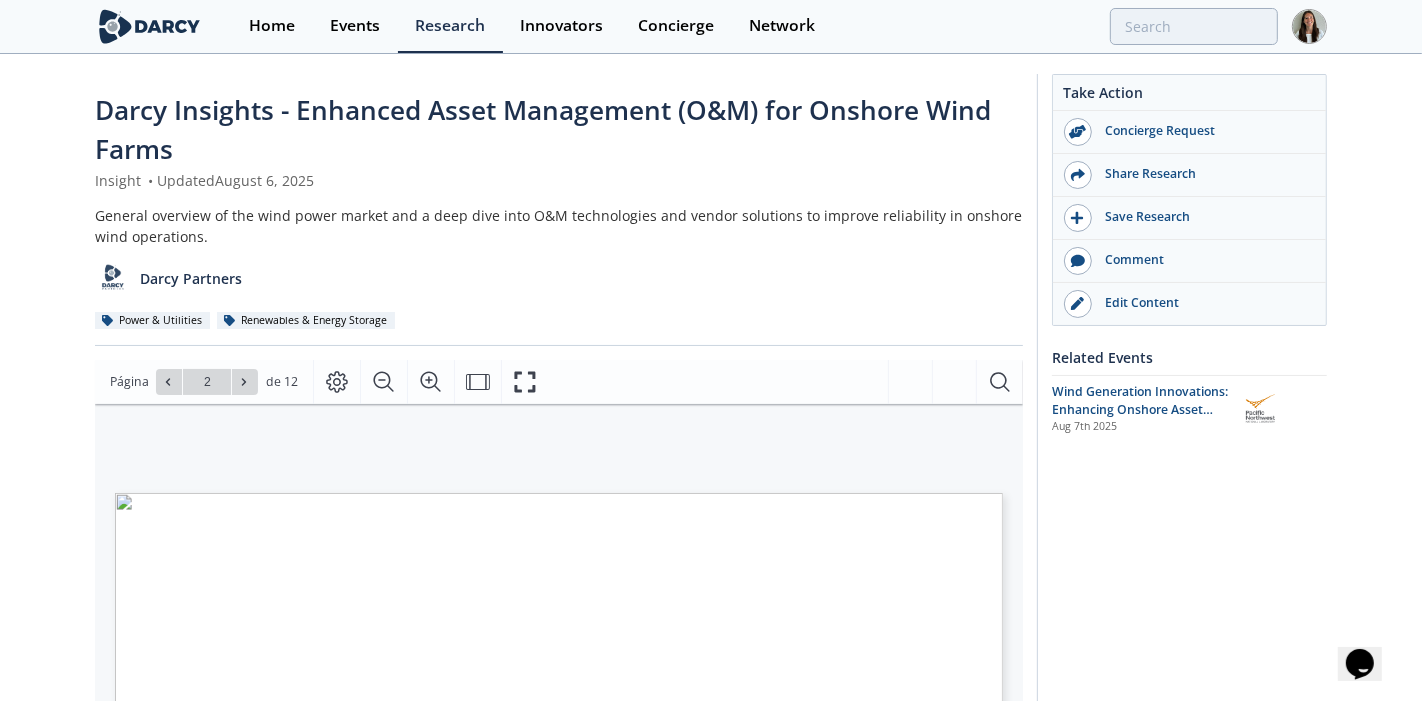 type on "3" 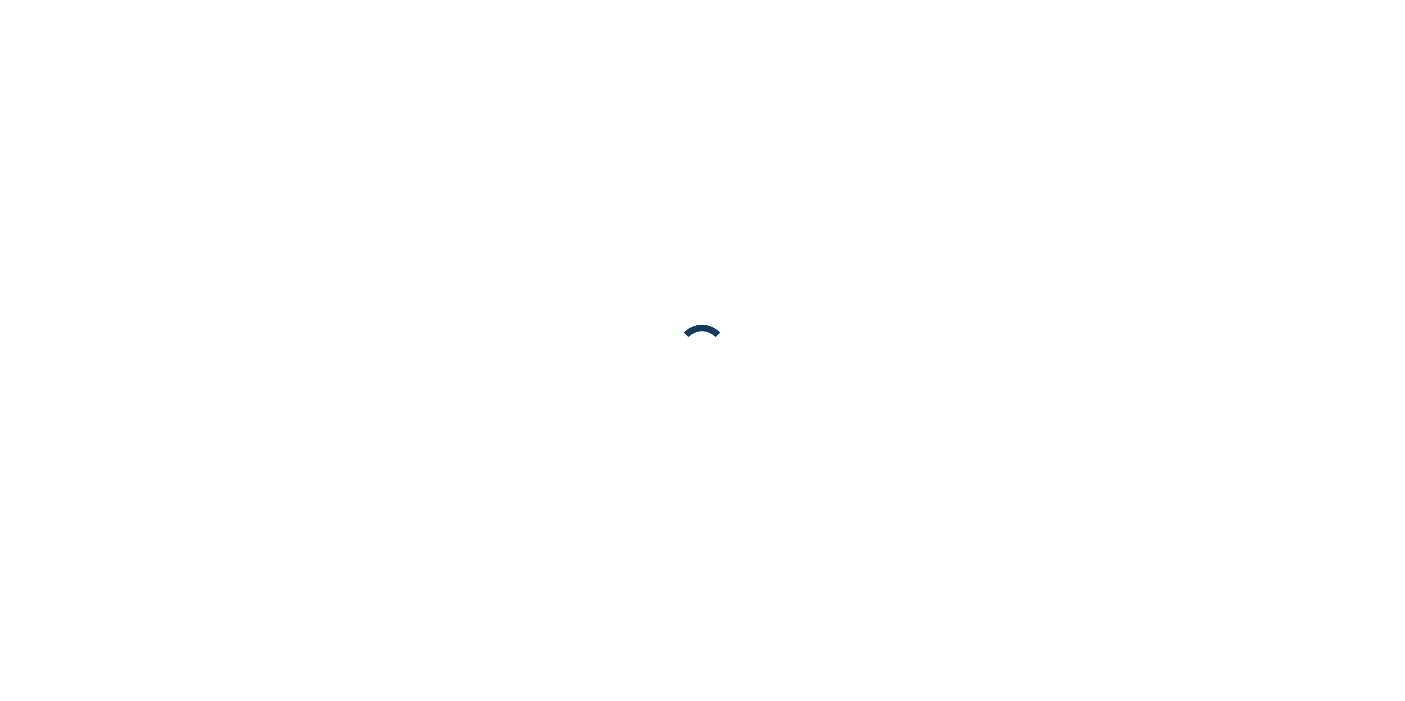 scroll, scrollTop: 0, scrollLeft: 0, axis: both 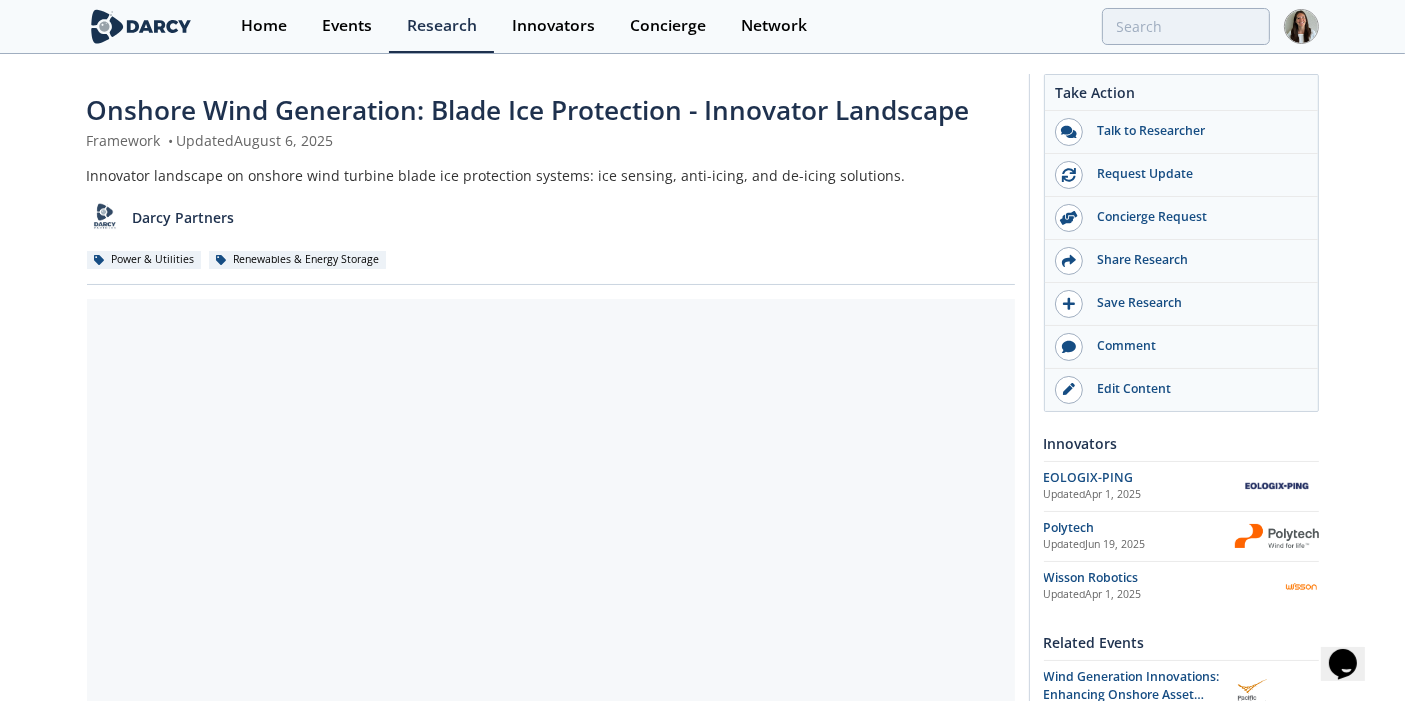 click on "Onshore Wind Generation: Blade Ice Protection - Innovator Landscape
Framework
•
Updated  [DATE]
Innovator landscape on onshore wind turbine blade ice protection systems: ice sensing, anti-icing, and de-icing solutions.
[ORGANIZATION]
Power & Utilities
Renewables & Energy Storage" 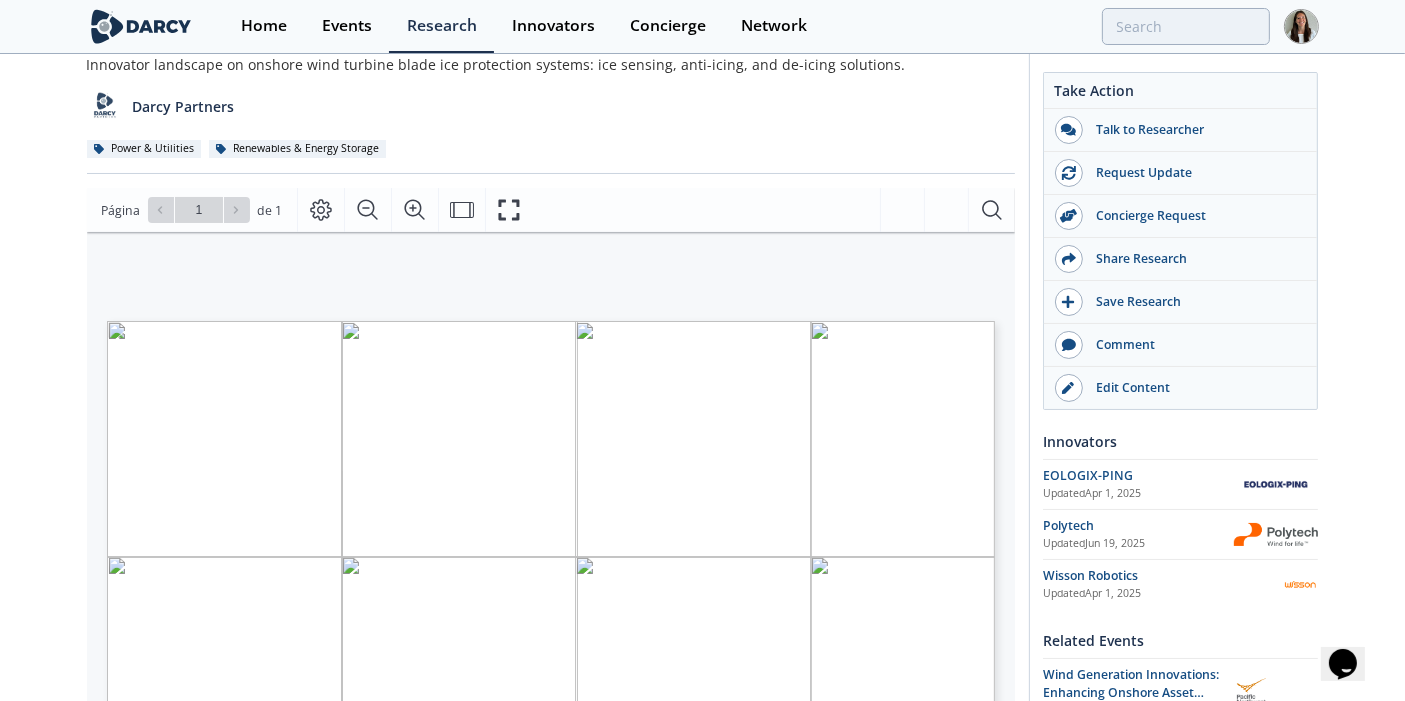 scroll, scrollTop: 0, scrollLeft: 0, axis: both 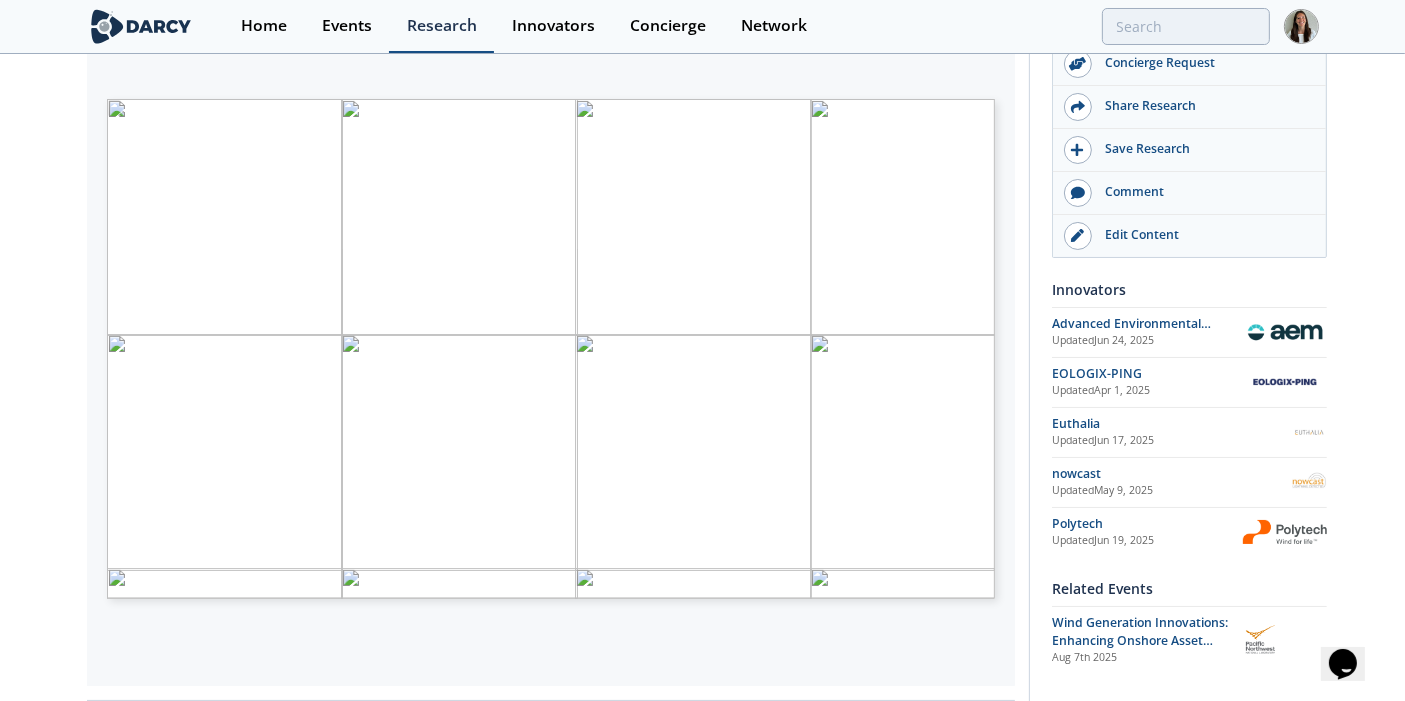 click on "Research" at bounding box center [441, 26] 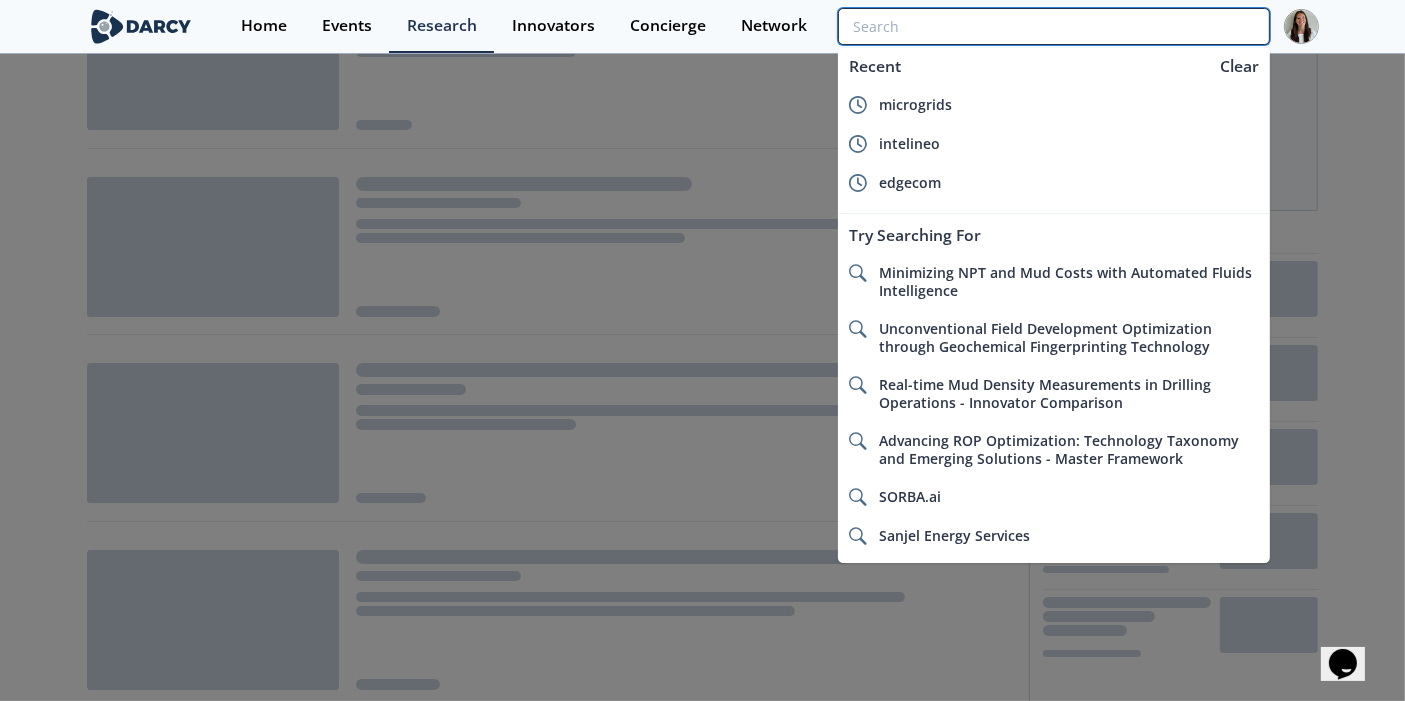 click at bounding box center (1053, 26) 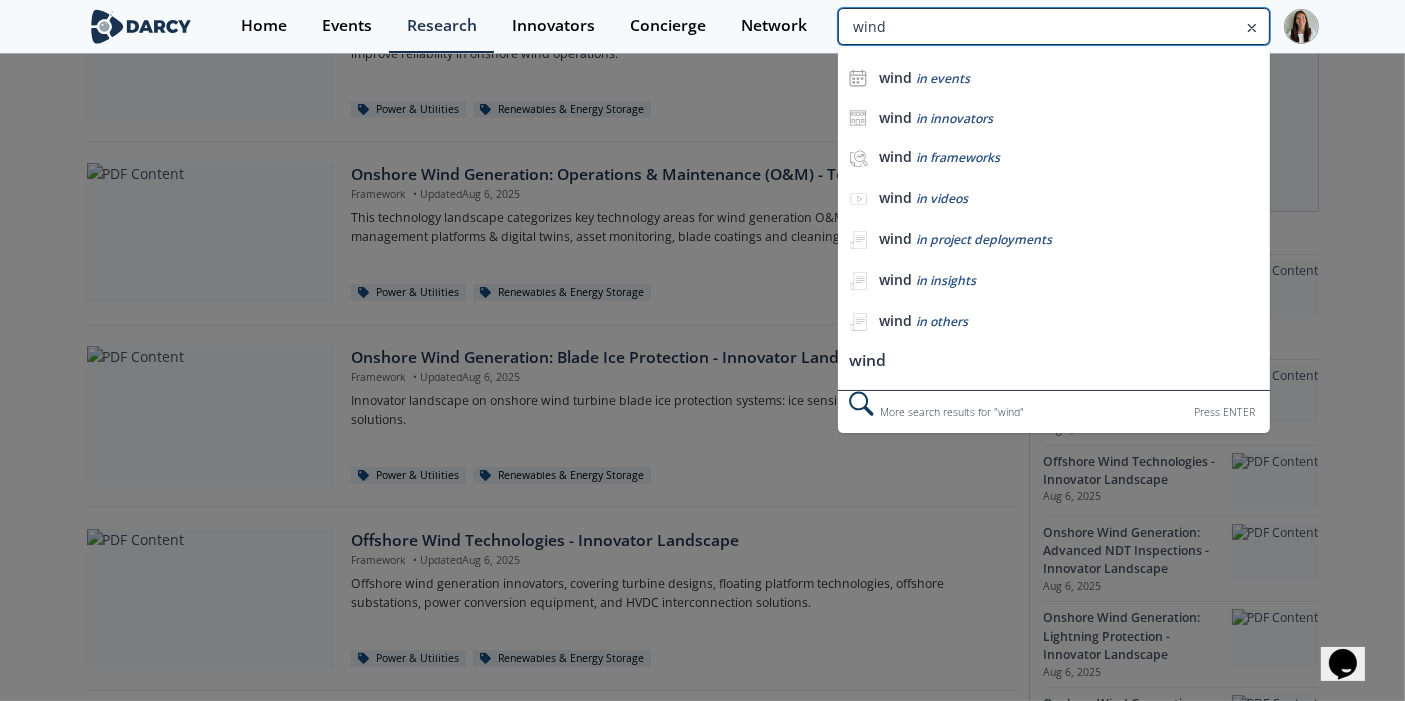type on "wind" 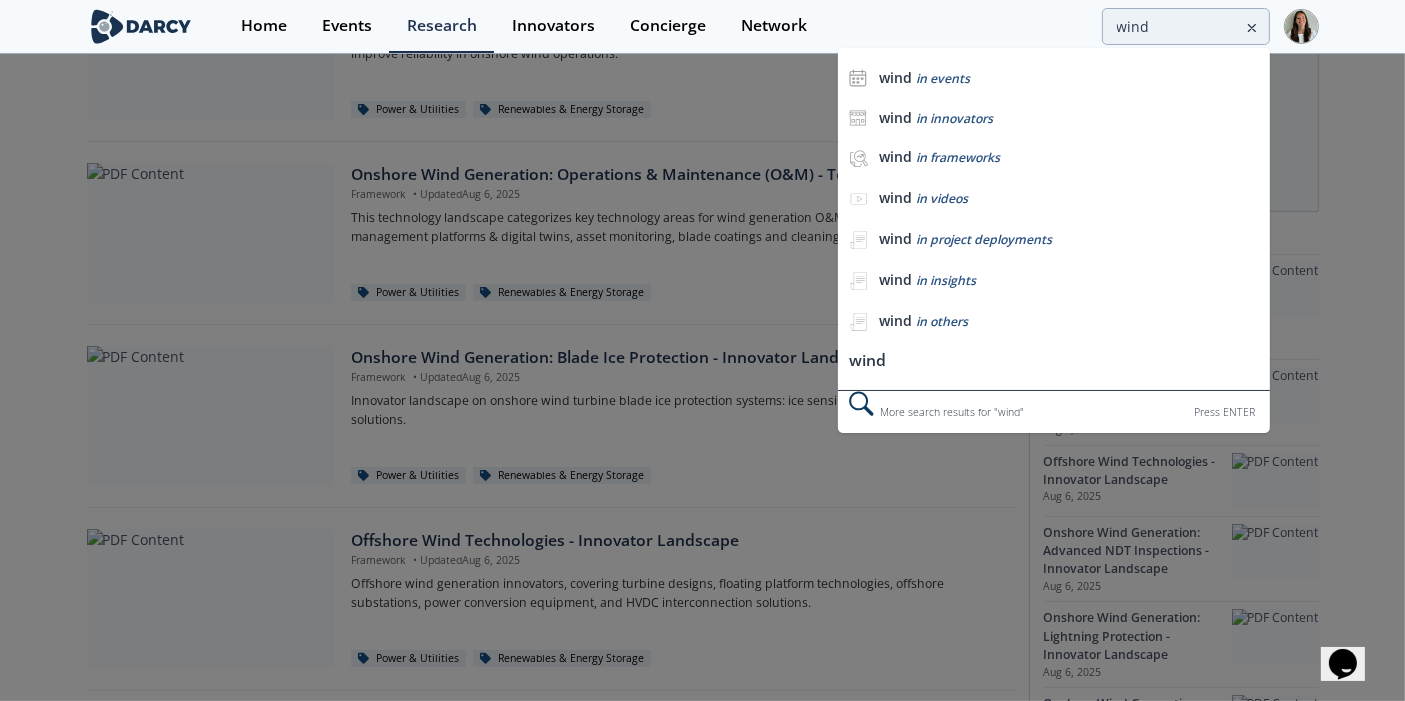 scroll, scrollTop: 0, scrollLeft: 0, axis: both 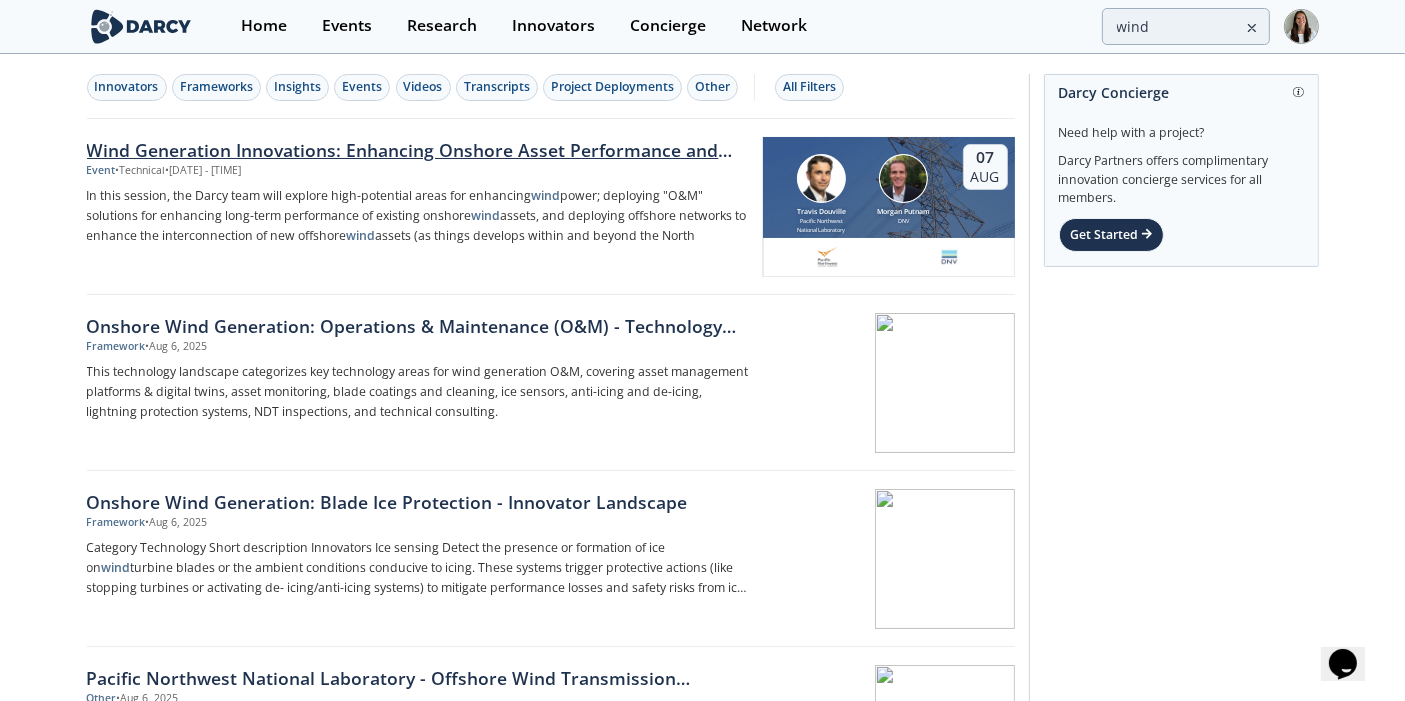 click on "In this session, the Darcy team will explore high-potential areas for enhancing  wind  power; deploying "O&M" solutions for enhancing long-term performance of existing onshore  wind  assets, and deploying offshore networks to enhance the interconnection of new offshore  wind  assets (as things develops within and beyond the North" at bounding box center [418, 216] 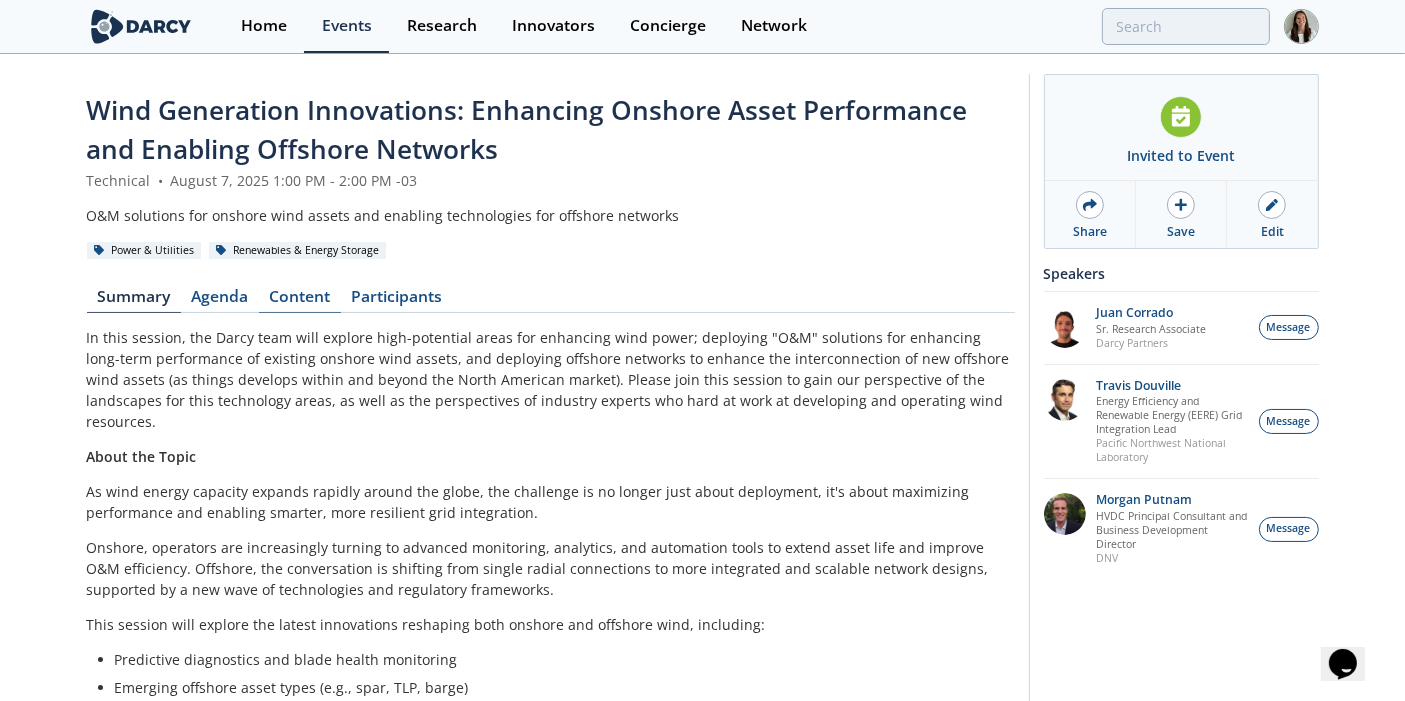 click on "Content" at bounding box center [300, 301] 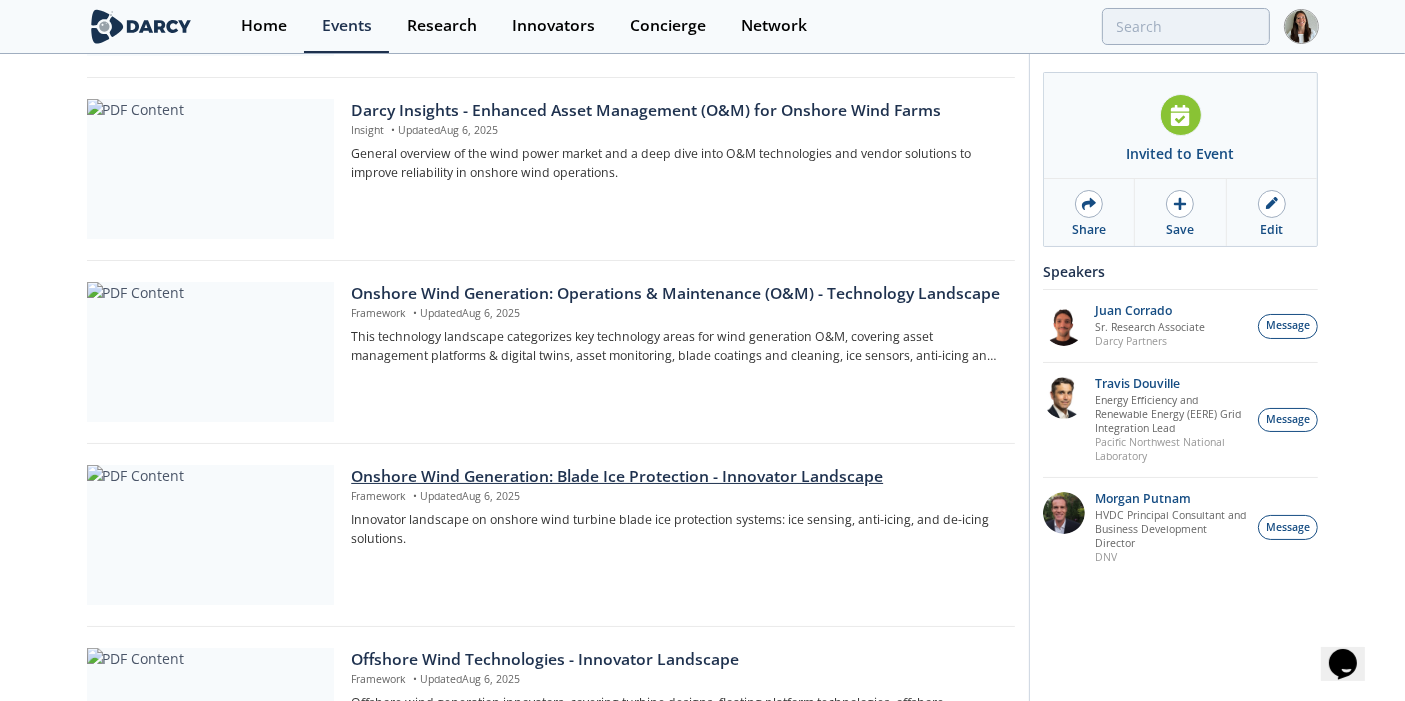 scroll, scrollTop: 386, scrollLeft: 0, axis: vertical 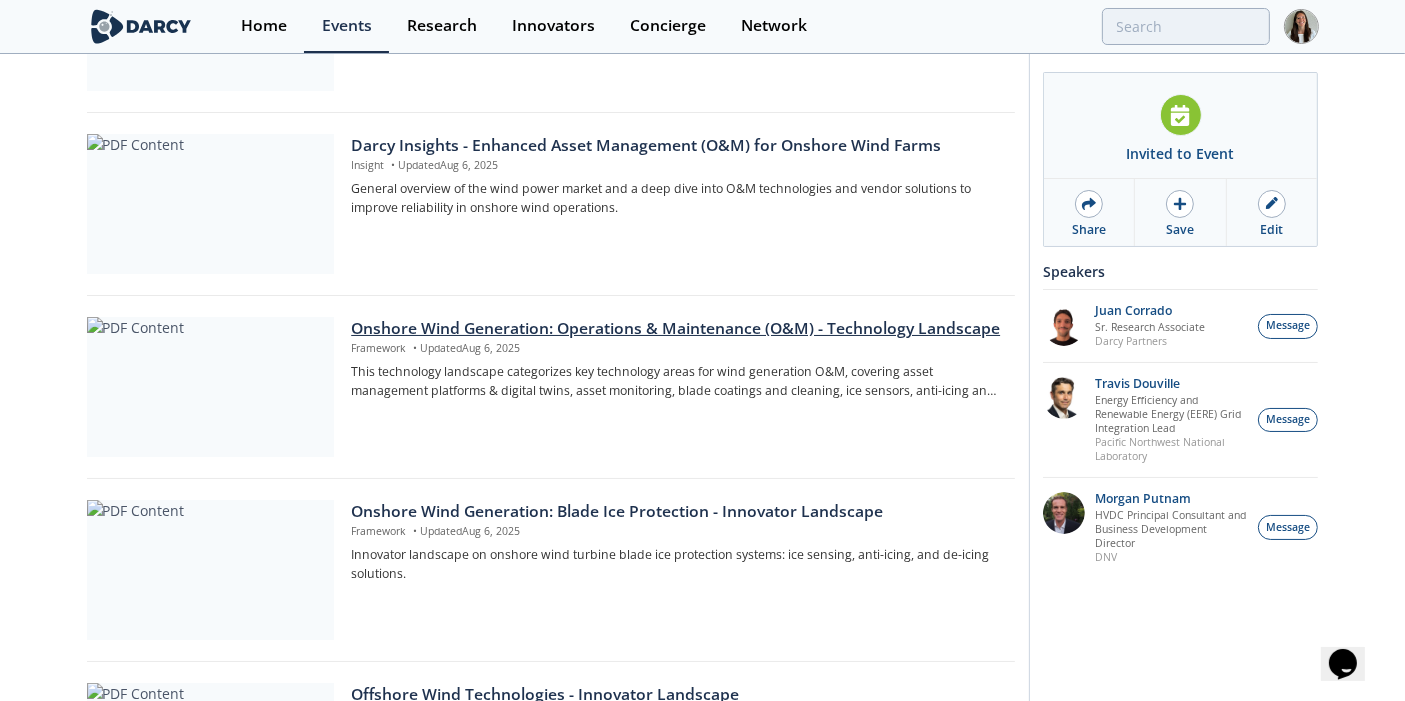 click on "This technology landscape categorizes key technology areas for wind generation O&M, covering asset management platforms & digital twins, asset monitoring, blade coatings and cleaning, ice sensors, anti-icing and de-icing, lightning protection systems, NDT inspections, and technical consulting." at bounding box center [675, 381] 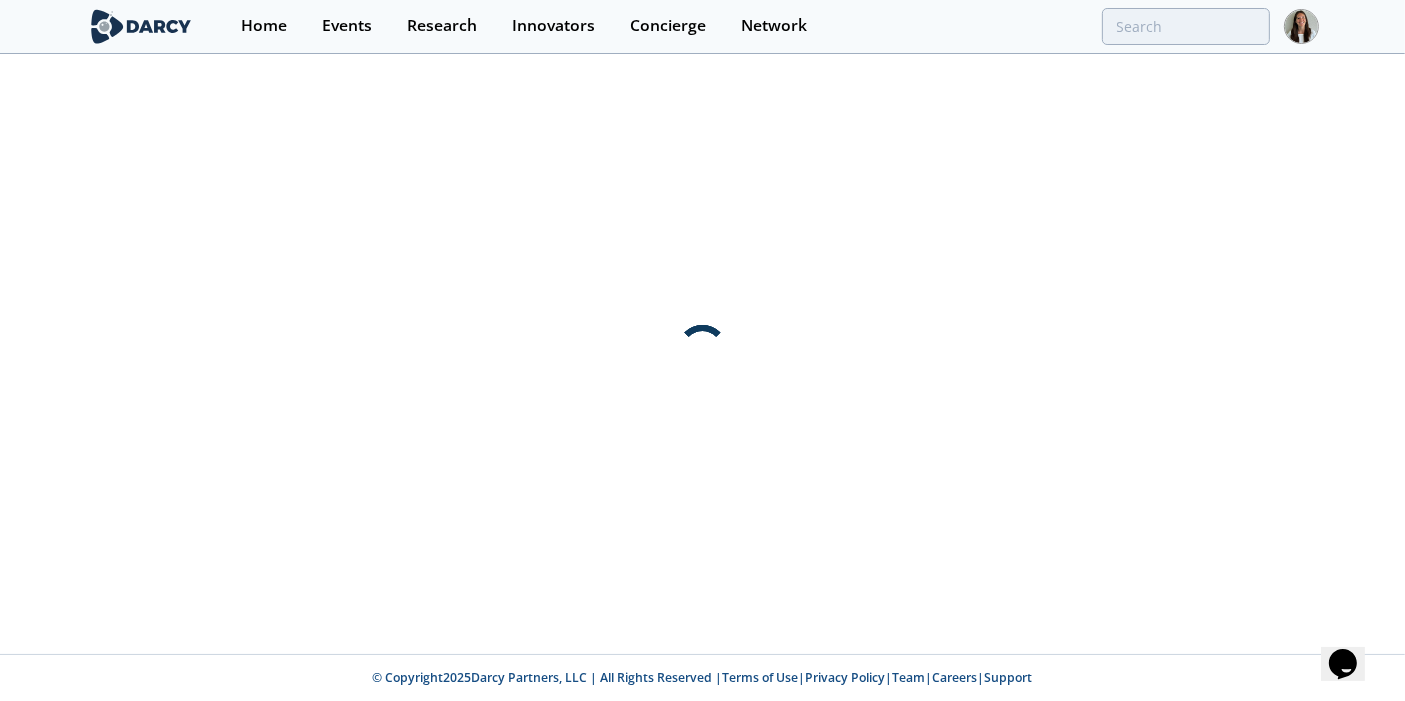 scroll, scrollTop: 0, scrollLeft: 0, axis: both 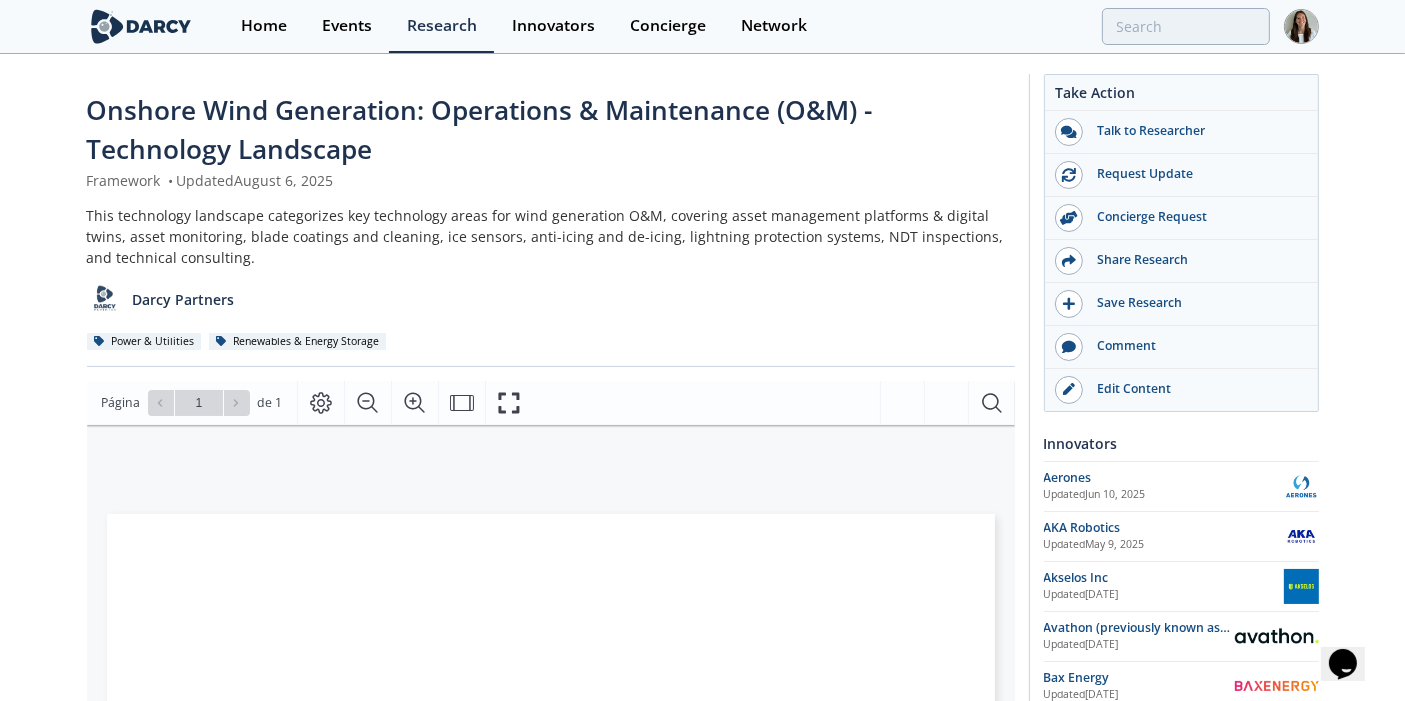 click on "Onshore Wind Generation: Operations & Maintenance (O&M) - Technology Landscape
Framework
•
Updated  August 6, 2025
This technology landscape categorizes key technology areas for wind generation O&M, covering asset management platforms & digital twins, asset monitoring, blade coatings and cleaning, ice sensors, anti-icing and de-icing, lightning protection systems, NDT inspections, and technical consulting.
Darcy Partners
Power & Utilities" 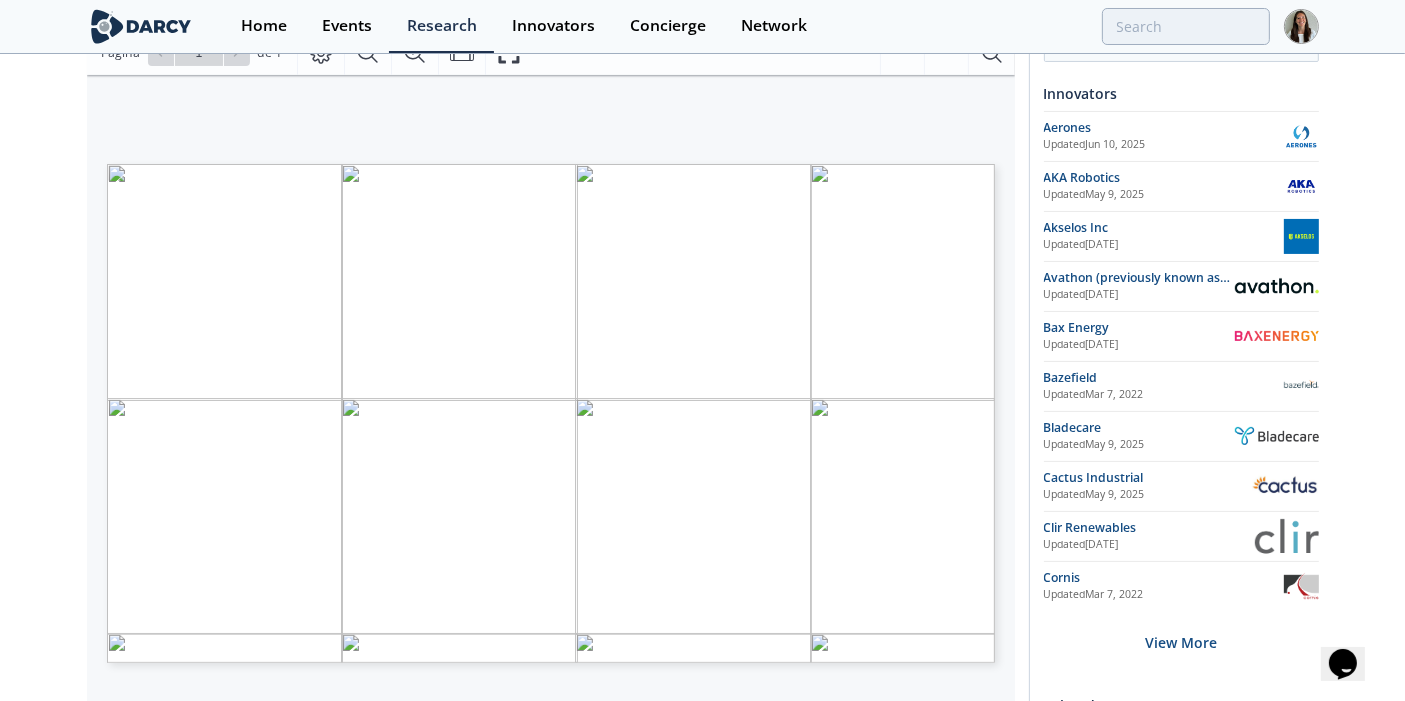 scroll, scrollTop: 444, scrollLeft: 0, axis: vertical 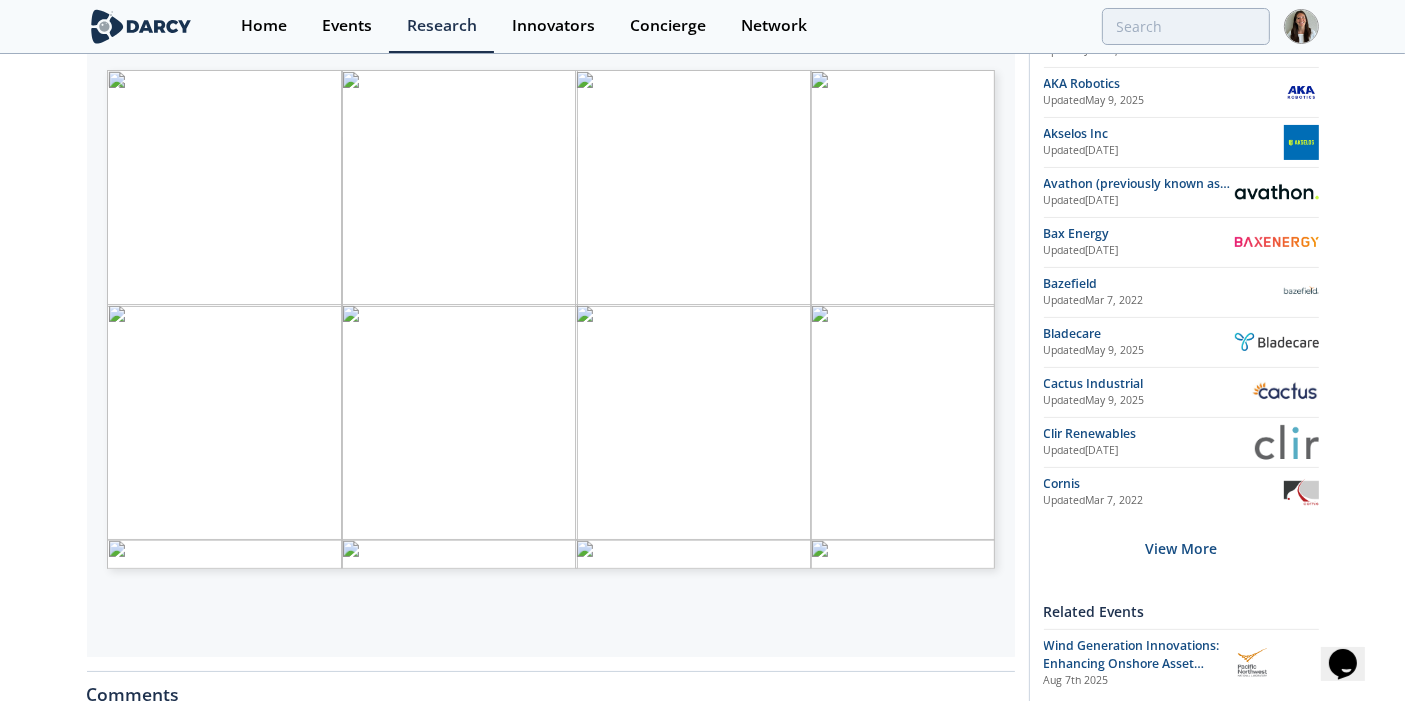 click on "Onshore Wind Generation: Operations & Maintenance (O&M) - Technology Landscape
Framework
•
Updated  August 6, 2025
This technology landscape categorizes key technology areas for wind generation O&M, covering asset management platforms & digital twins, asset monitoring, blade coatings and cleaning, ice sensors, anti-icing and de-icing, lightning protection systems, NDT inspections, and technical consulting.
Darcy Partners
Power & Utilities" 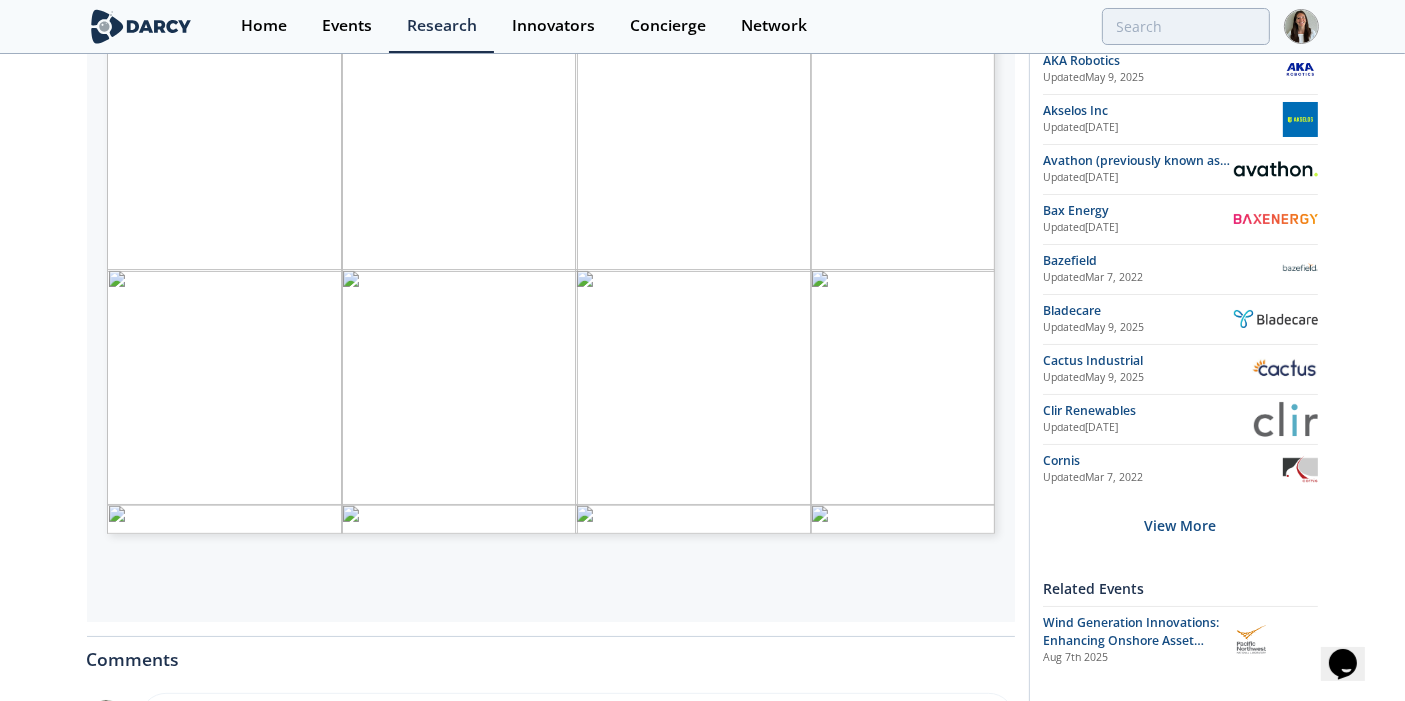 scroll, scrollTop: 555, scrollLeft: 0, axis: vertical 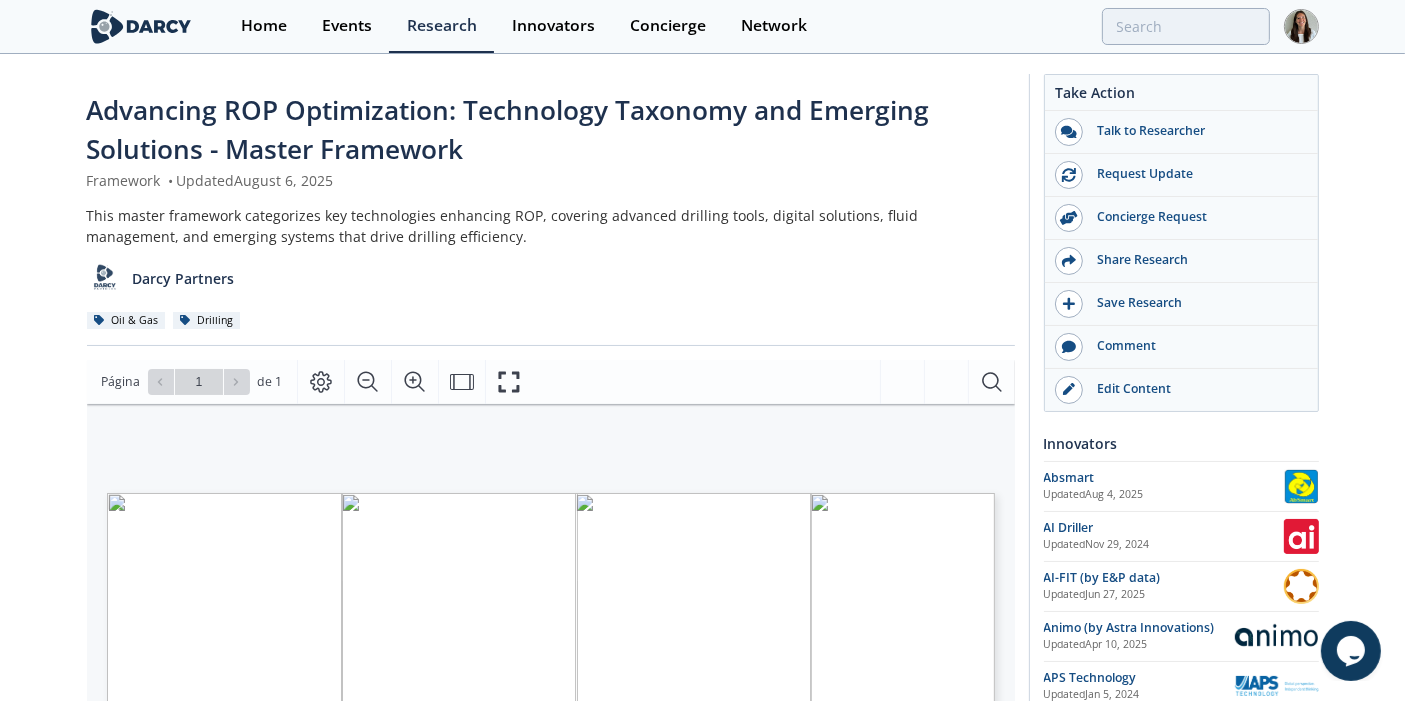 click on "Advancing ROP Optimization: Technology Taxonomy and Emerging Solutions - Master Framework
Framework
•
Updated  August 6, 2025
This master framework categorizes key technologies enhancing ROP, covering advanced drilling tools, digital solutions, fluid management, and emerging systems that drive drilling efficiency.
Darcy Partners
Oil & Gas
Drilling" 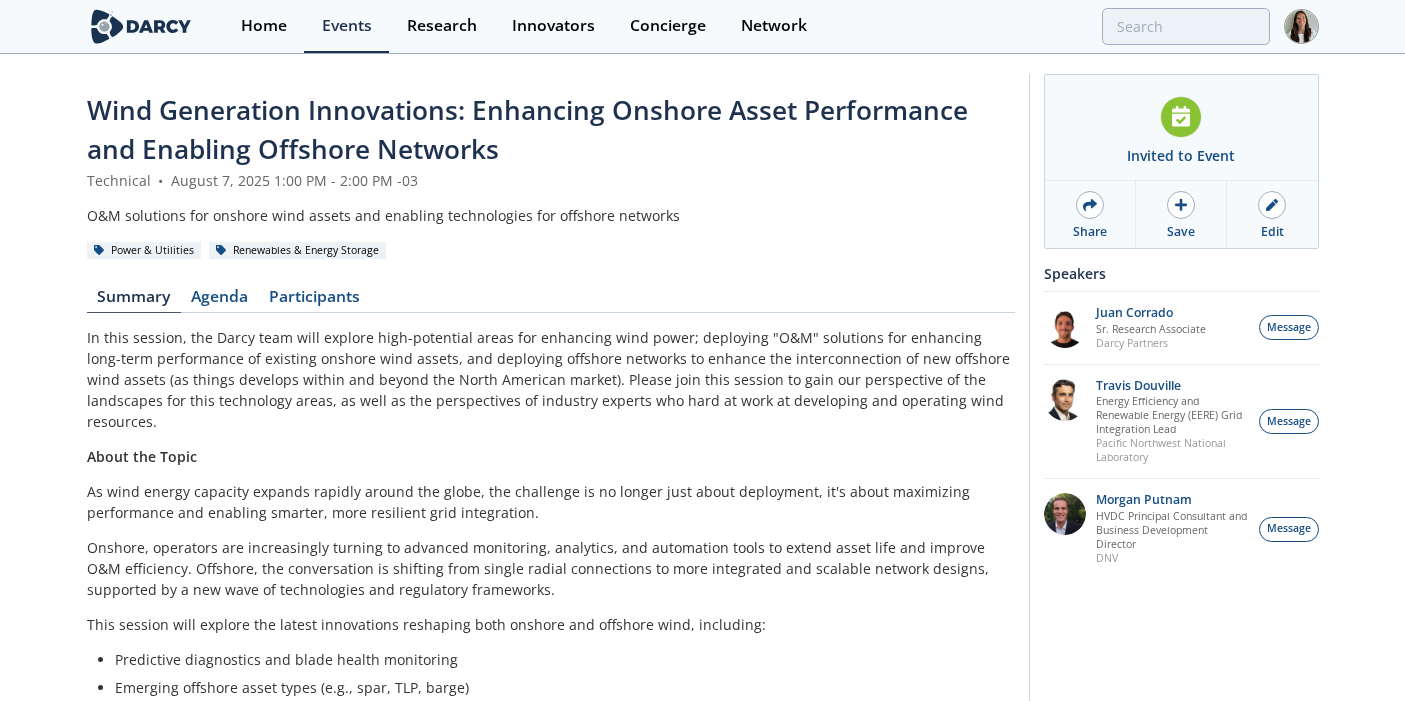 scroll, scrollTop: 0, scrollLeft: 0, axis: both 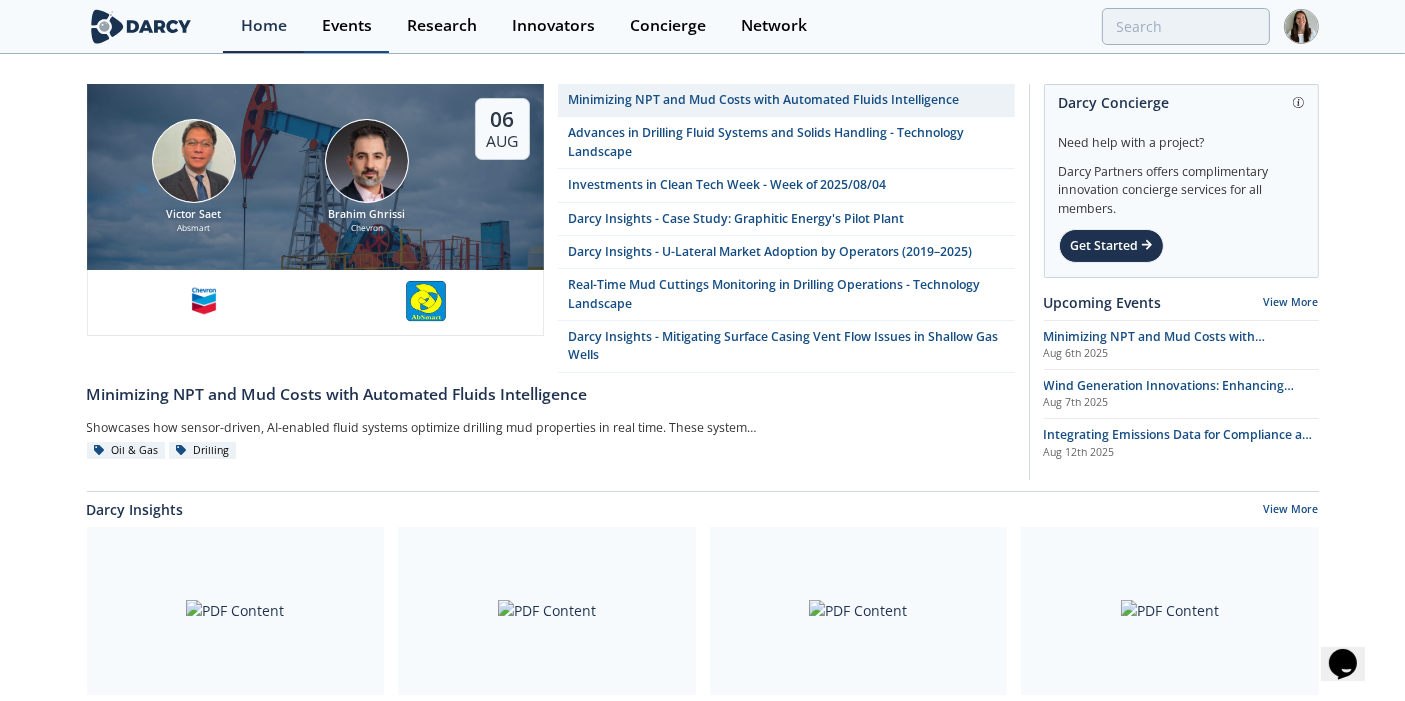 click on "Events" at bounding box center [347, 26] 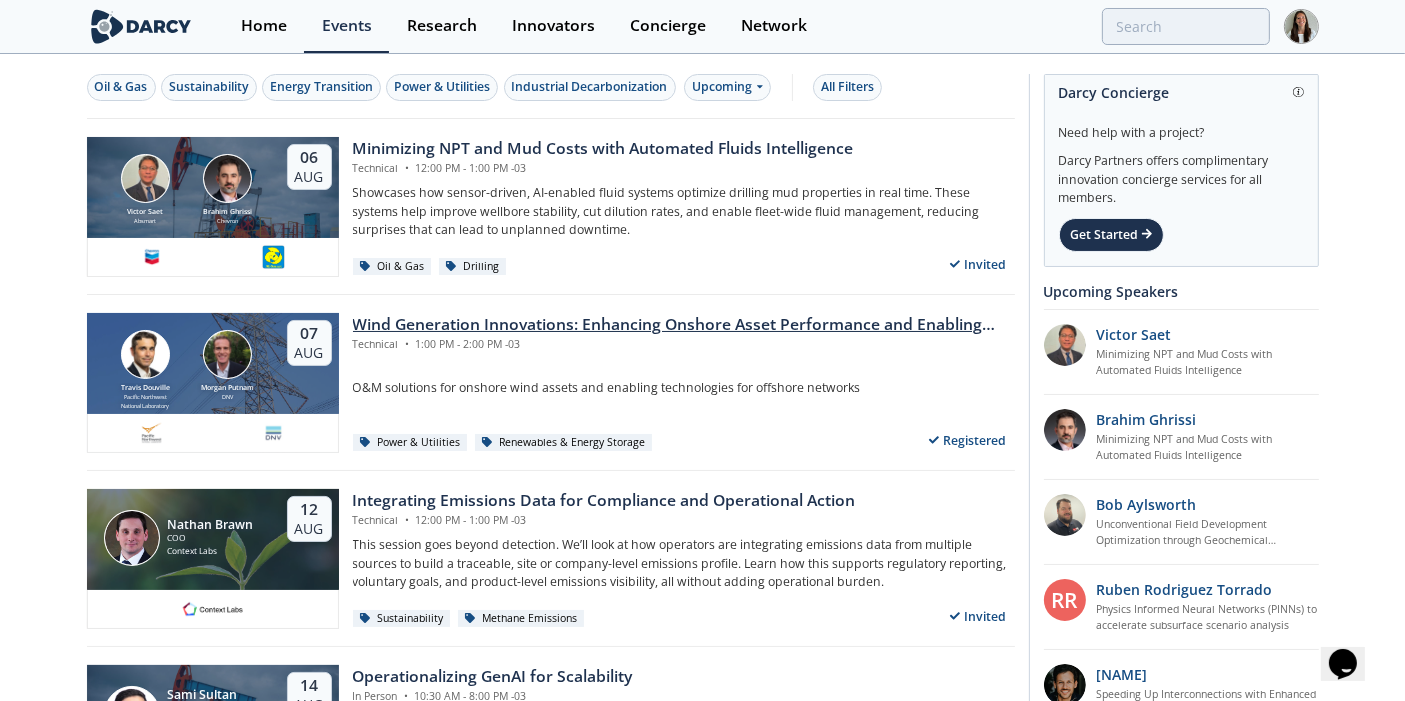 click on "Wind Generation Innovations: Enhancing Onshore Asset Performance and Enabling Offshore Networks" at bounding box center (684, 325) 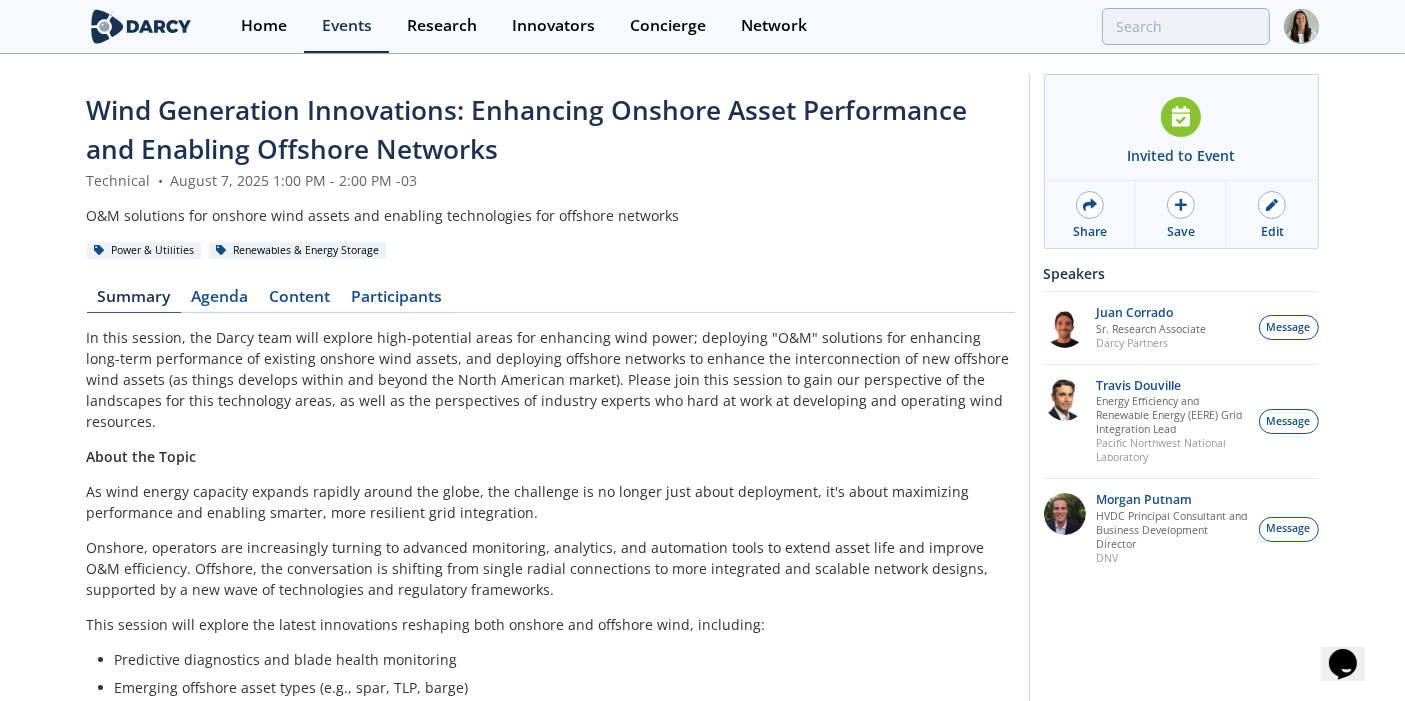 click on "Wind Generation Innovations: Enhancing Onshore Asset Performance and Enabling Offshore Networks
Technical
•
August 7, 2025
1:00 PM - 2:00 PM -03
O&M solutions for onshore wind assets and enabling technologies for offshore networks
Power & Utilities
Renewables & Energy Storage
Summary
Agenda
Content
Participants
About the Topic
Predictive diagnostics and blade health monitoring
HVDC and subsea infrastructure" at bounding box center [551, 695] 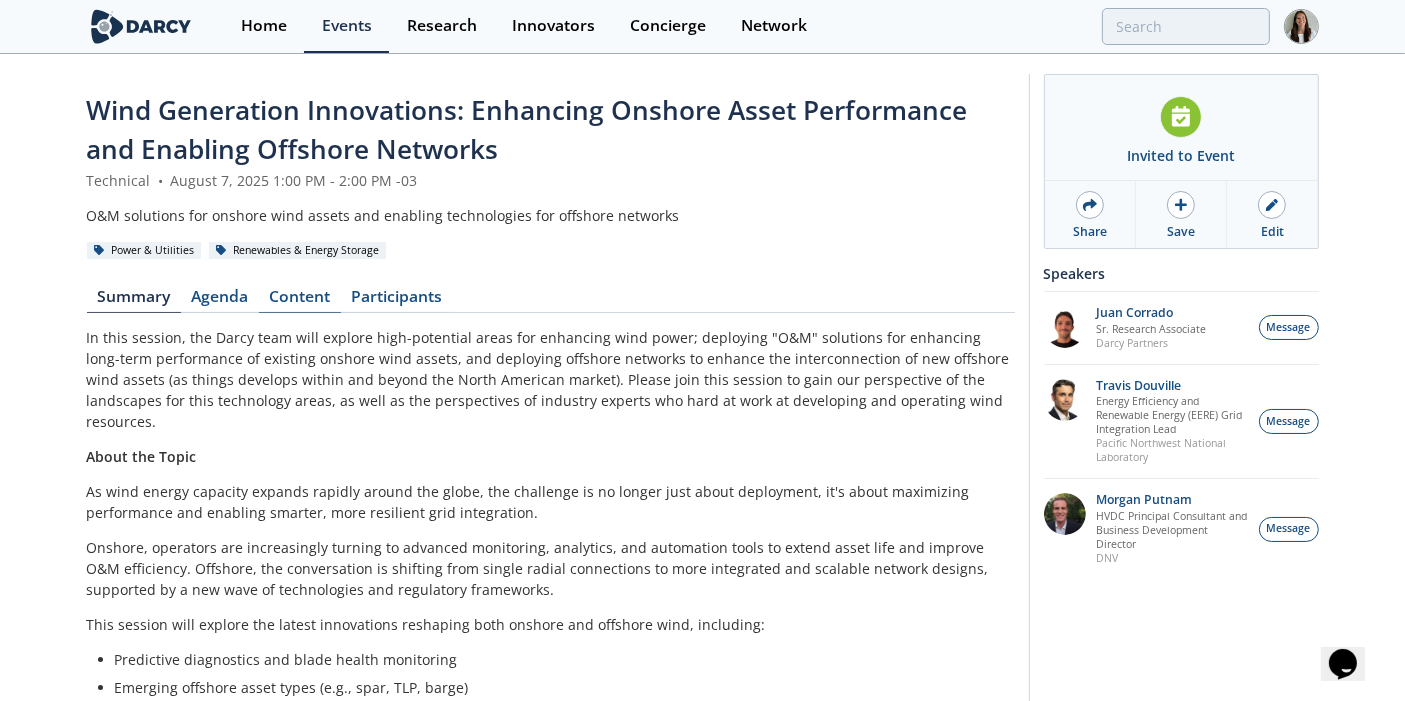 click on "Content" at bounding box center [300, 301] 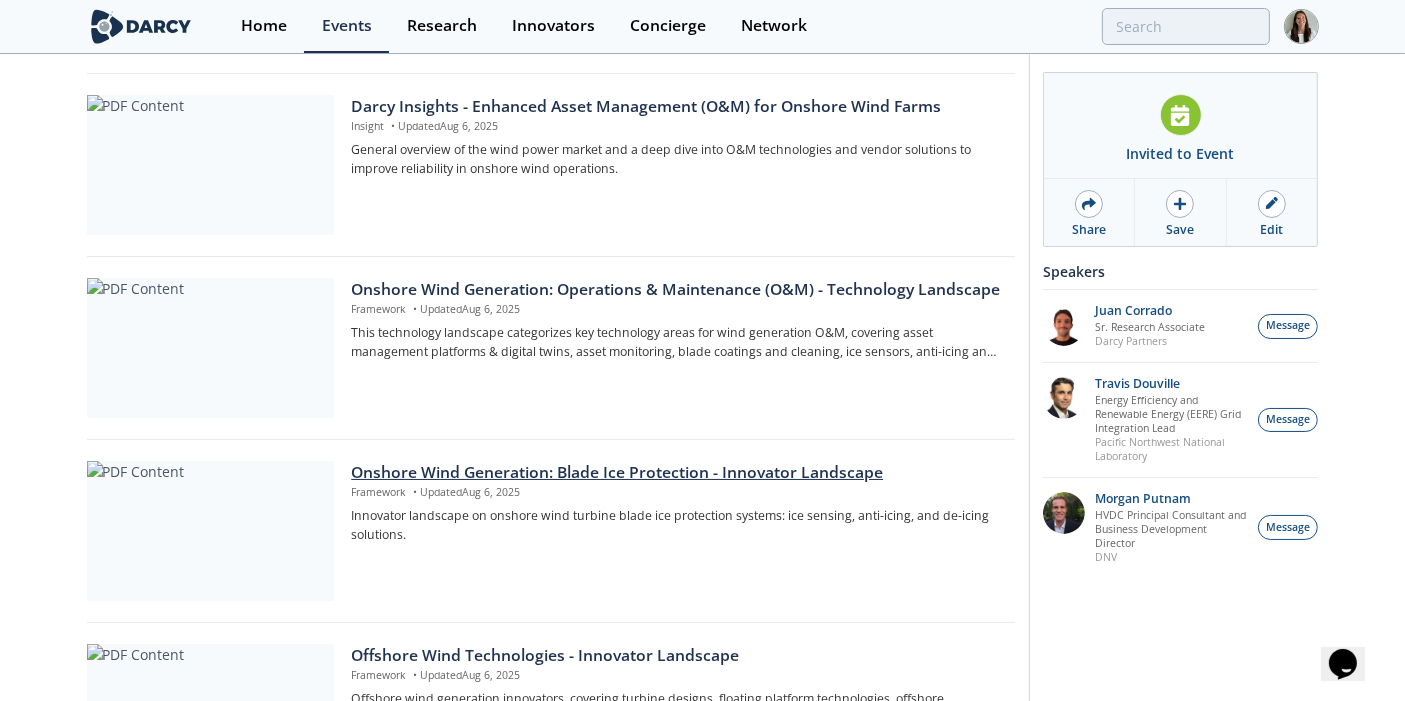 scroll, scrollTop: 444, scrollLeft: 0, axis: vertical 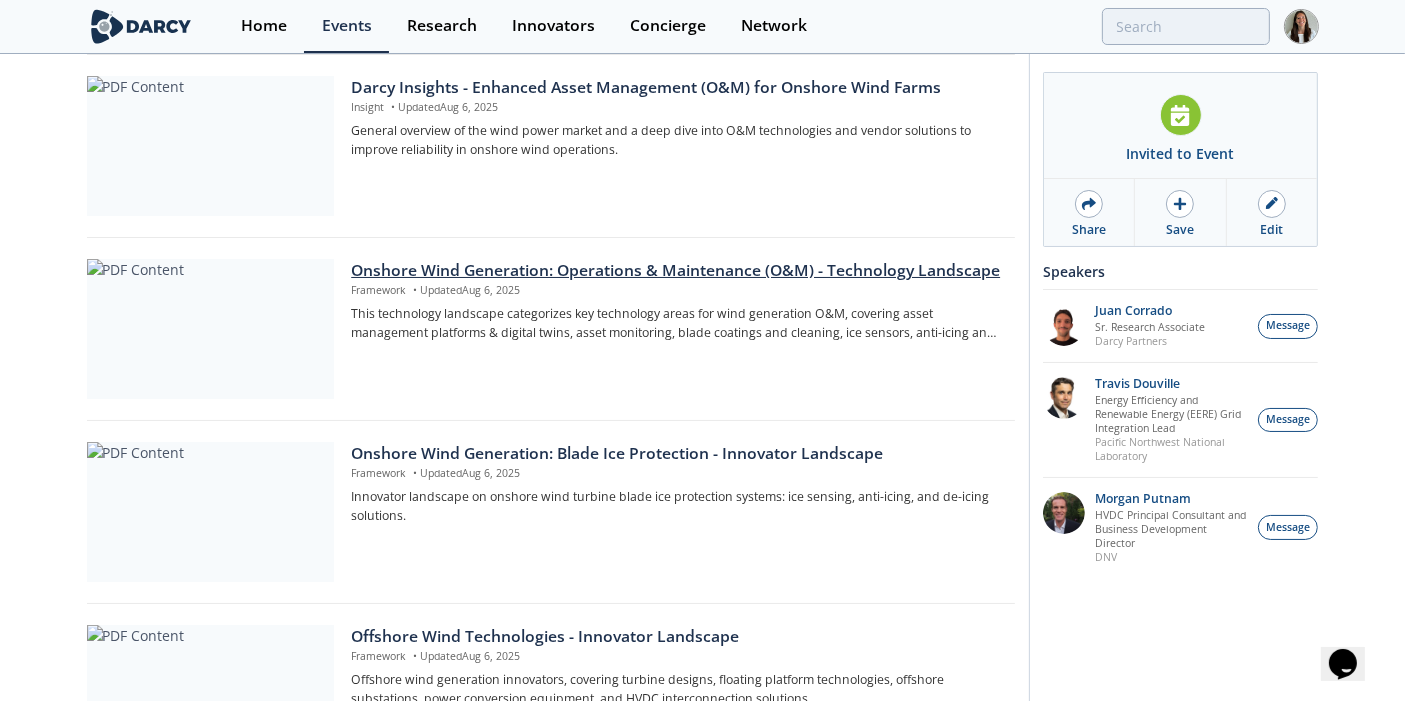 click on "Framework
•
Updated  Aug 6, 2025" at bounding box center (675, 291) 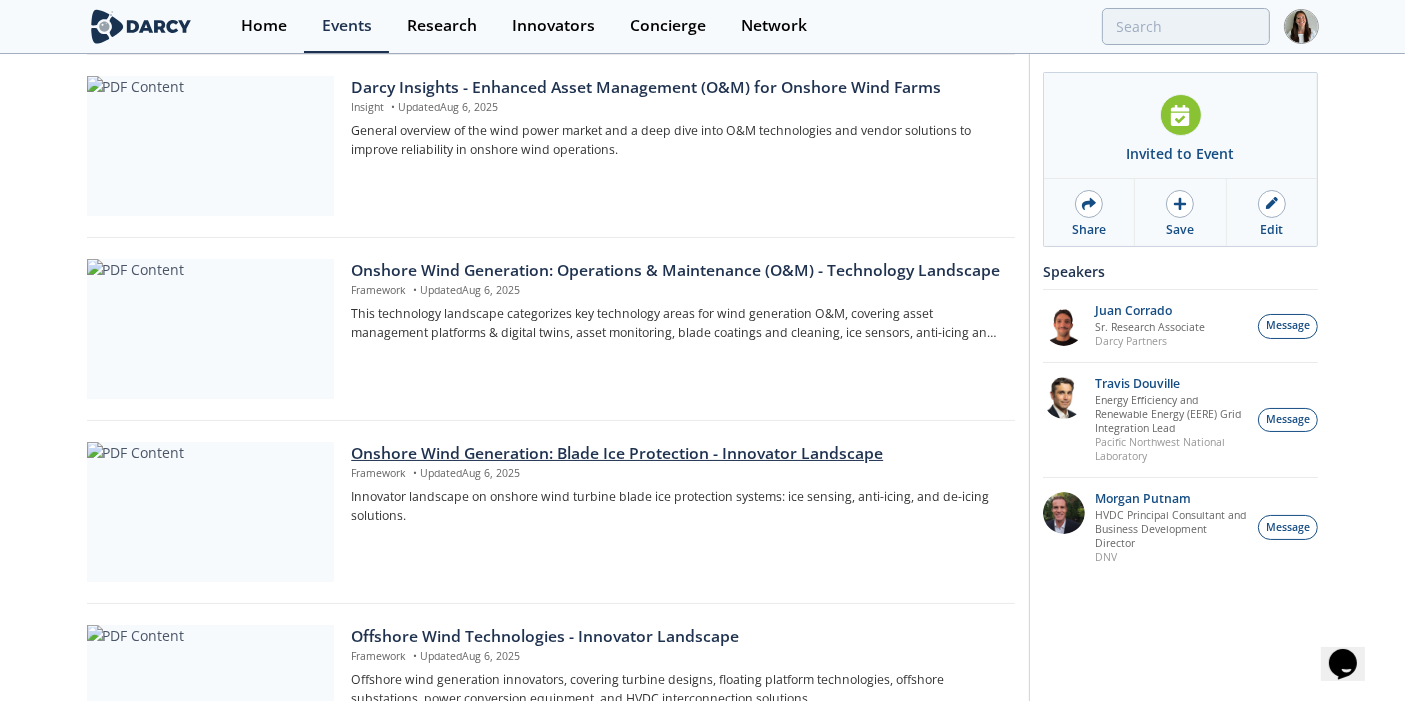 click on "Onshore Wind Generation: Blade Ice Protection - Innovator Landscape" at bounding box center (675, 454) 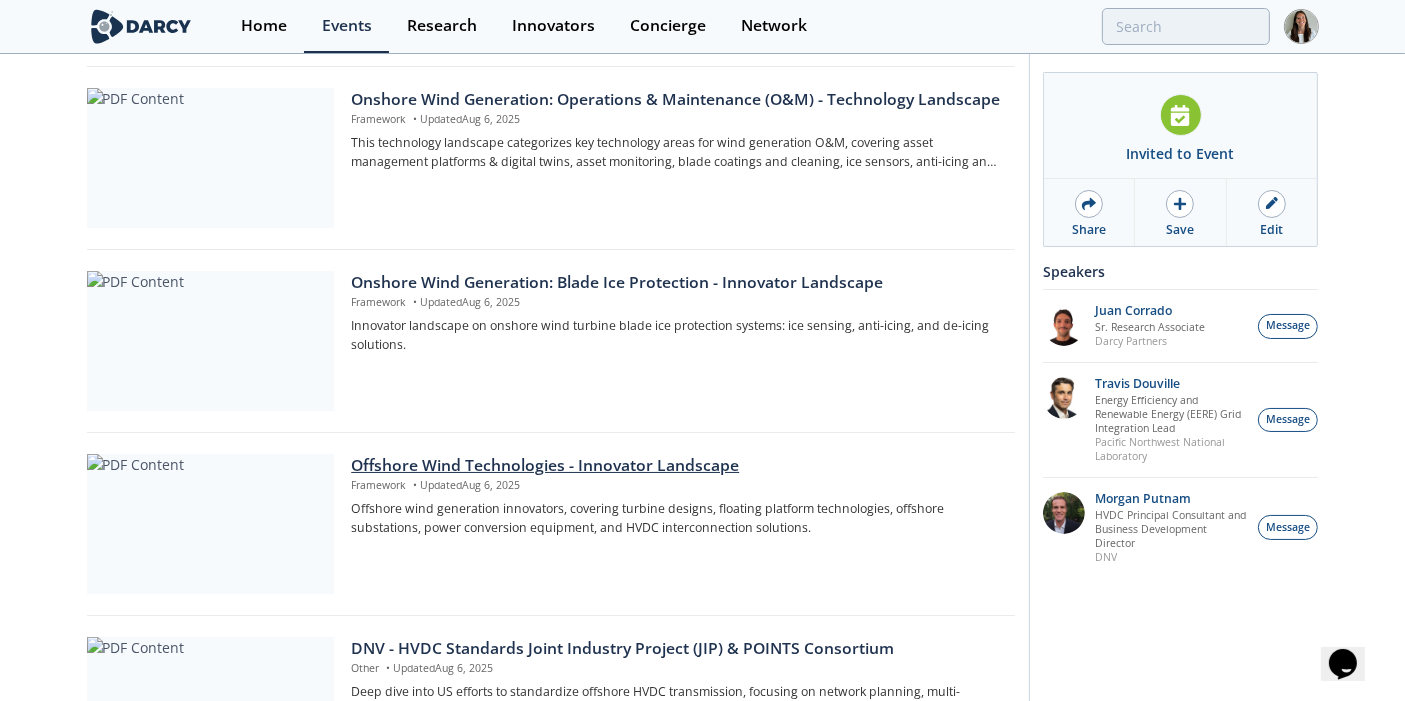 scroll, scrollTop: 666, scrollLeft: 0, axis: vertical 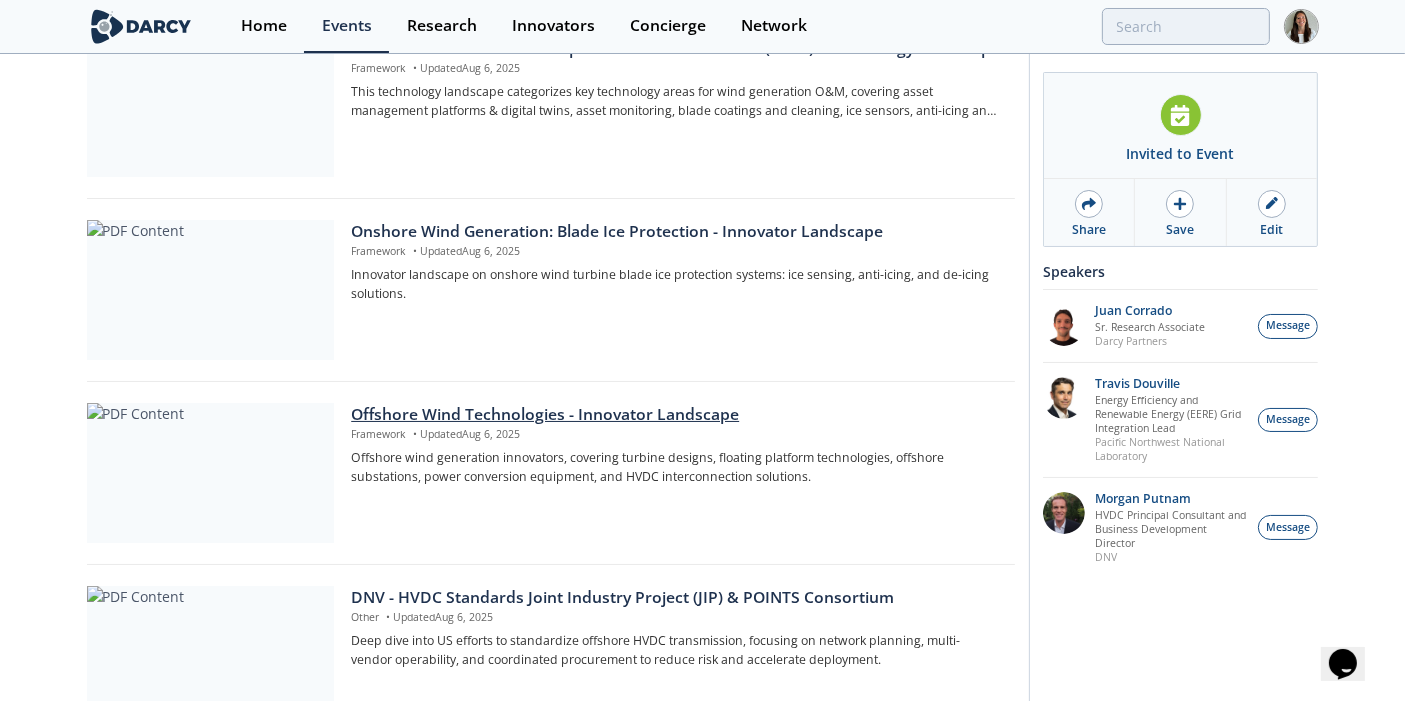 click on "Offshore Wind Technologies - Innovator Landscape" at bounding box center (675, 415) 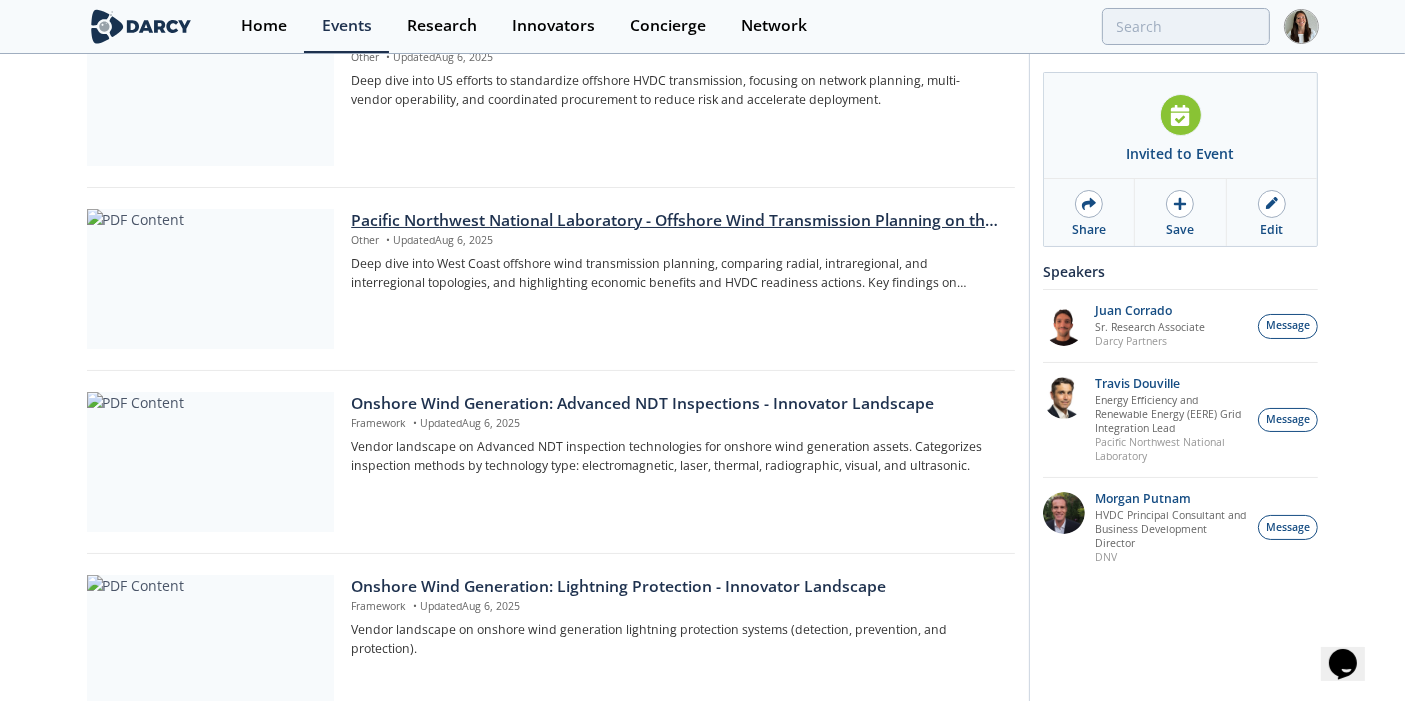 scroll, scrollTop: 1333, scrollLeft: 0, axis: vertical 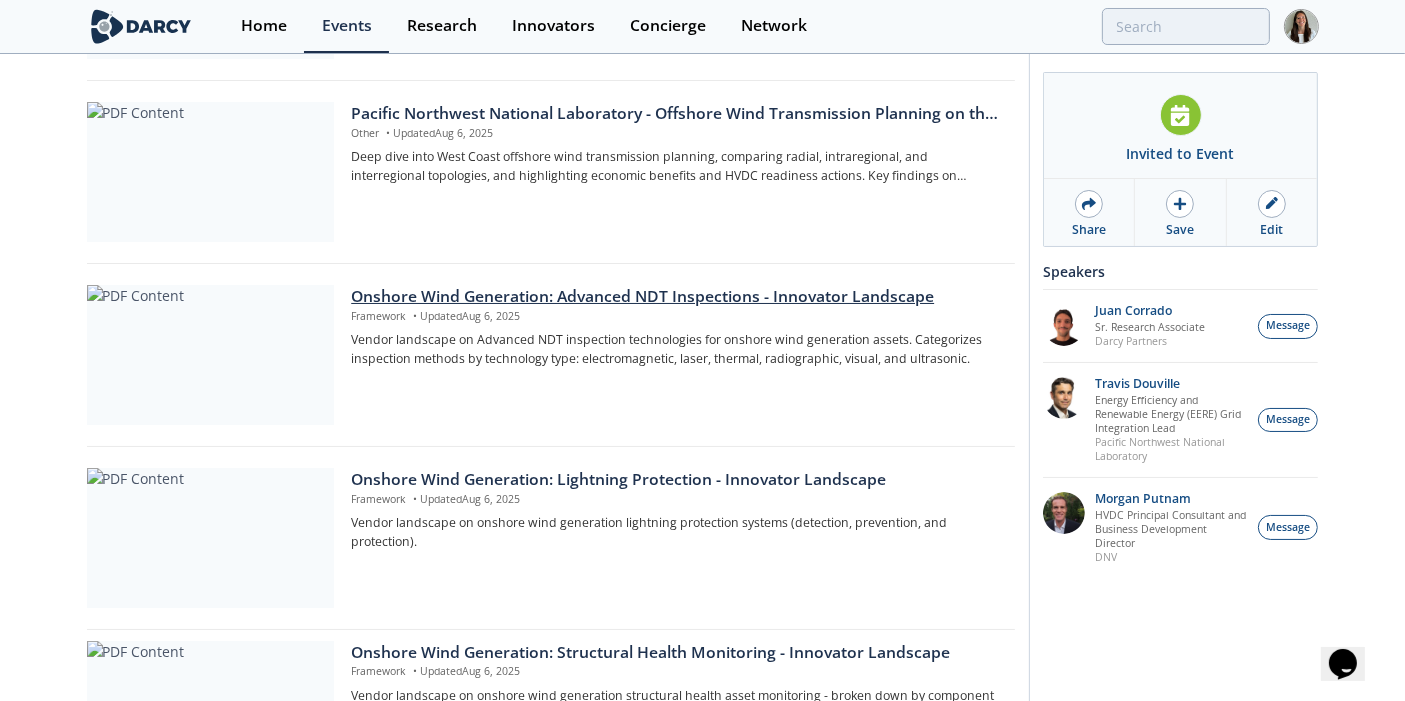 click on "Onshore Wind Generation: Advanced NDT Inspections - Innovator Landscape" at bounding box center [675, 297] 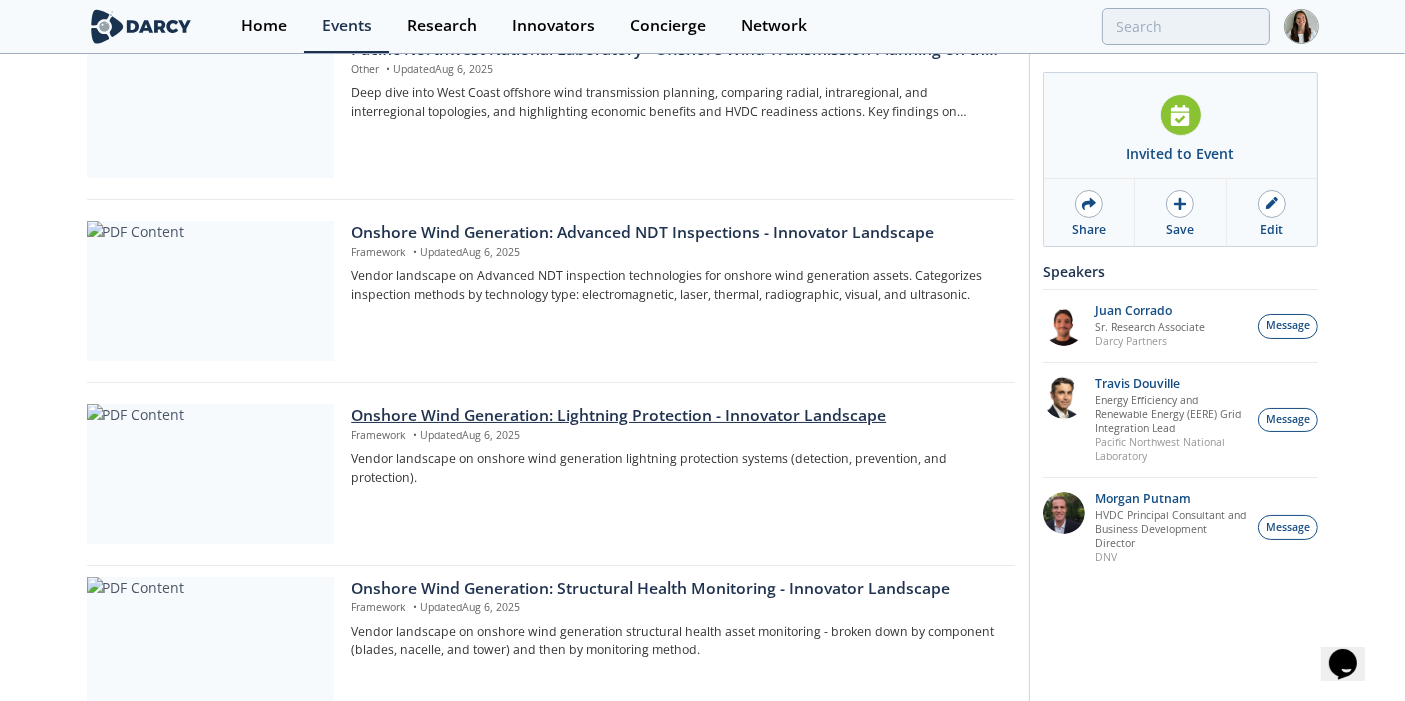 scroll, scrollTop: 1444, scrollLeft: 0, axis: vertical 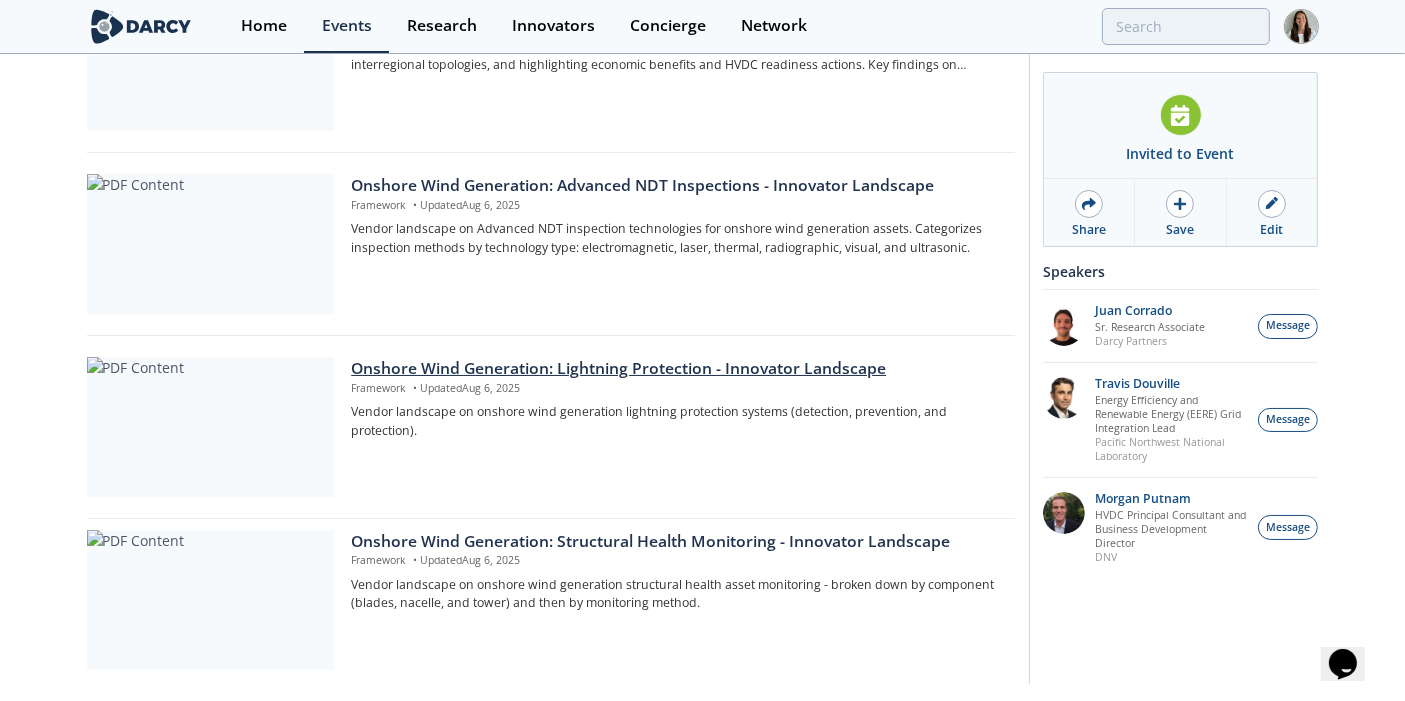 click on "Onshore Wind Generation: Lightning Protection - Innovator Landscape" at bounding box center (675, 369) 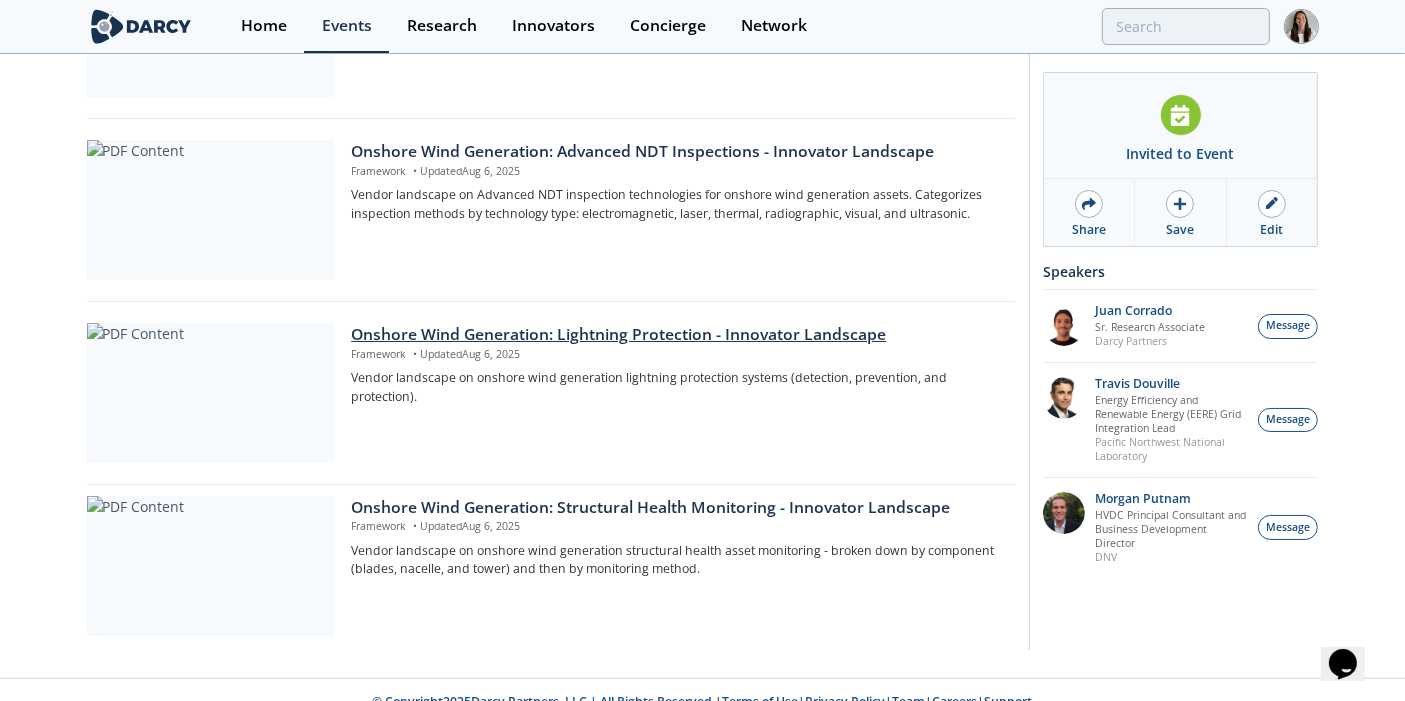 scroll, scrollTop: 1497, scrollLeft: 0, axis: vertical 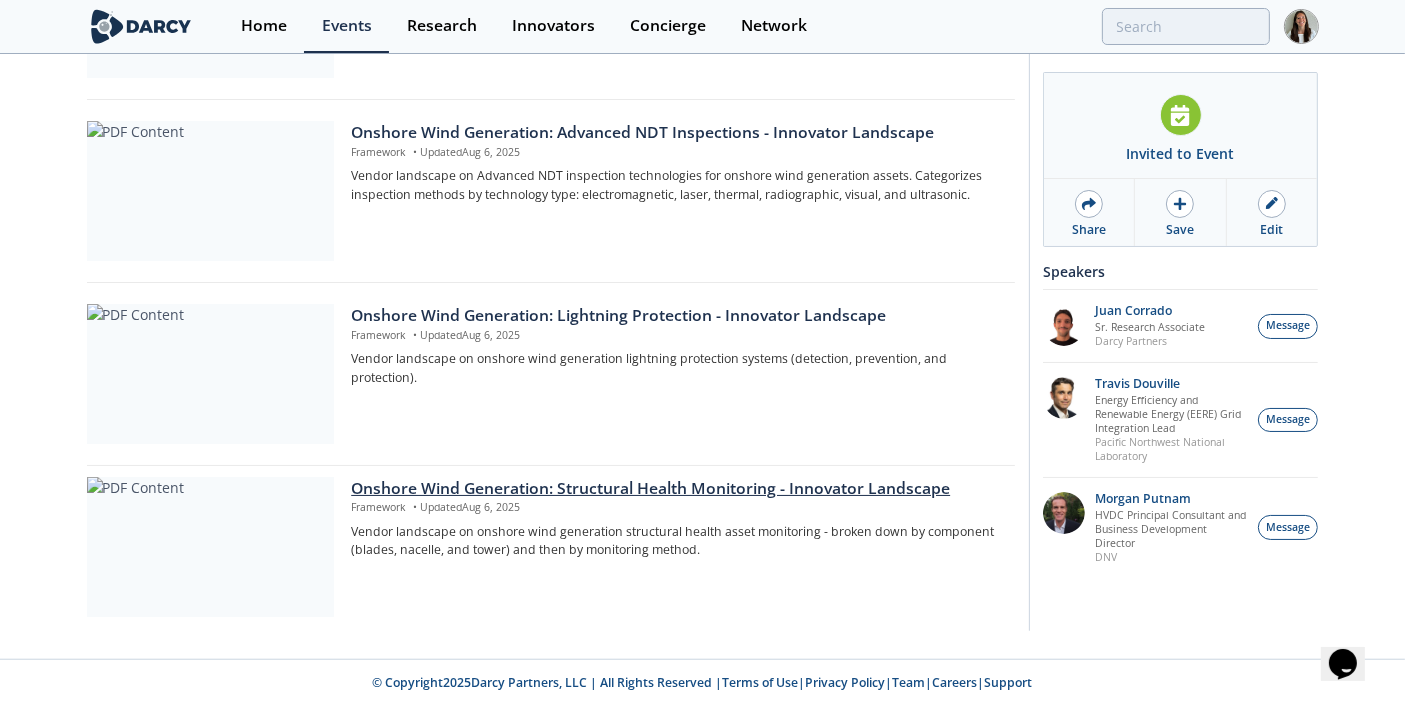 click on "Onshore Wind Generation: Structural Health Monitoring - Innovator Landscape" at bounding box center [675, 489] 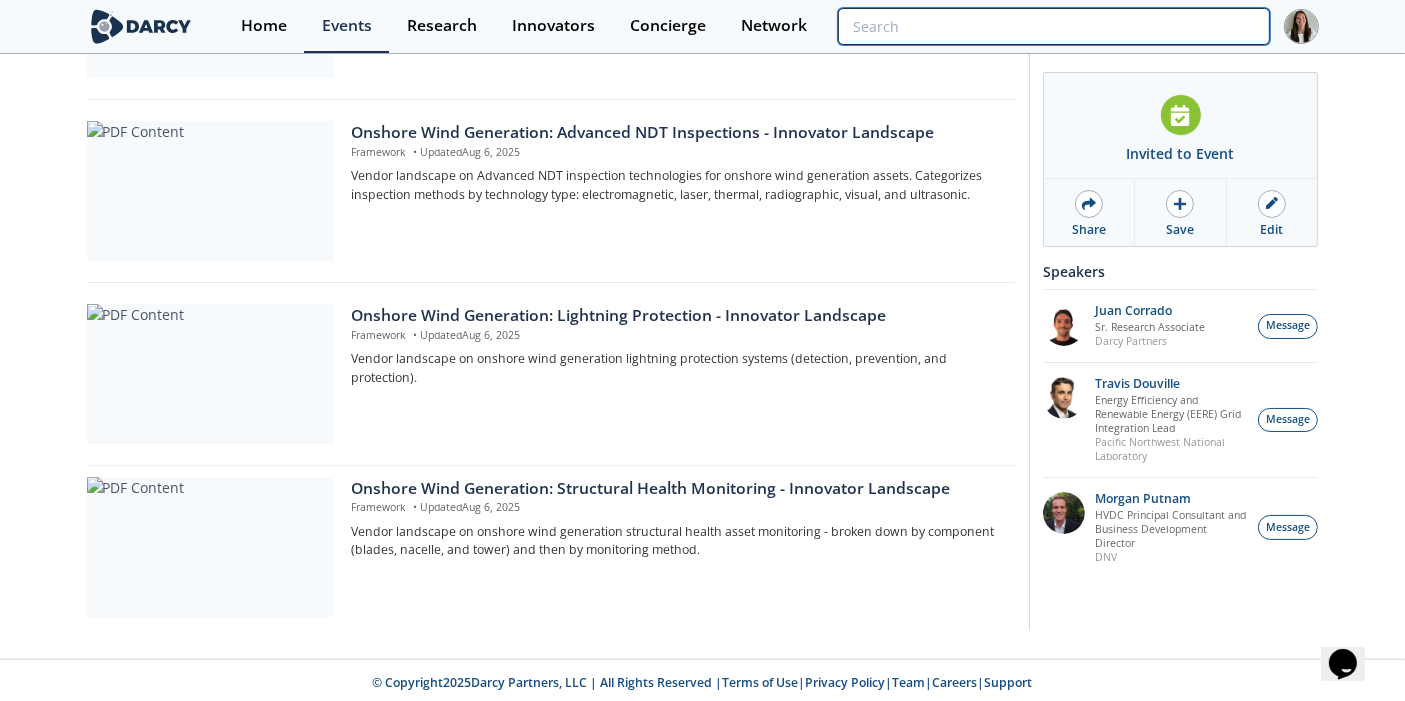 click at bounding box center (1053, 26) 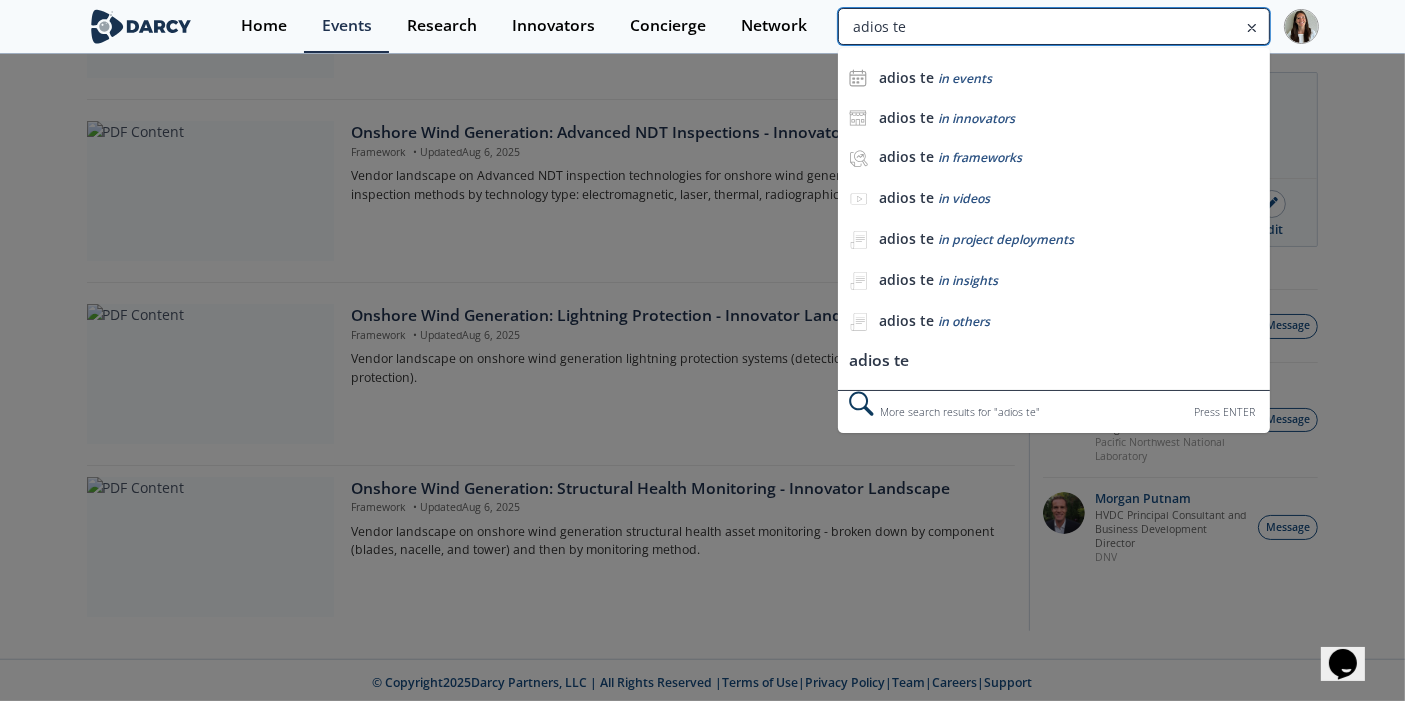 type on "adios te" 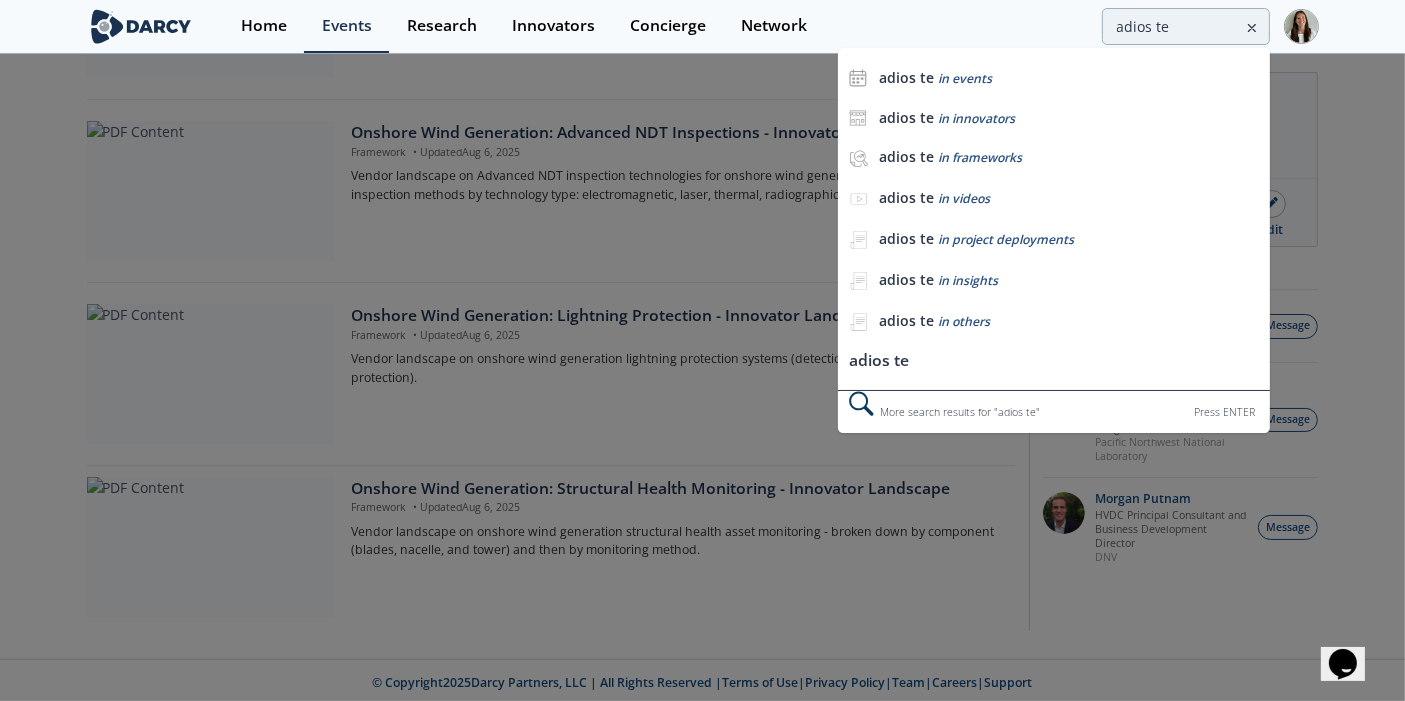 scroll, scrollTop: 0, scrollLeft: 0, axis: both 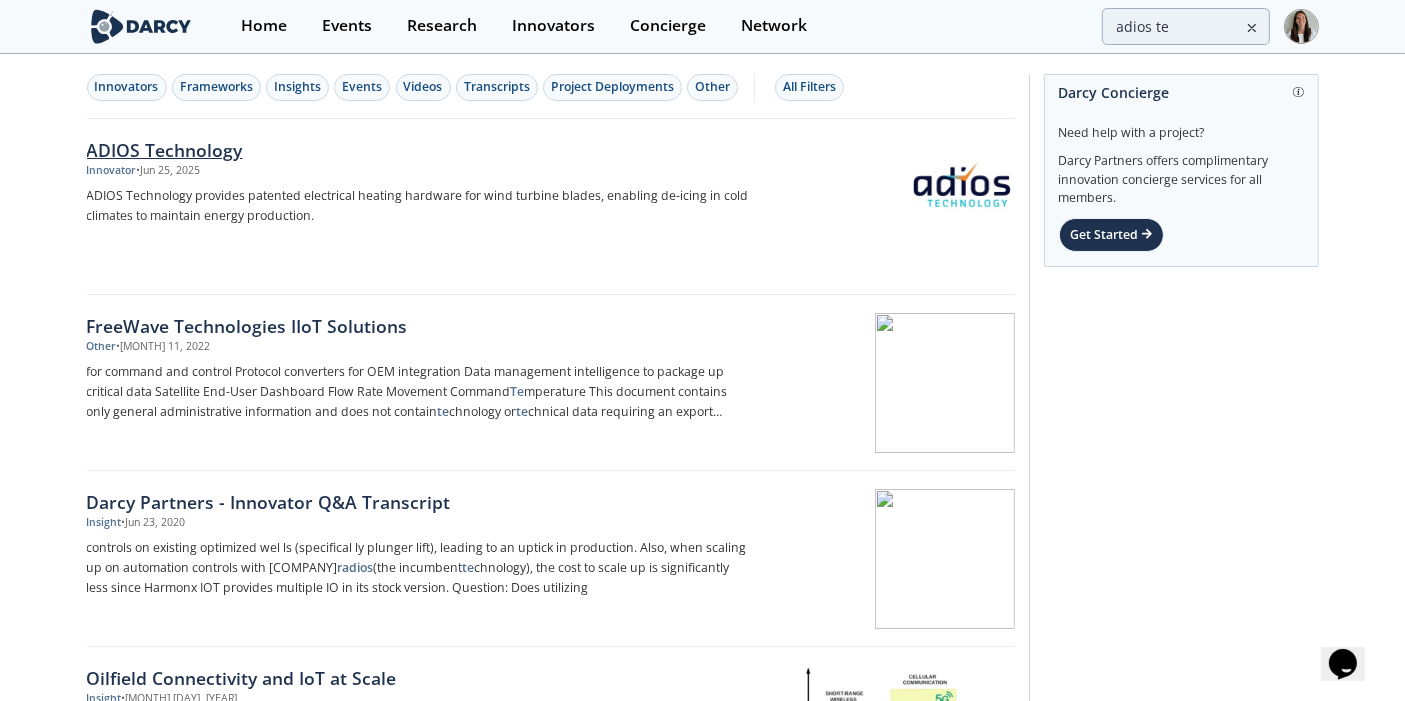 click on "Innovator
•  Jun 25, 2025" at bounding box center (418, 171) 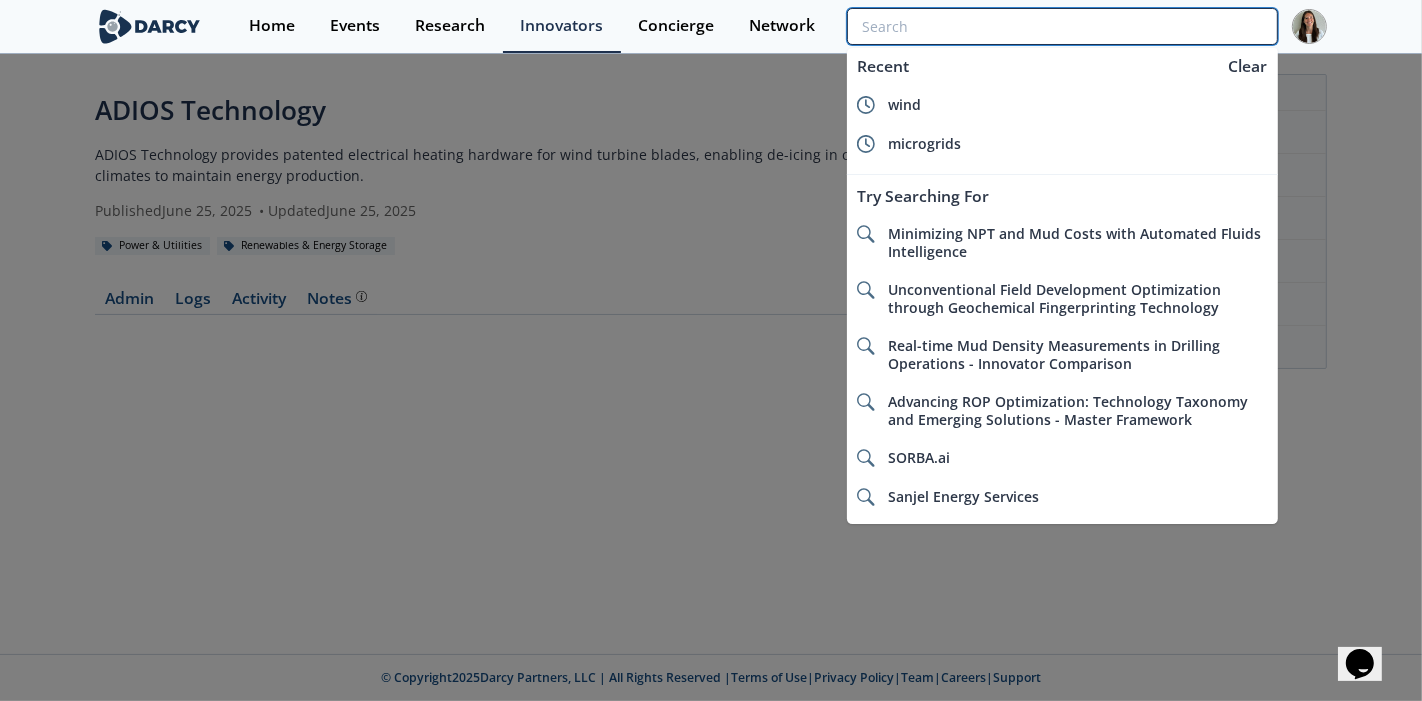 click at bounding box center [1062, 26] 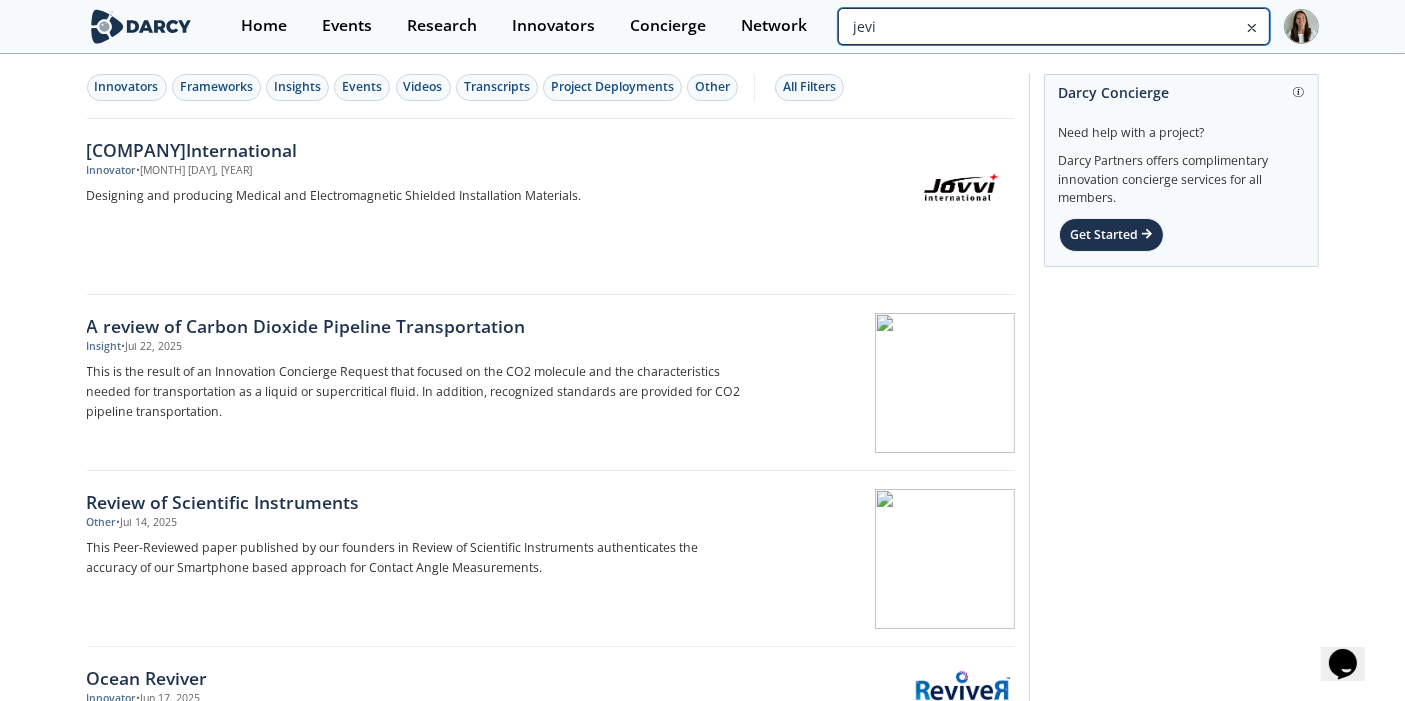 click on "jevi" at bounding box center (1053, 26) 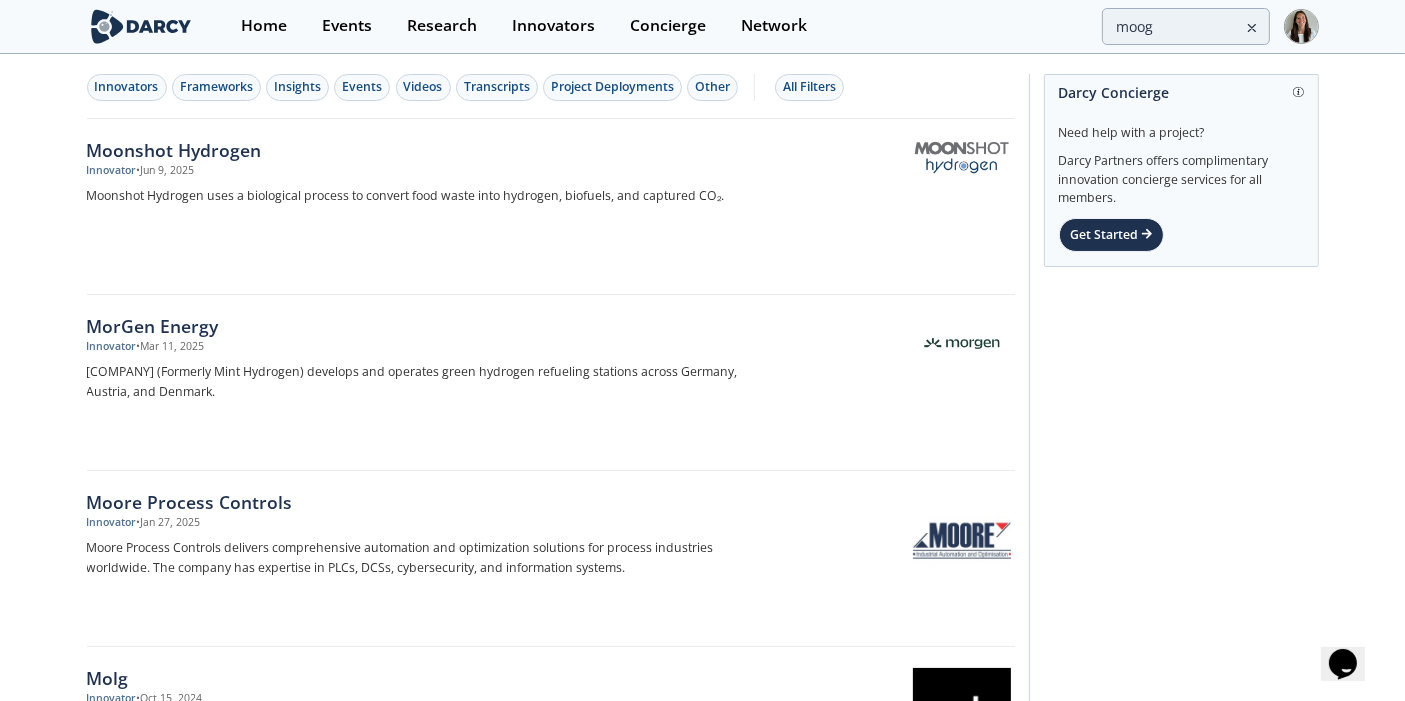 click on "Home
Events
Research
Innovators
Concierge
Network
moog" at bounding box center (770, 26) 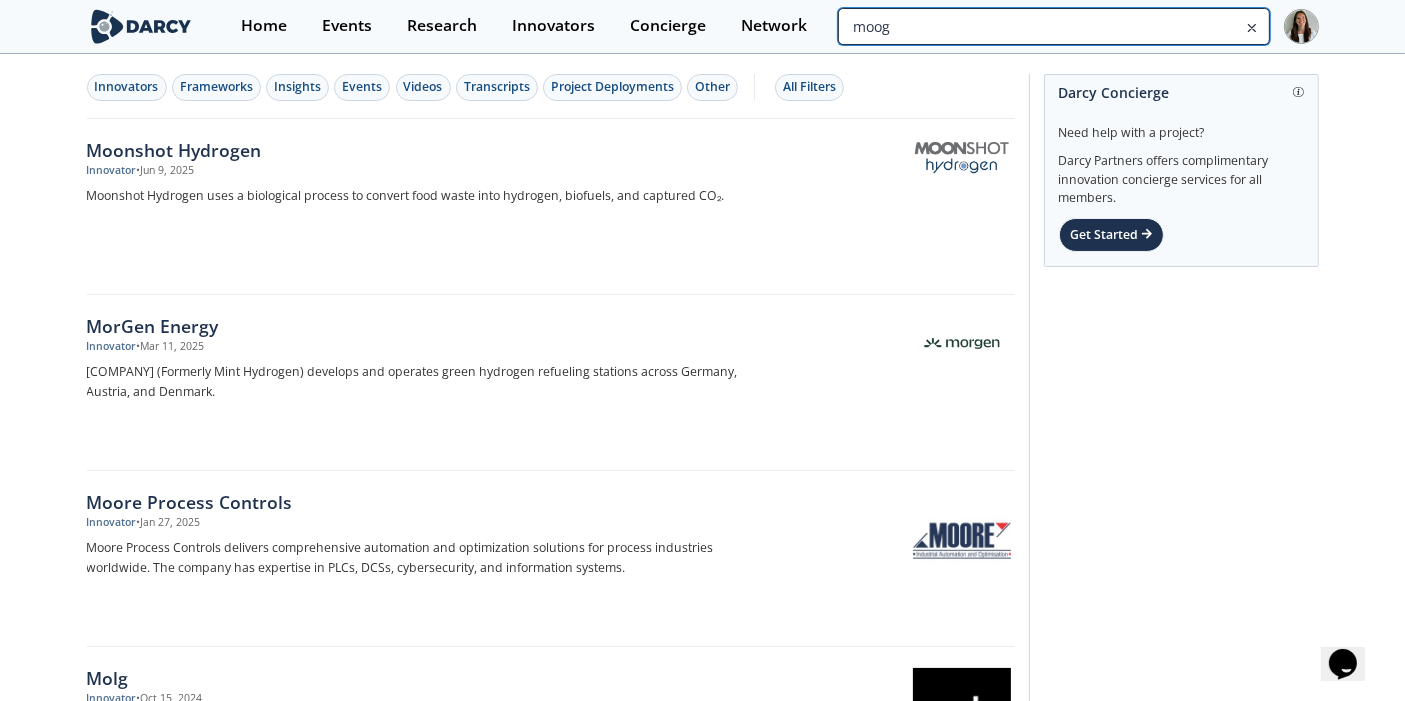 click on "moog" at bounding box center (1053, 26) 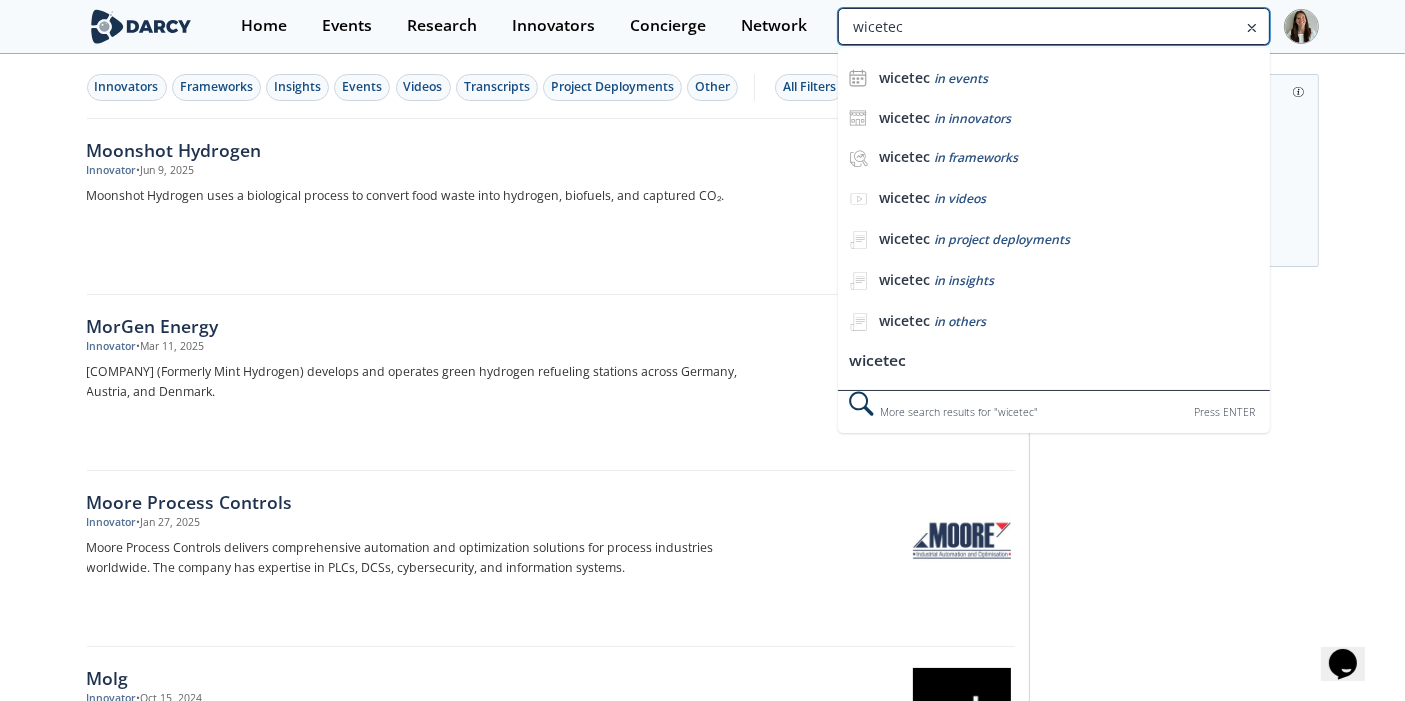 type on "wicetec" 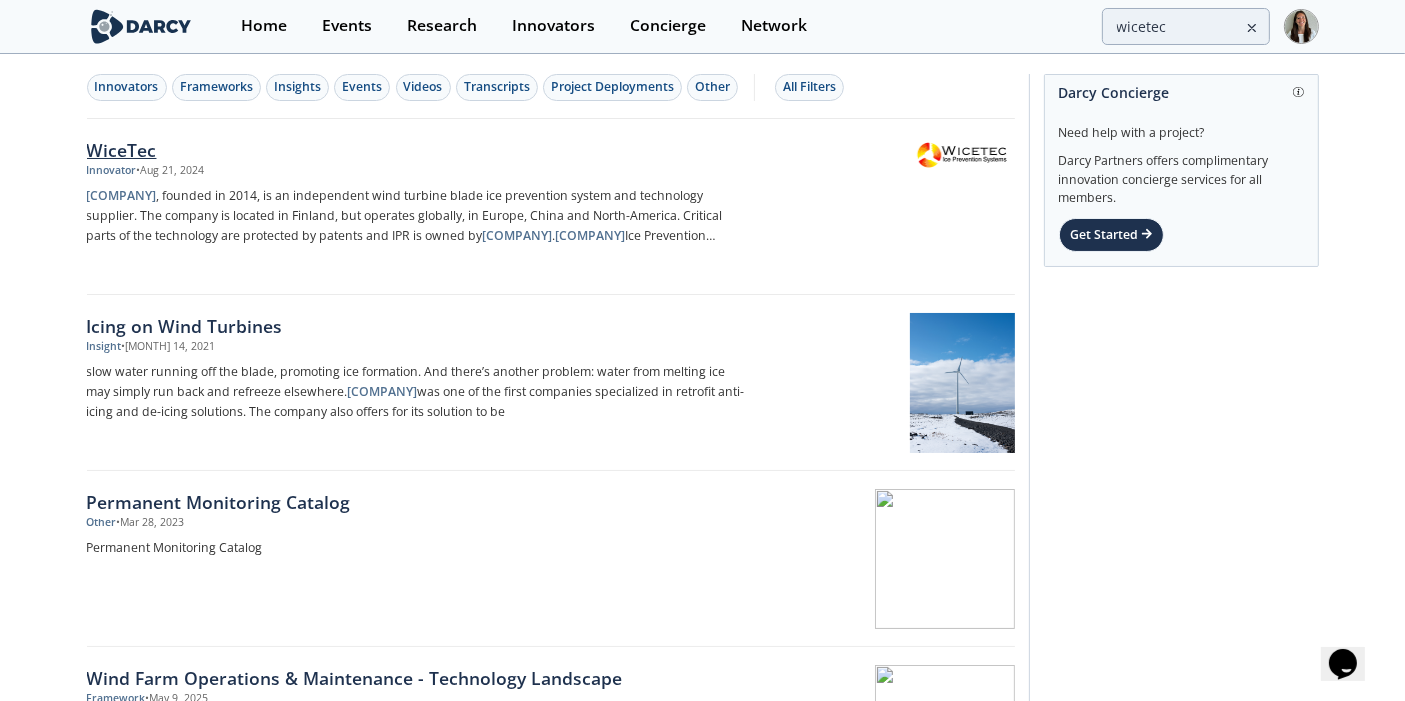 click on "Wicetec , founded in 2014, is an independent wind turbine blade ice prevention system and technology supplier. The company is located in Finland, but operates globally, in Europe, China and North-America. Critical parts of the technology are protected by patents and IPR is owned by  Wicetec .
Wicetec  Ice Prevention System" at bounding box center [418, 216] 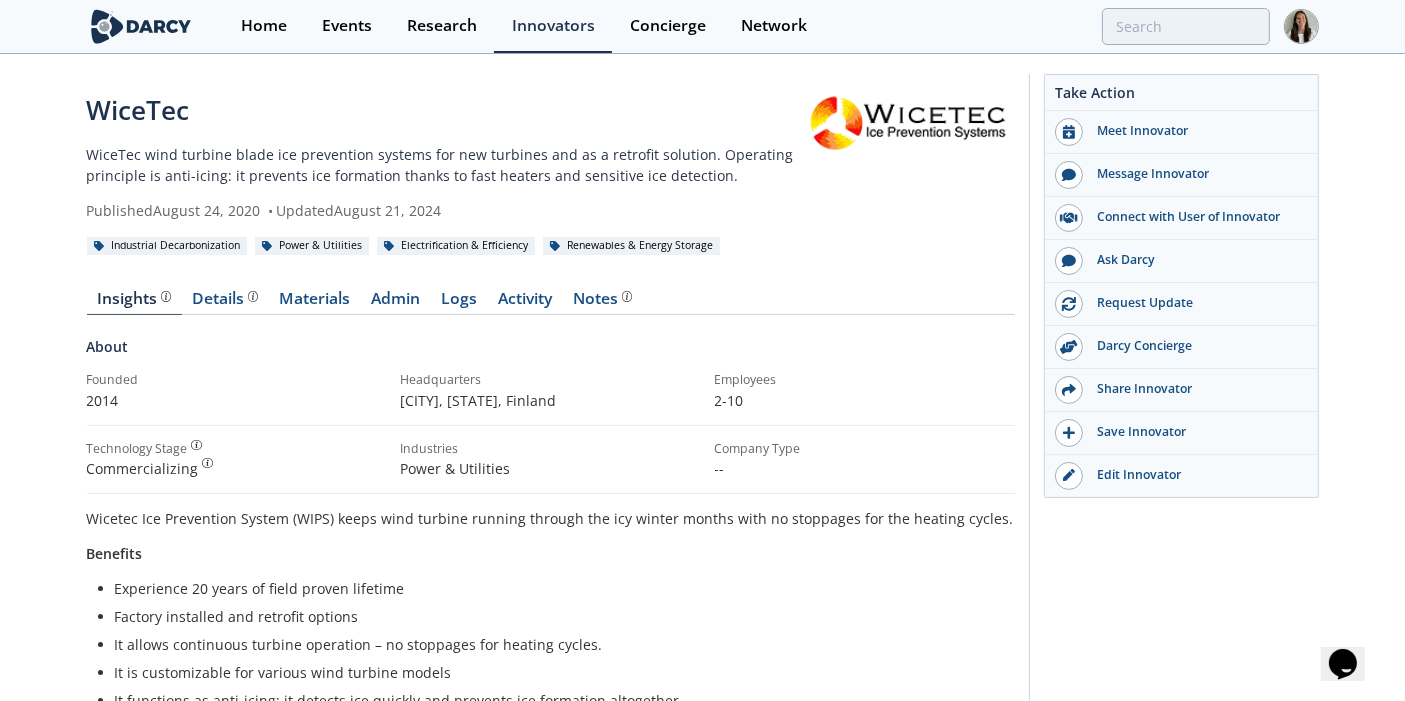 drag, startPoint x: 1139, startPoint y: 66, endPoint x: 1136, endPoint y: 52, distance: 14.3178215 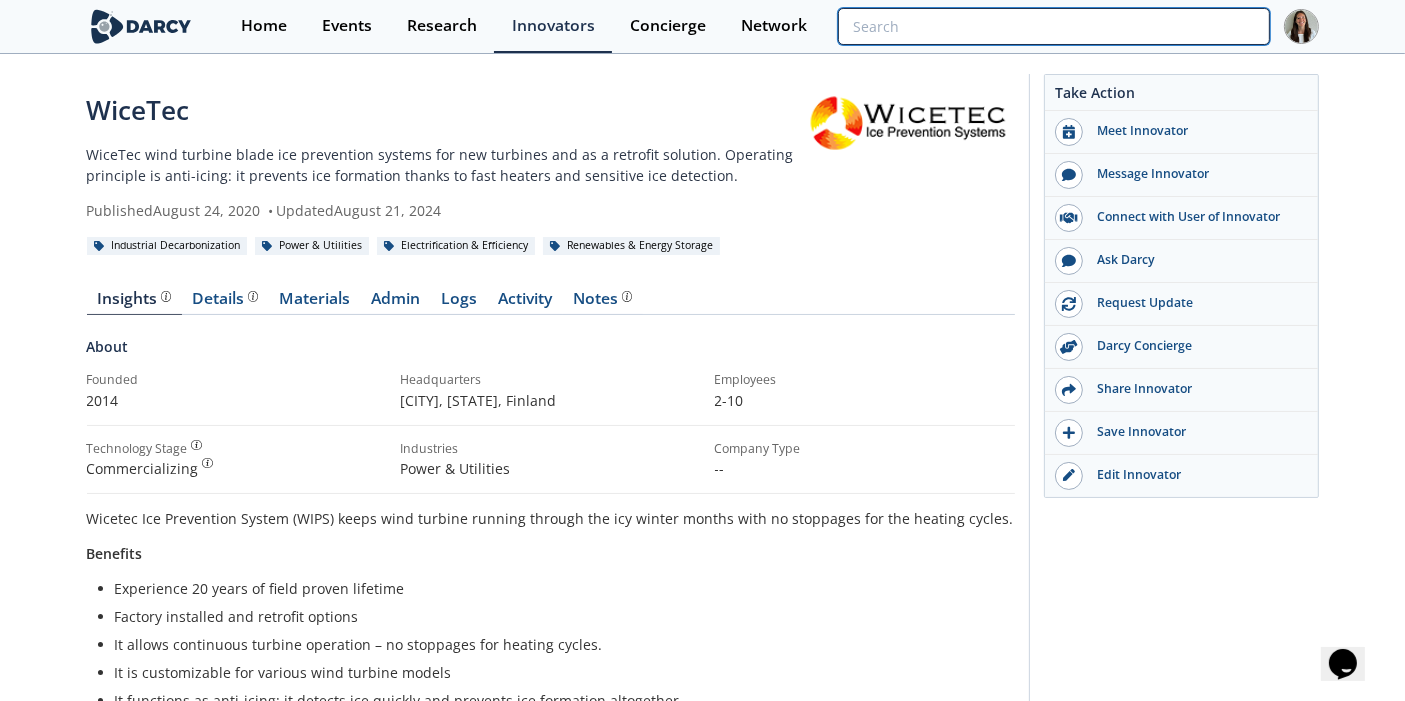 click at bounding box center [1053, 26] 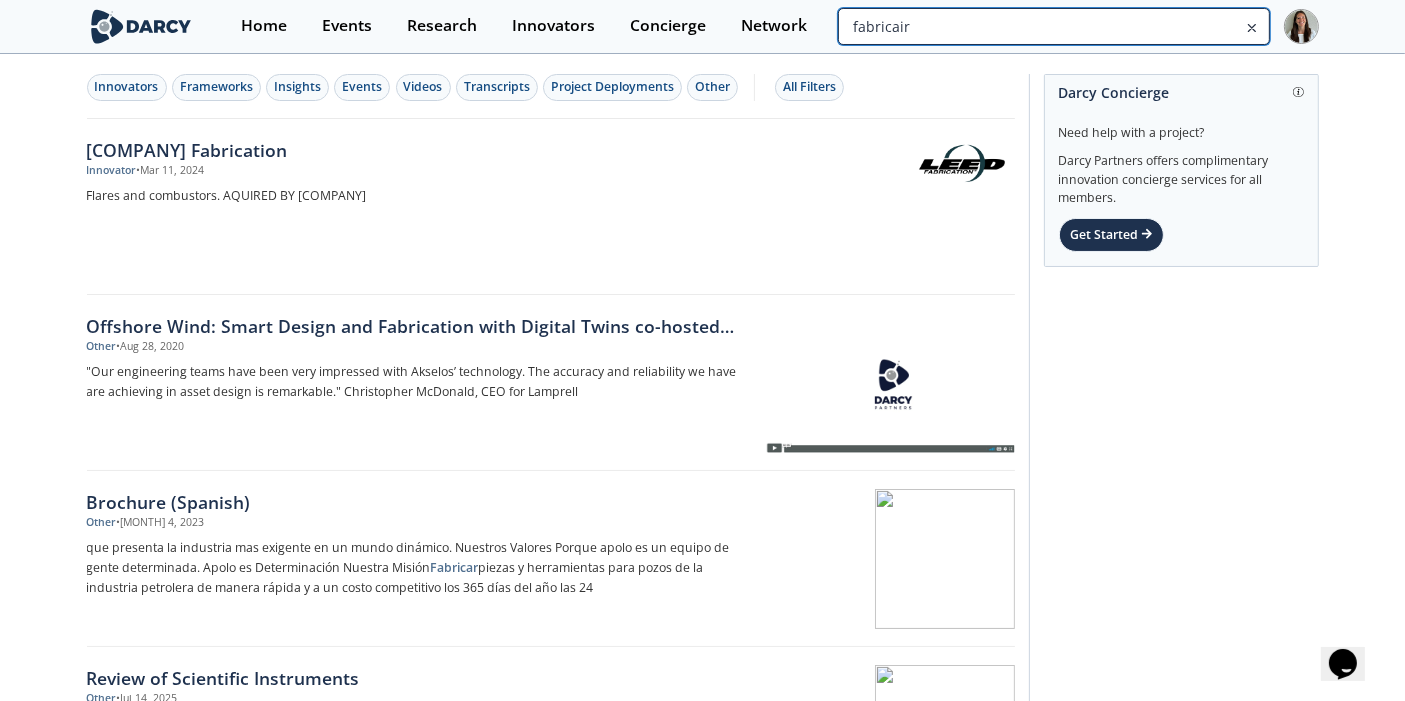 click on "fabricair" at bounding box center (1053, 26) 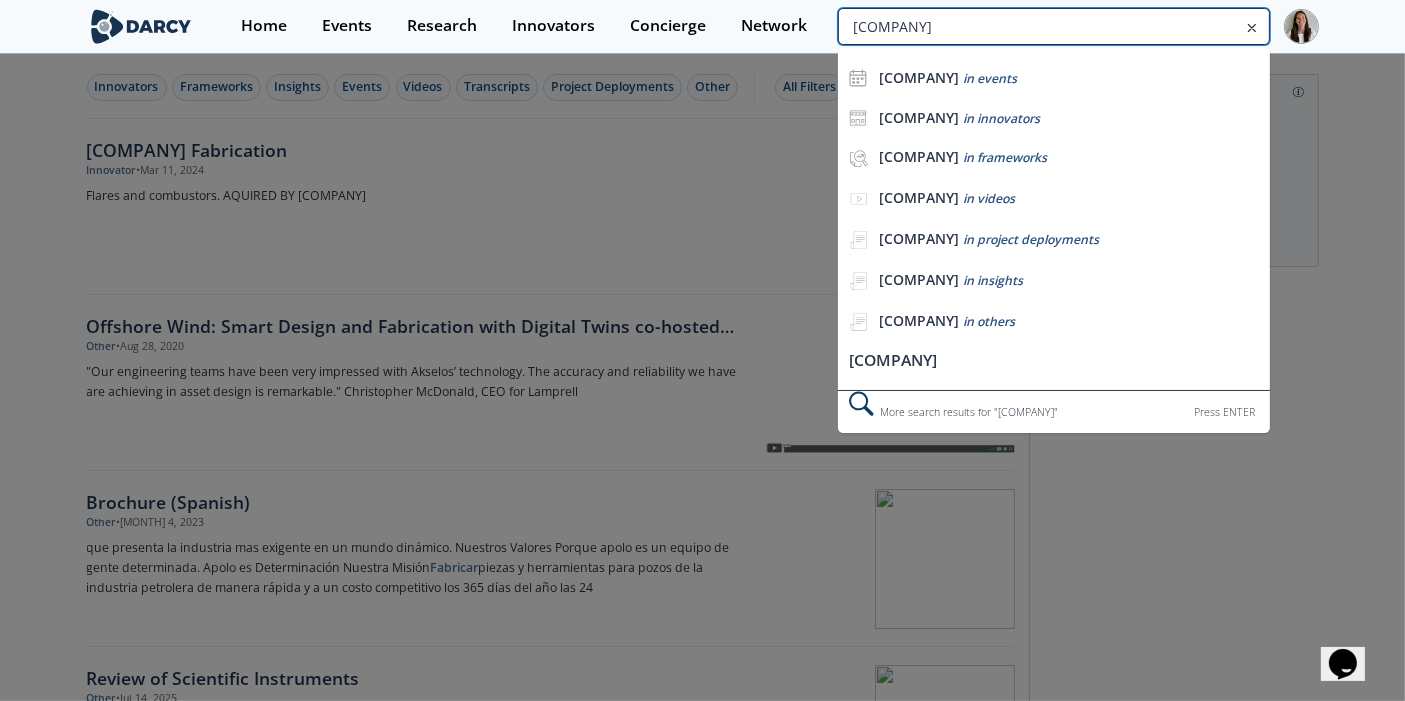 type on "aerones" 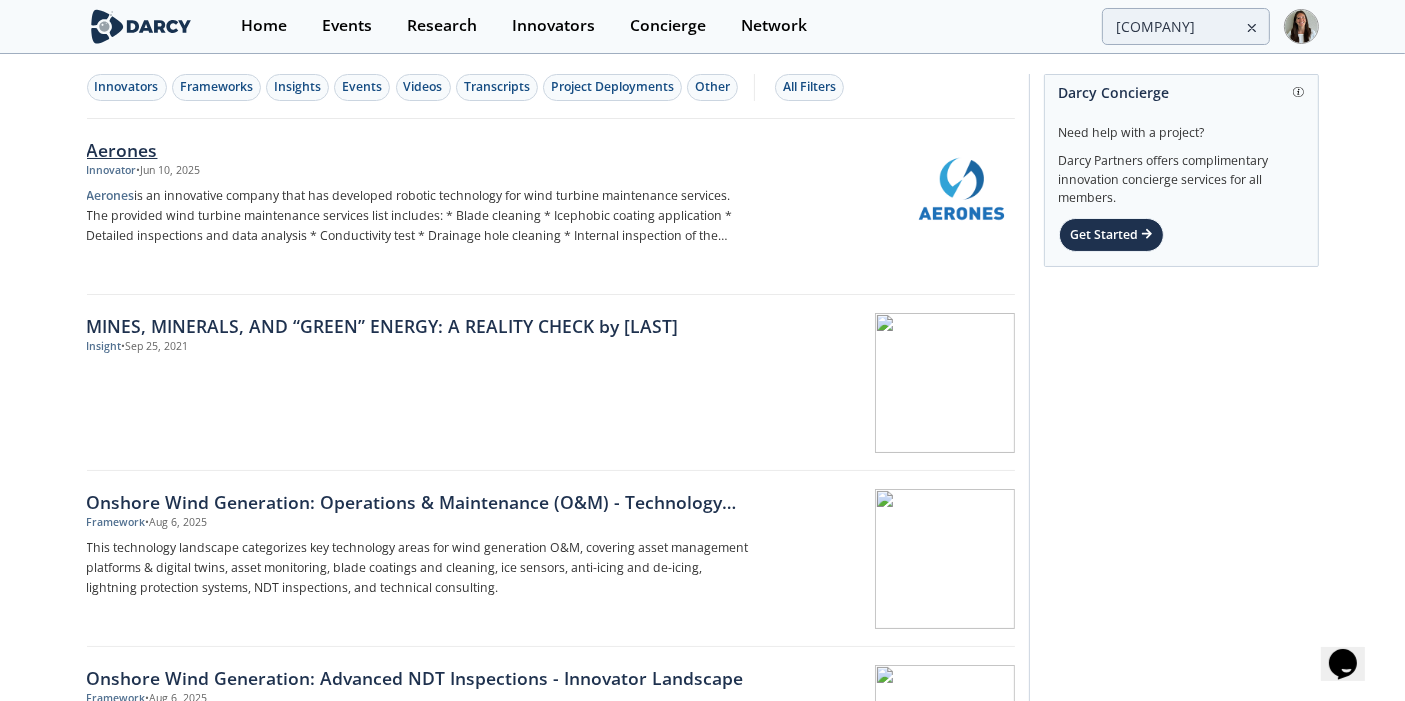 click on "Aerones" at bounding box center (418, 150) 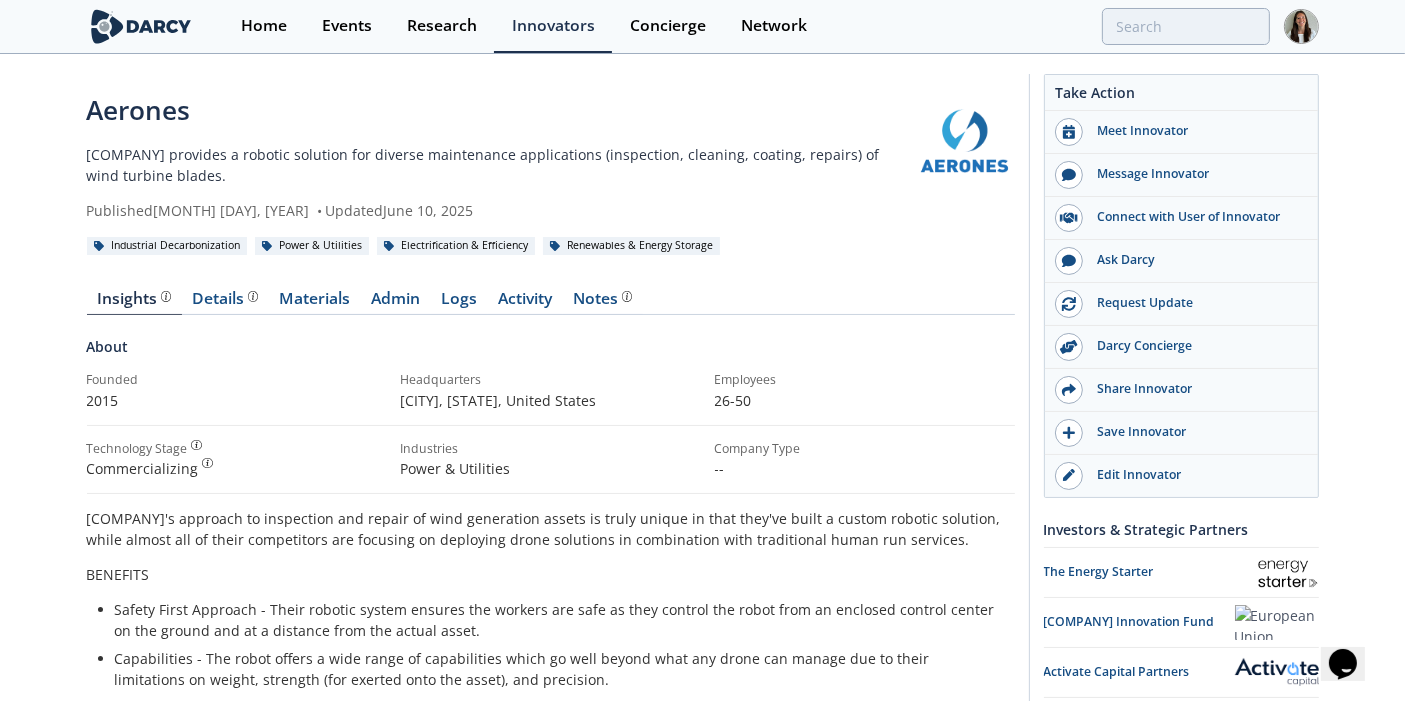 click on "Home
Events
Research
Innovators
Concierge
Network" at bounding box center [770, 26] 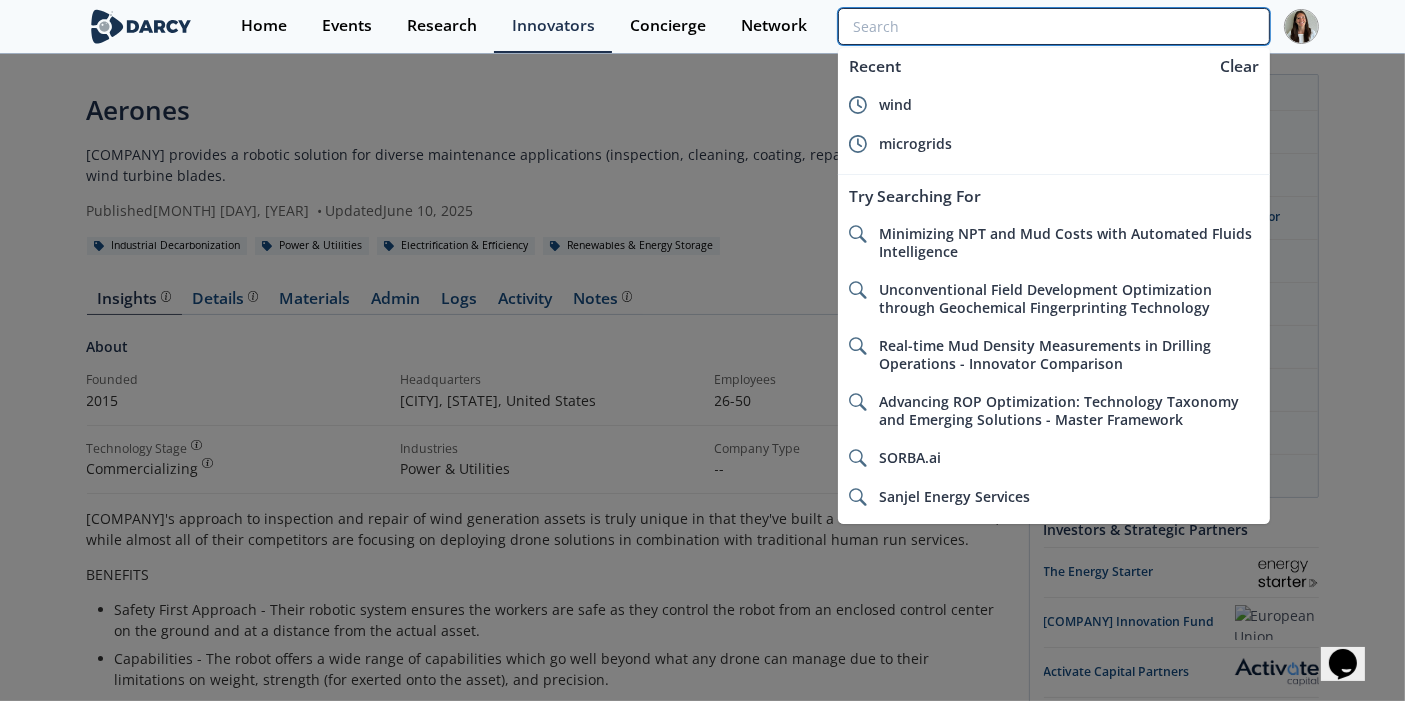 click at bounding box center (1053, 26) 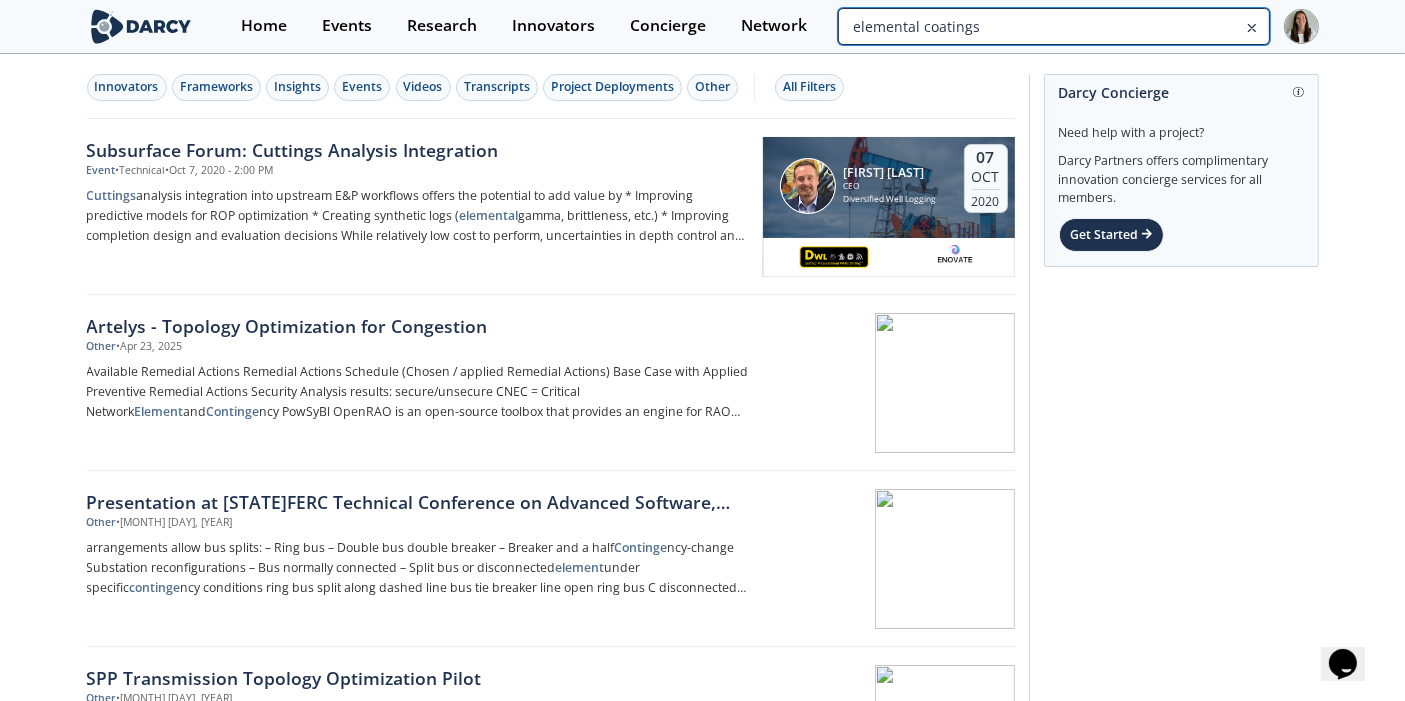 click on "elemental coatings" at bounding box center (1053, 26) 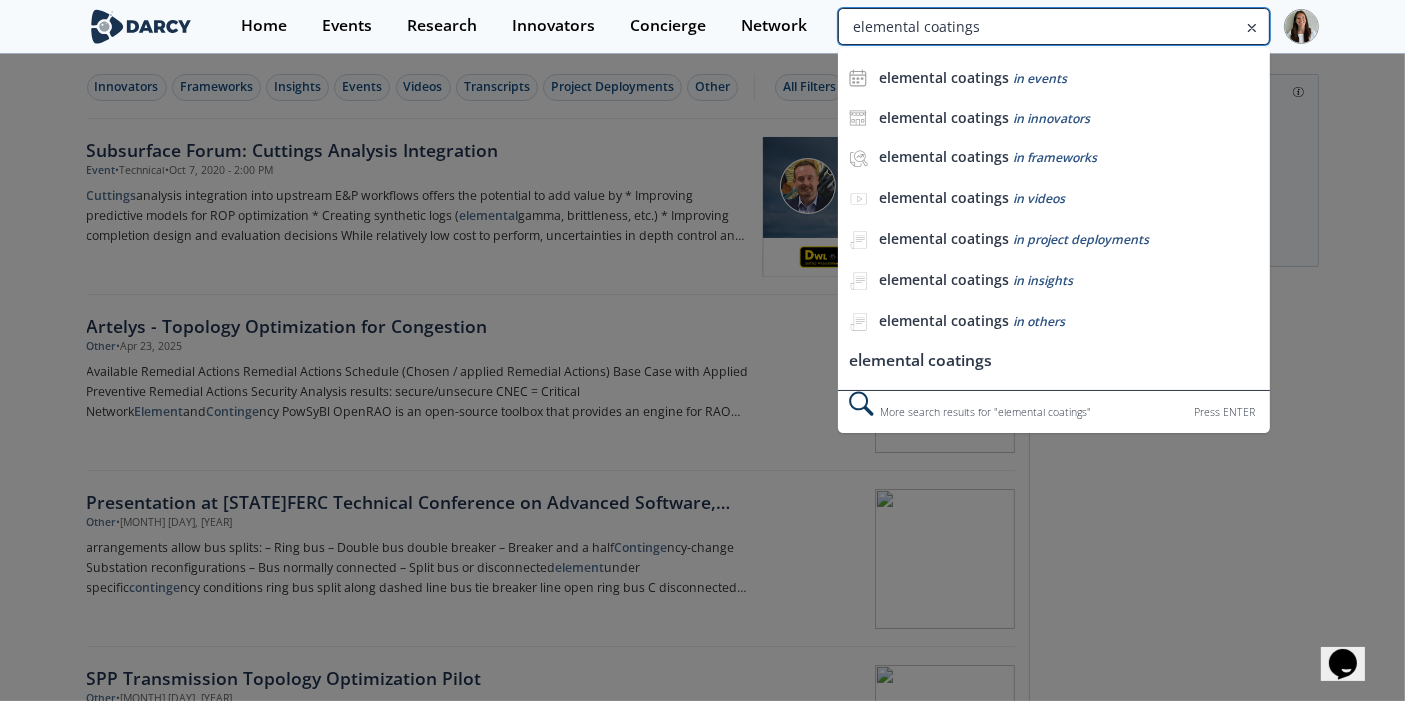 click on "elemental coatings" at bounding box center (1053, 26) 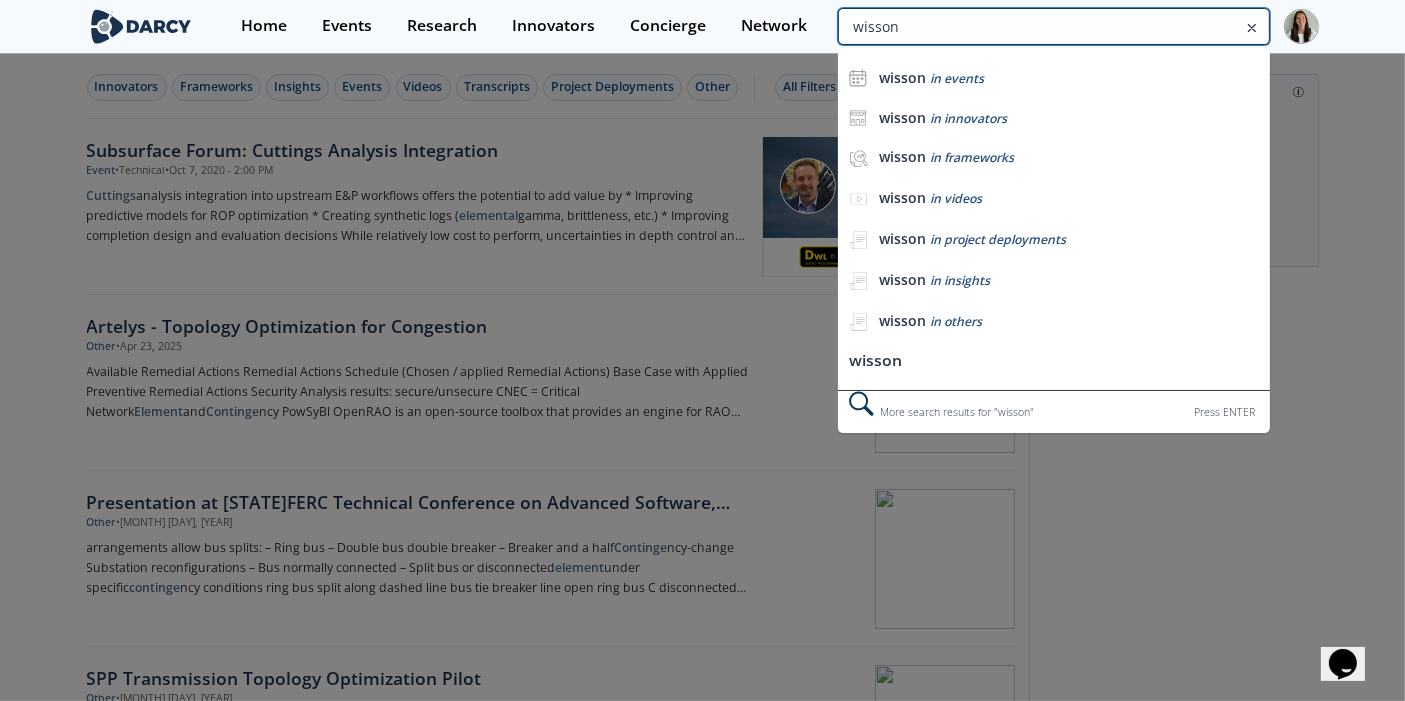 type on "wisson" 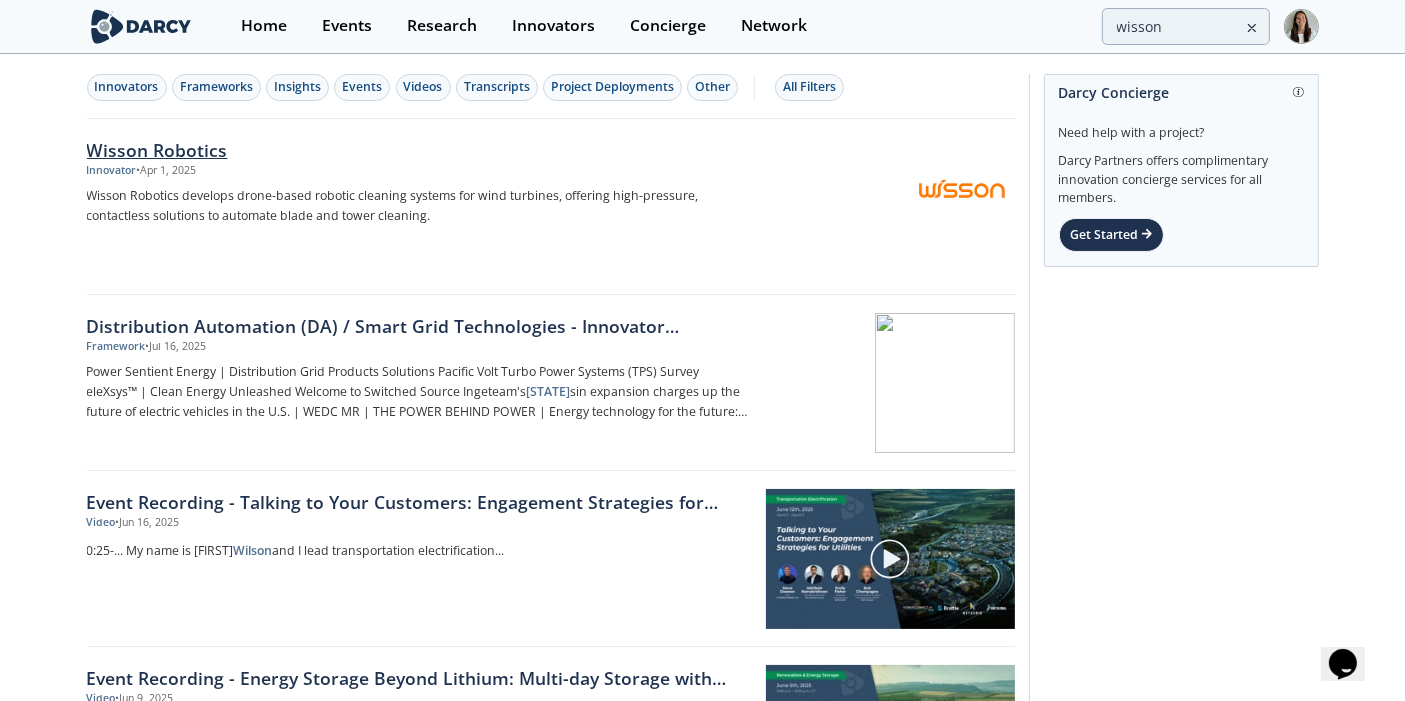 click on "​Wisson Robotics
Innovator
•  Apr 1, 2025
Wisson Robotics develops drone-based robotic cleaning systems for wind turbines, offering high-pressure, contactless solutions to automate blade and tower cleaning." at bounding box center [425, 207] 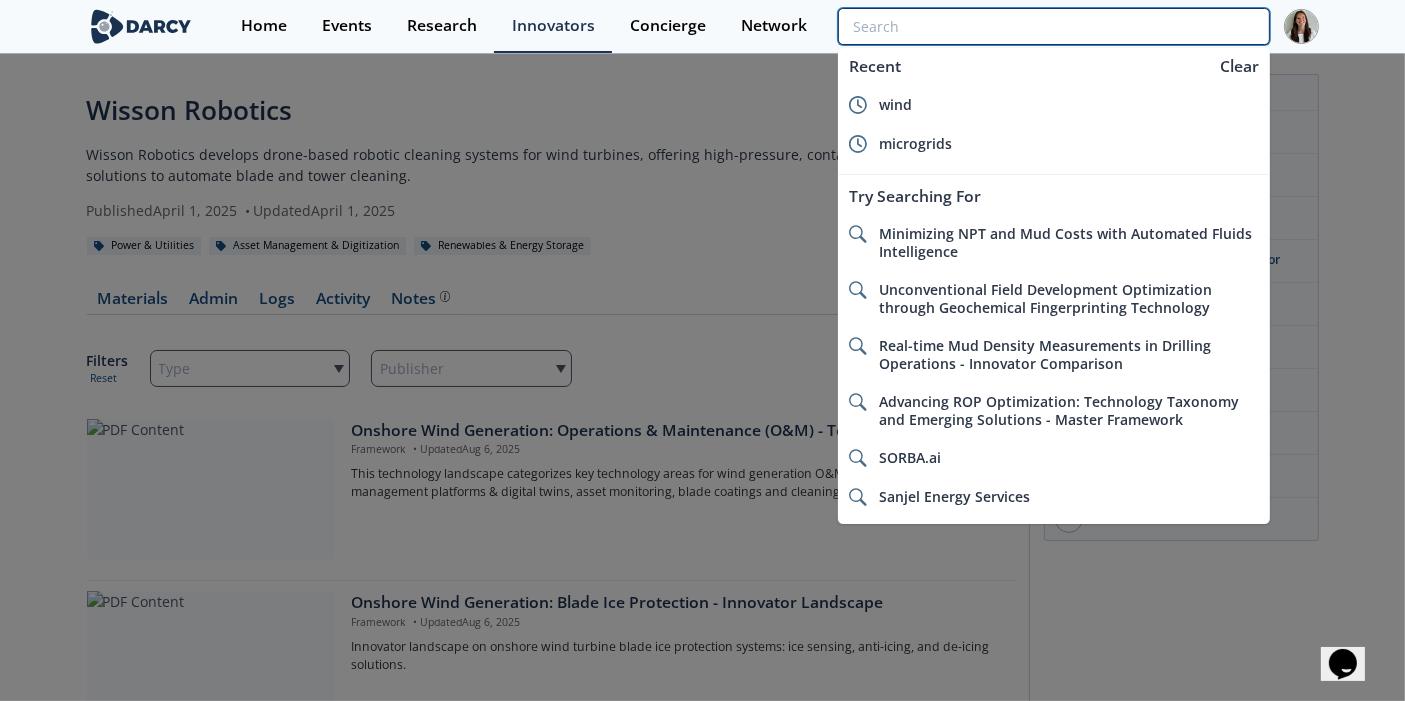 click at bounding box center [1053, 26] 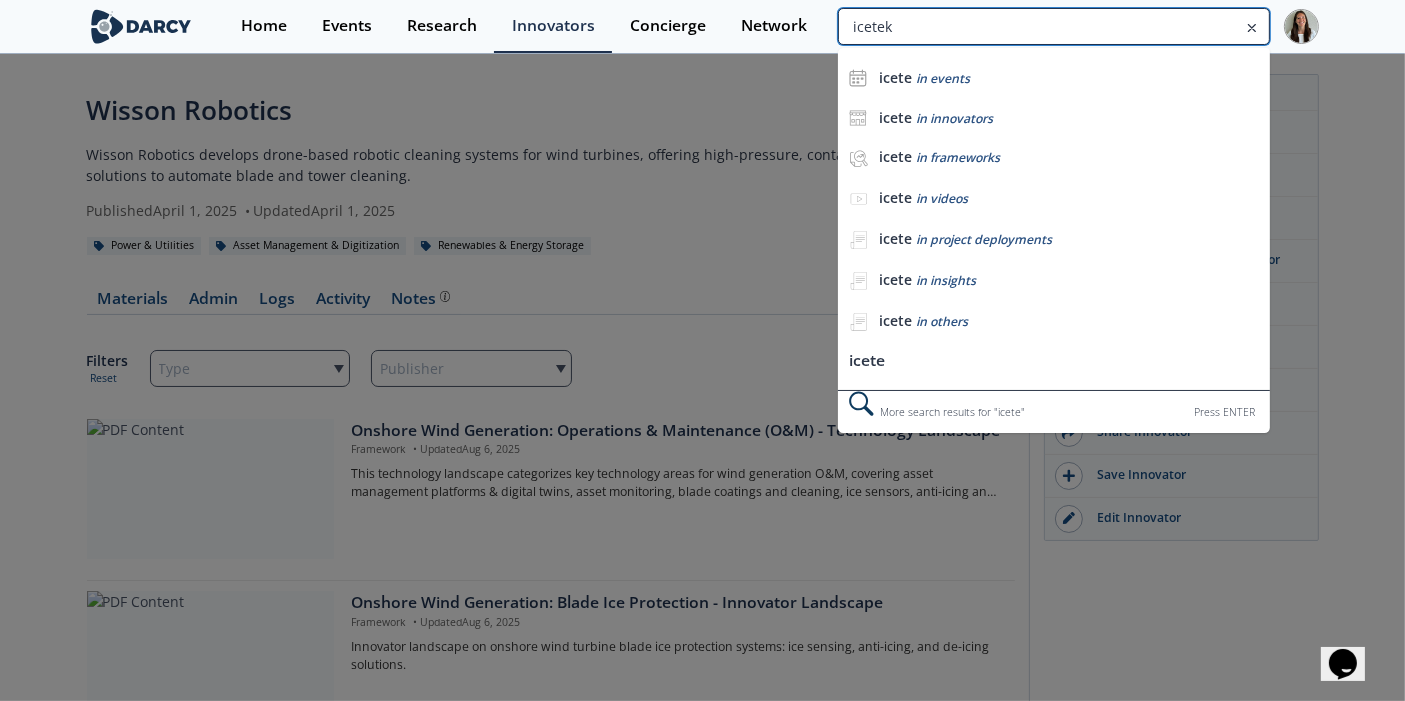 type on "icetek" 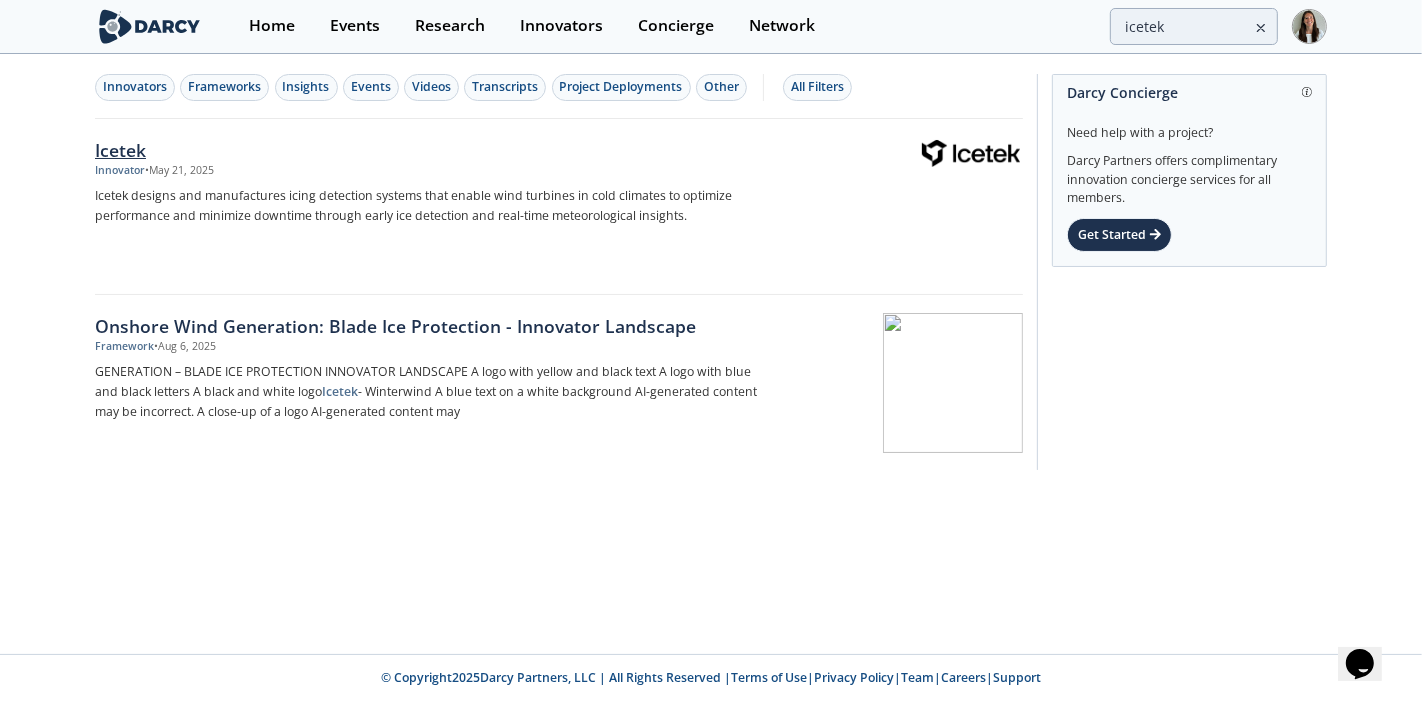 click on "Innovator
•  May 21, 2025" at bounding box center [426, 171] 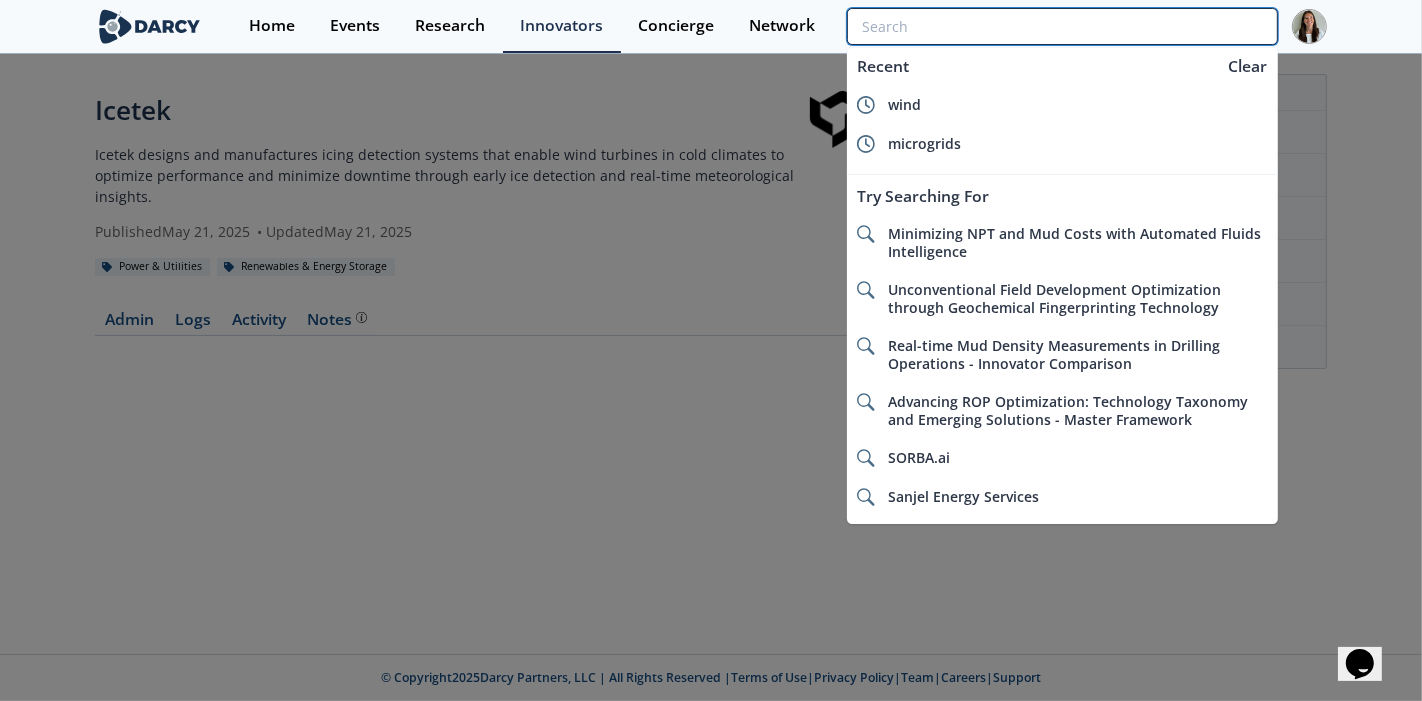 click at bounding box center (1062, 26) 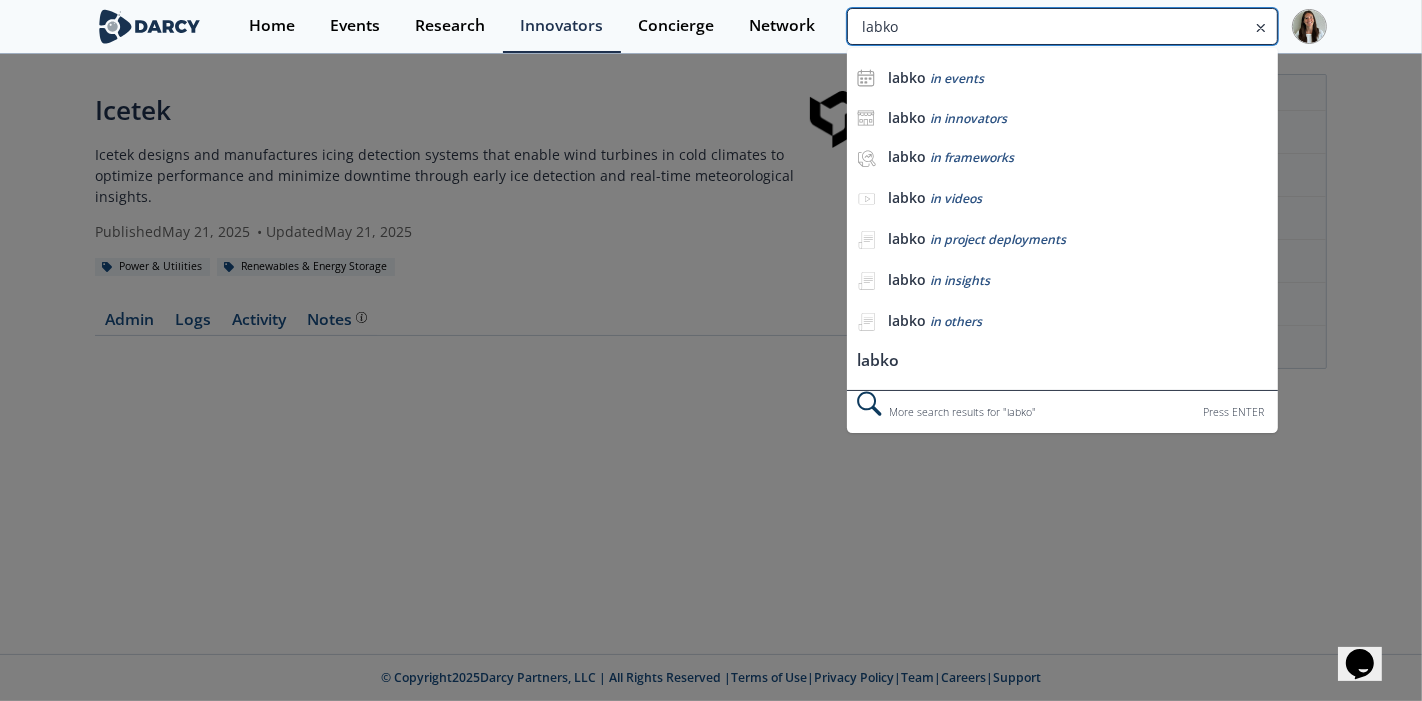 type on "labko" 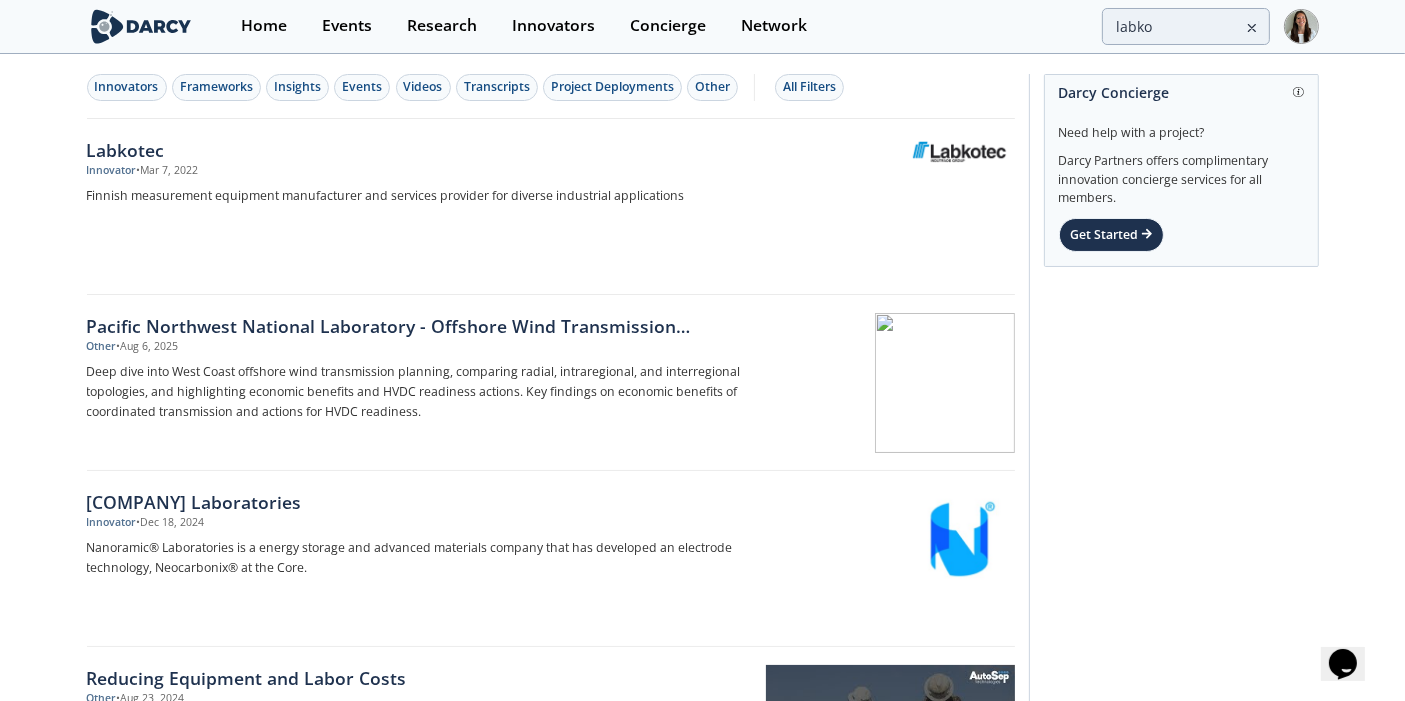 click on "Innovators
Frameworks
Insights
Events
Videos
Transcripts
Project Deployments
Other
All Filters
Labkotec
Innovator
•  Mar 7, 2022
Finnish measurement equipment manufacturer and services provider for diverse industrial applications
Other" 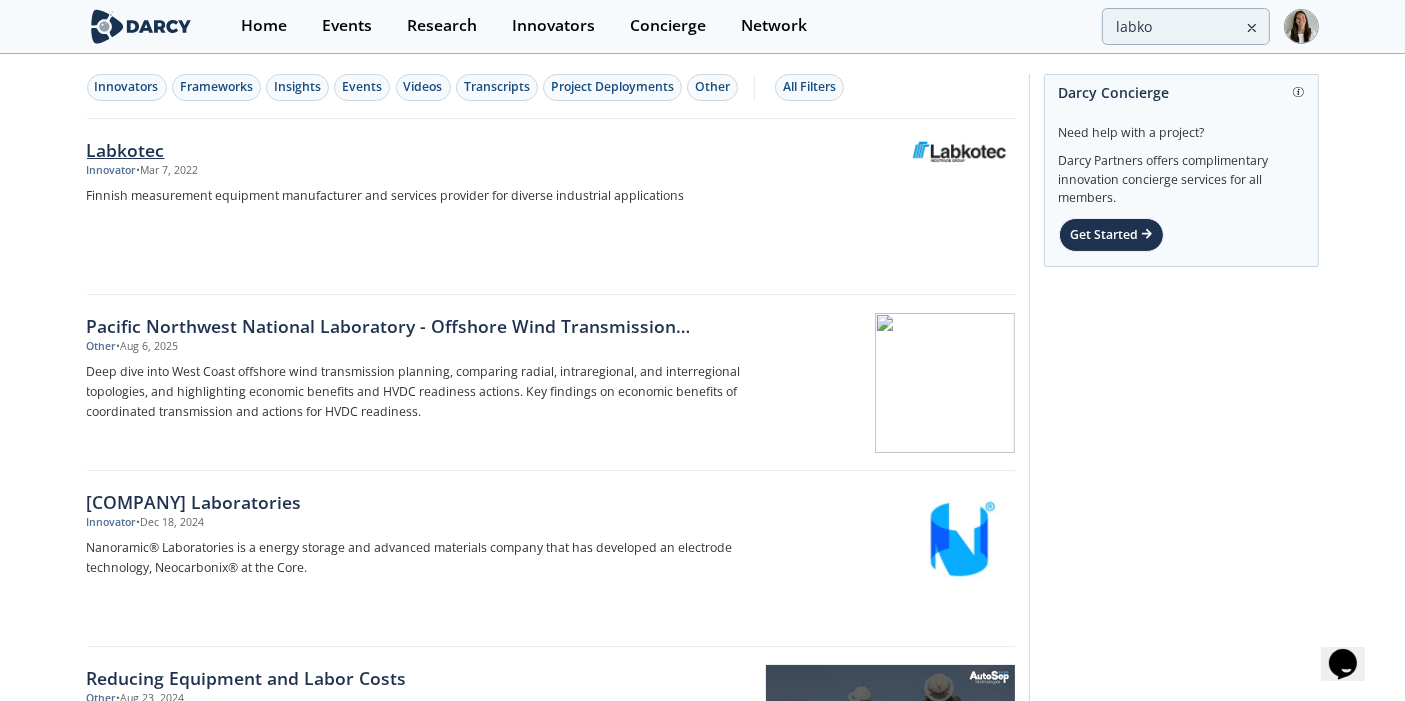 click on "Innovator" at bounding box center [112, 171] 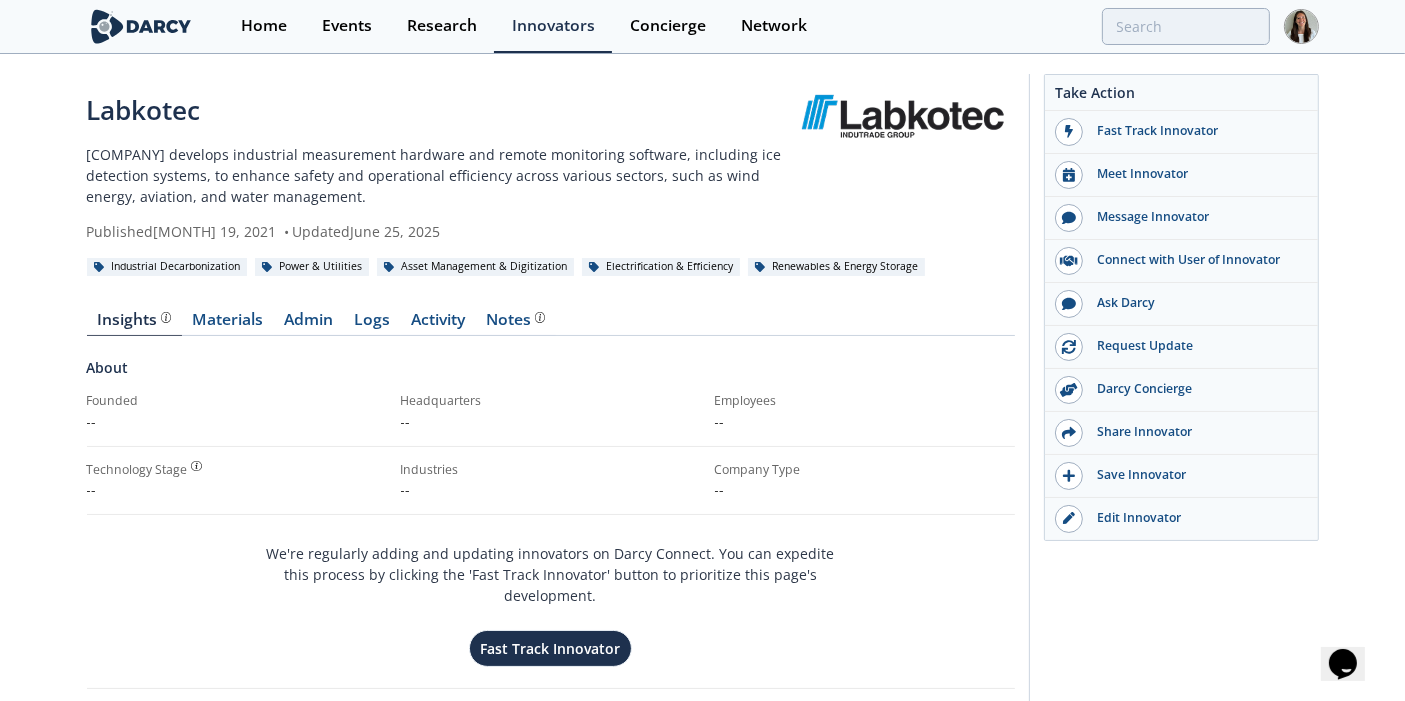 click on "Labkotec develops industrial measurement hardware and remote monitoring software, including ice detection systems, to enhance safety and operational efficiency across various sectors, such as wind energy, aviation, and water management." at bounding box center [444, 175] 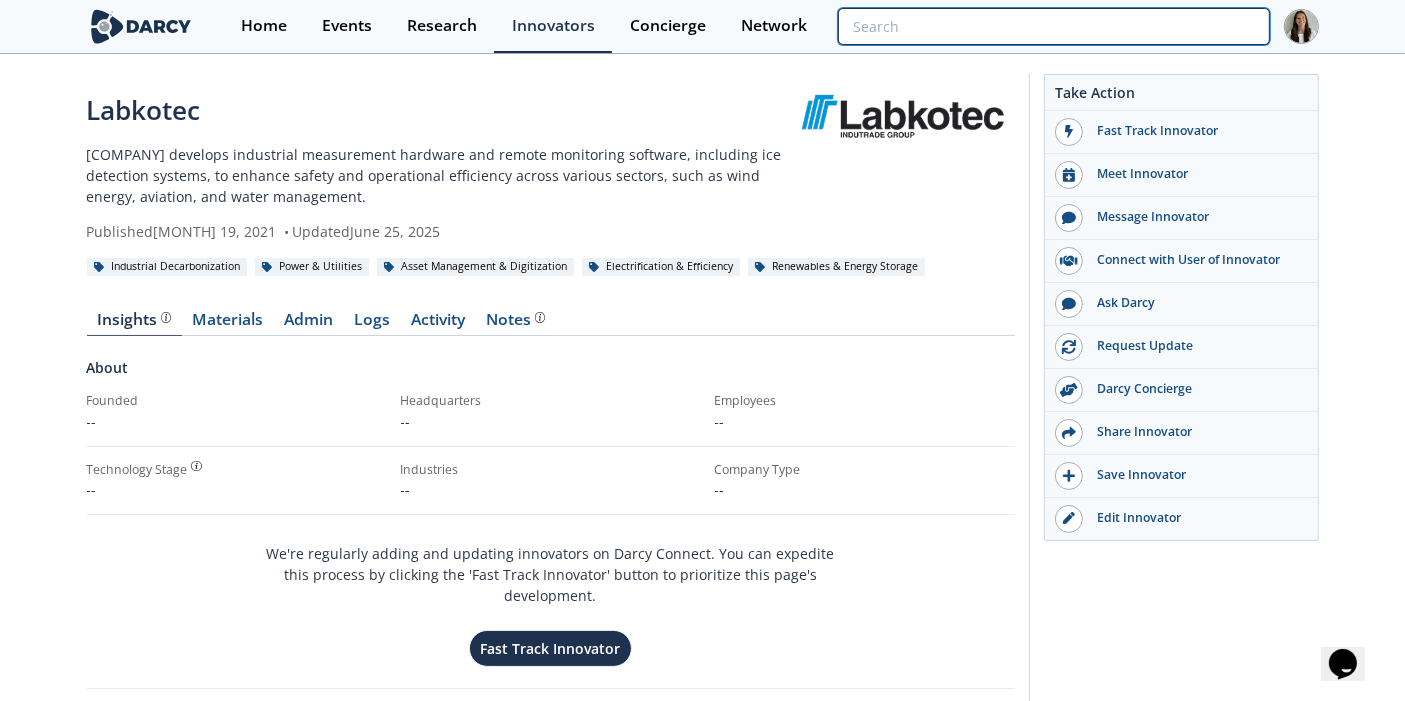 click at bounding box center (1053, 26) 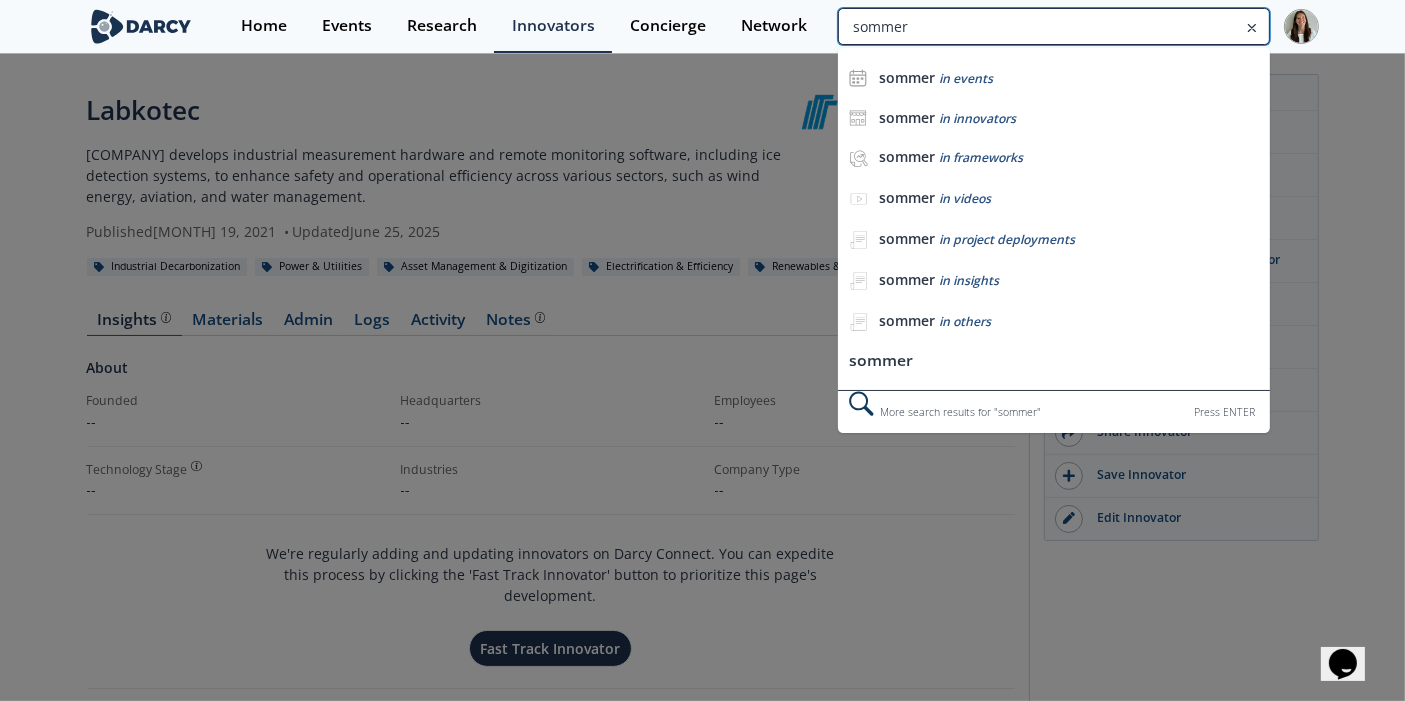 type on "sommer" 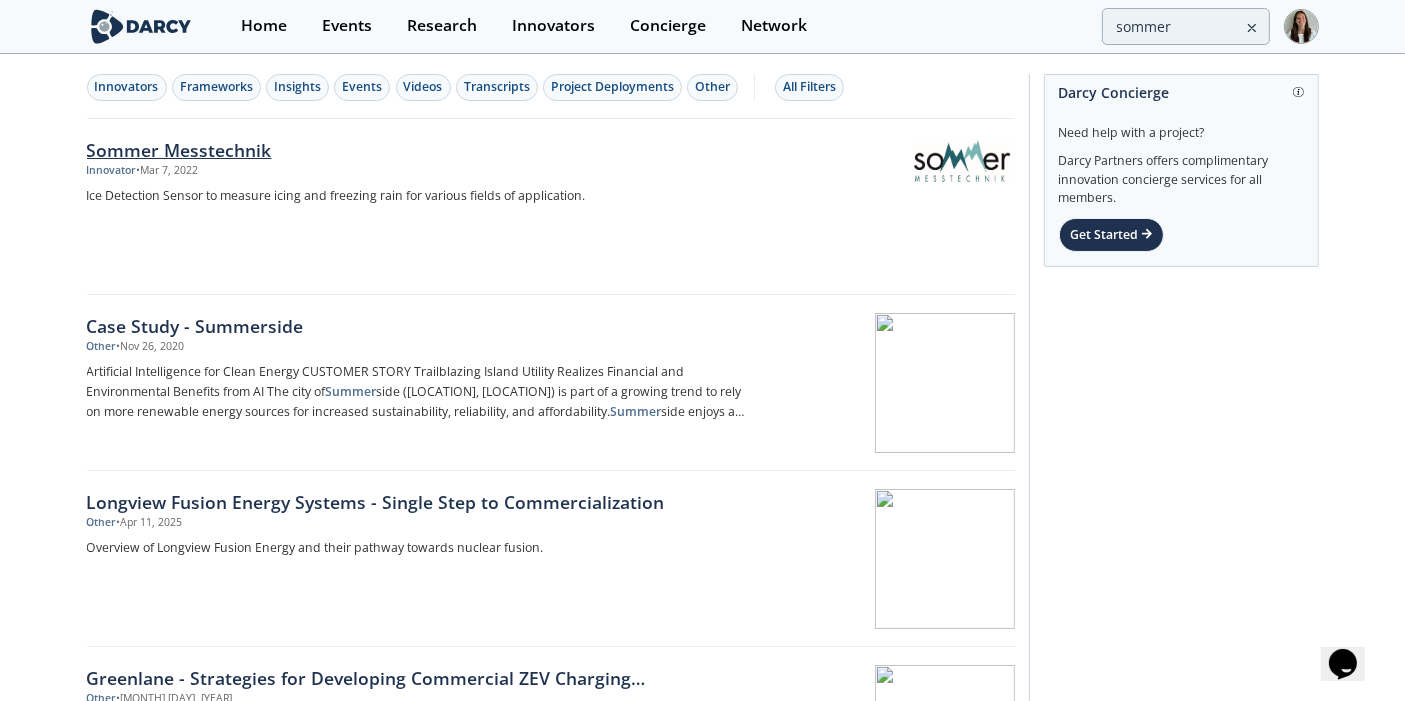 click on "Innovator
•  Mar 7, 2022" at bounding box center [418, 171] 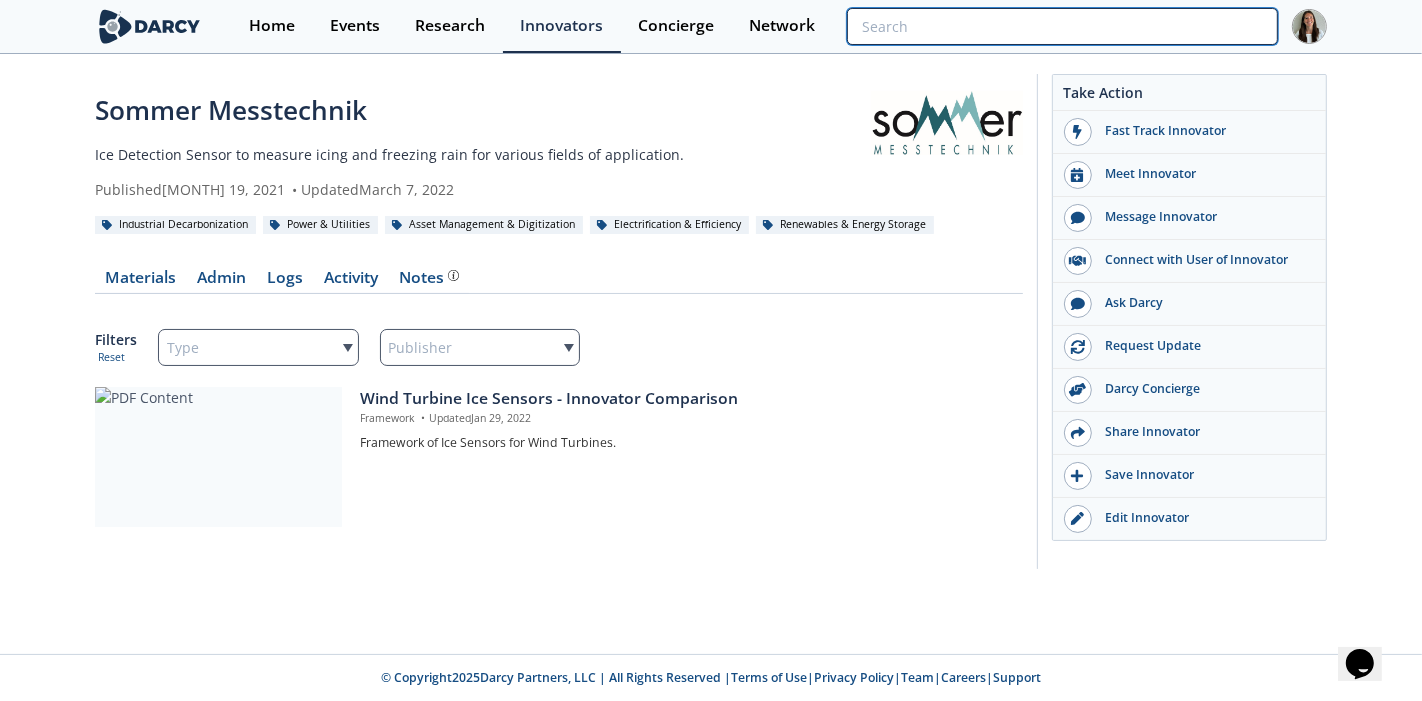 click at bounding box center (1062, 26) 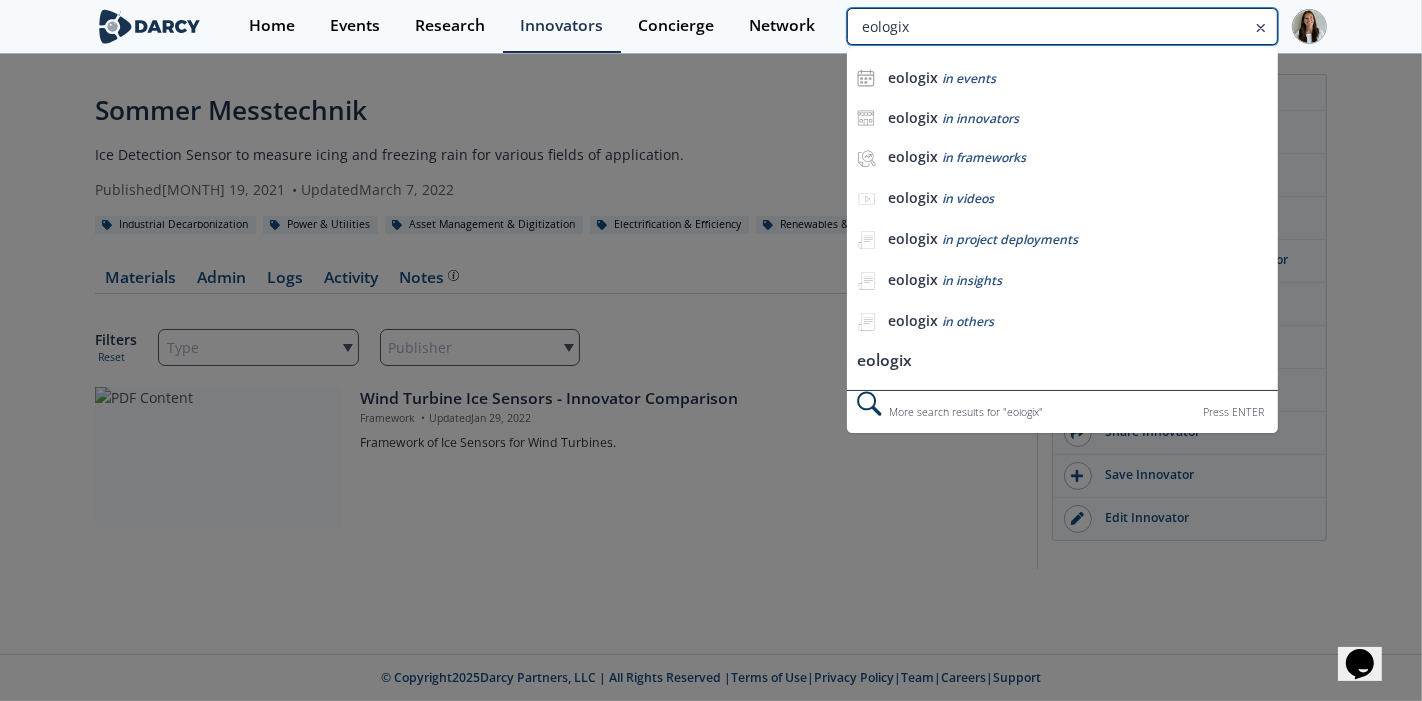 type on "eologix" 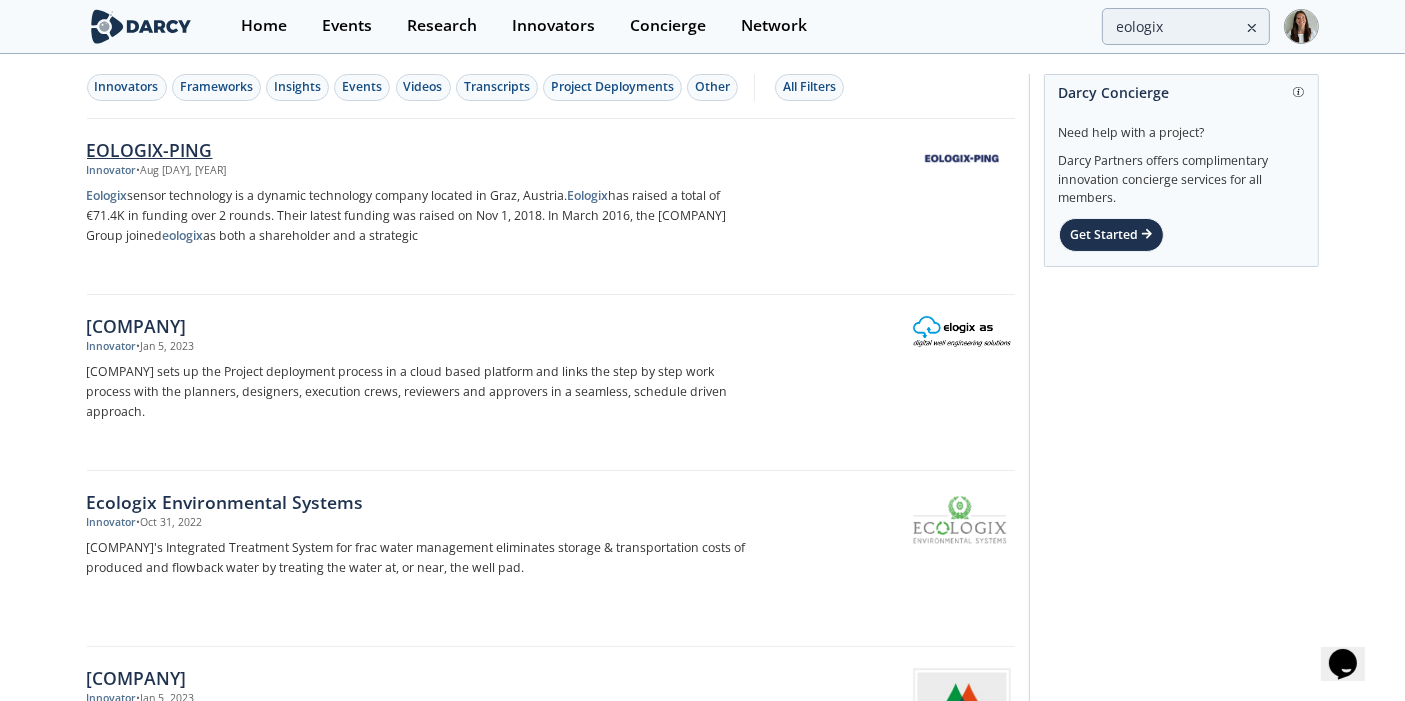 click on "EOLOGIX-PING
Innovator
•  Aug 22, 2024
Eologix  sensor technology is a dynamic technology company located in Graz, Austria.  Eologix  has raised a total of €71.4K in funding over 2 rounds. Their latest funding was raised on Nov 1, 2018. In March 2016, the Phoenix Contact Group joined  eologix  as both a shareholder and a strategic" at bounding box center [425, 207] 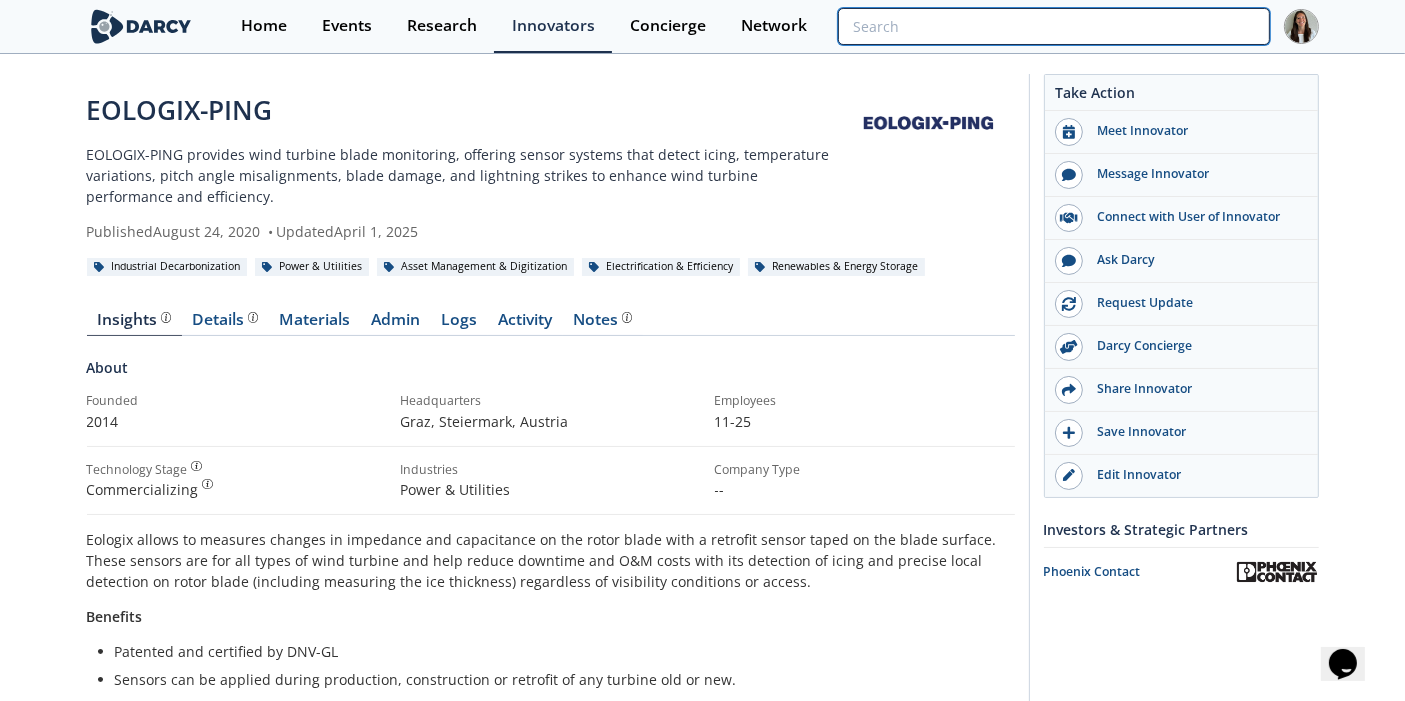 click at bounding box center [1053, 26] 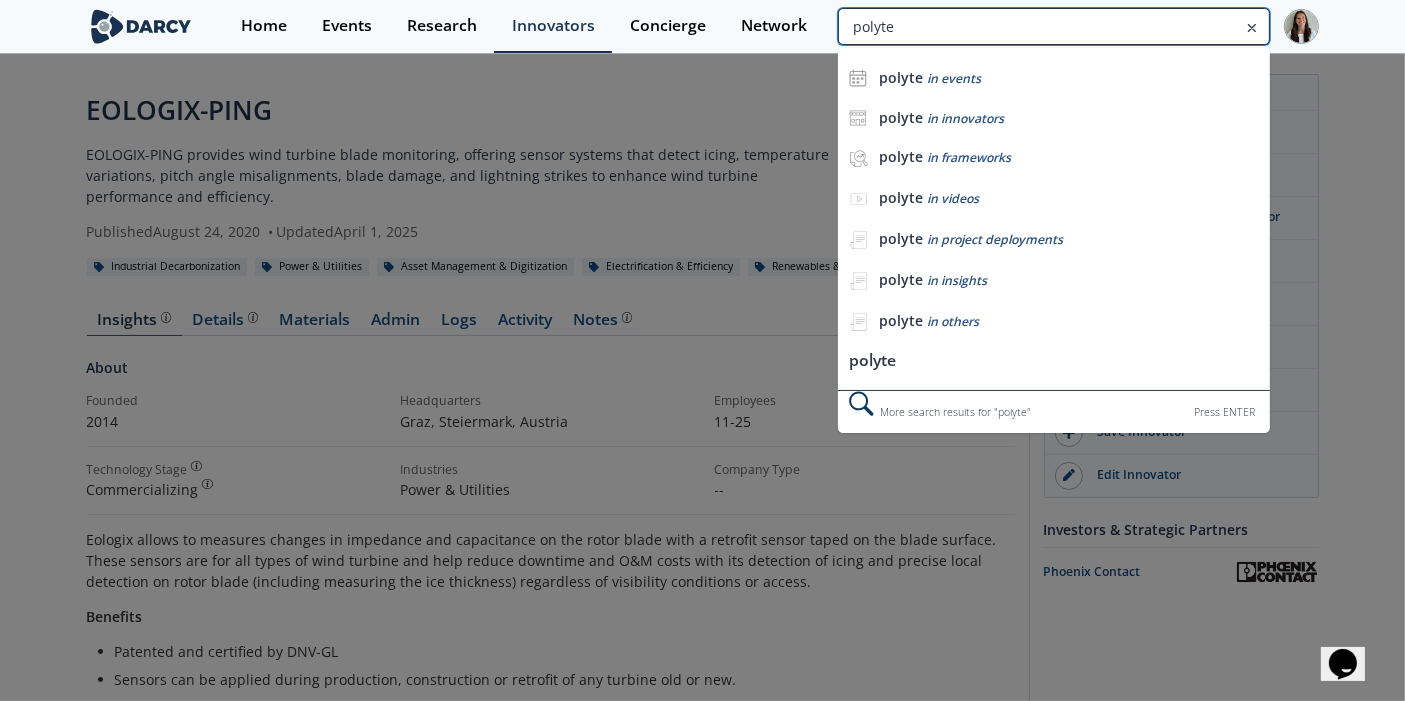 type on "polyte" 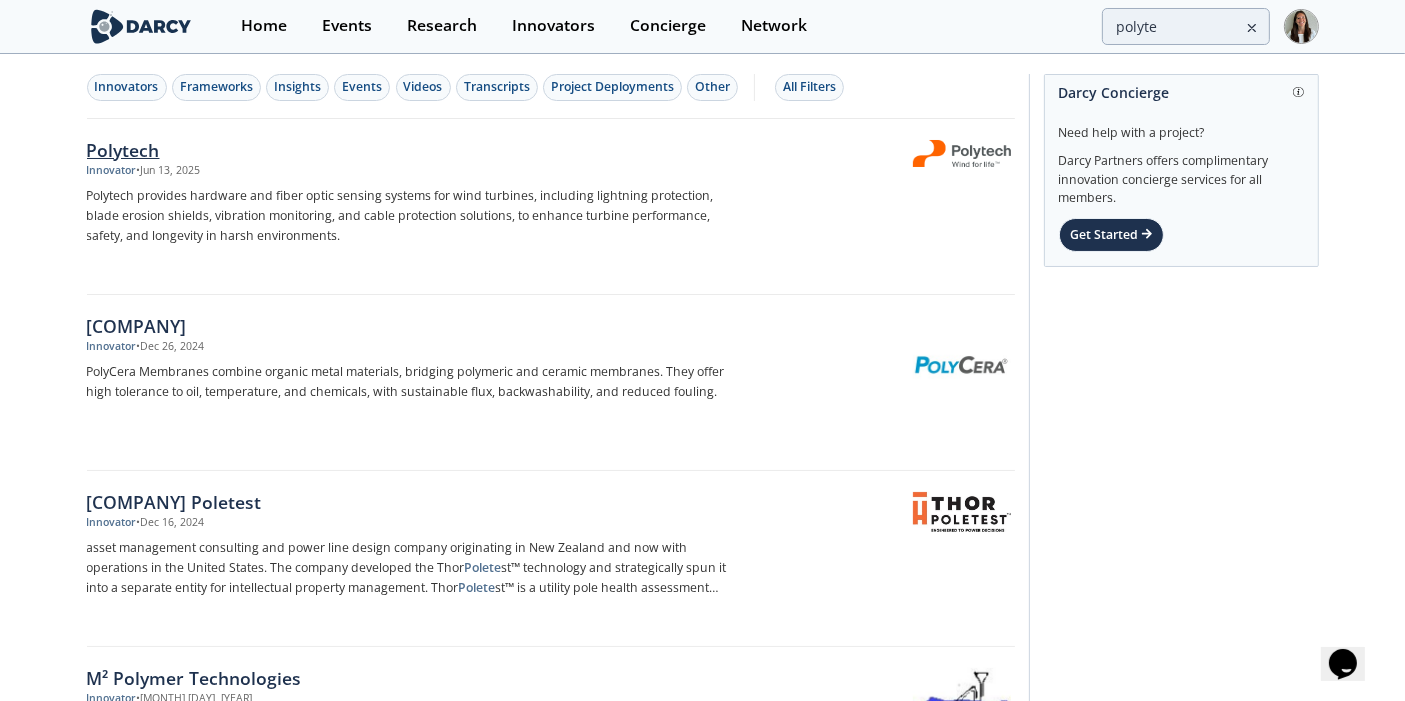 click on "Polytech provides hardware and fiber optic sensing systems for wind turbines, including lightning protection, blade erosion shields, vibration monitoring, and cable protection solutions, to enhance turbine performance, safety, and longevity in harsh environments." at bounding box center [418, 216] 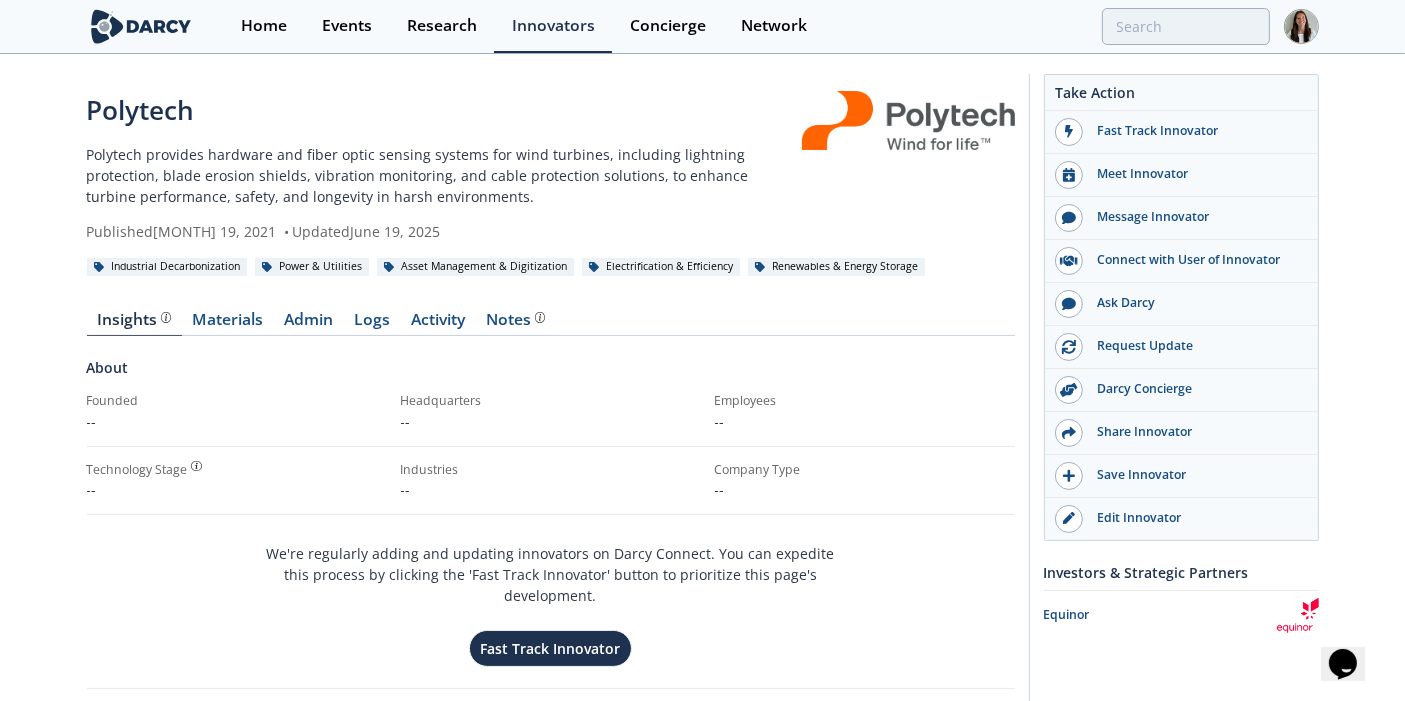click at bounding box center (1053, 26) 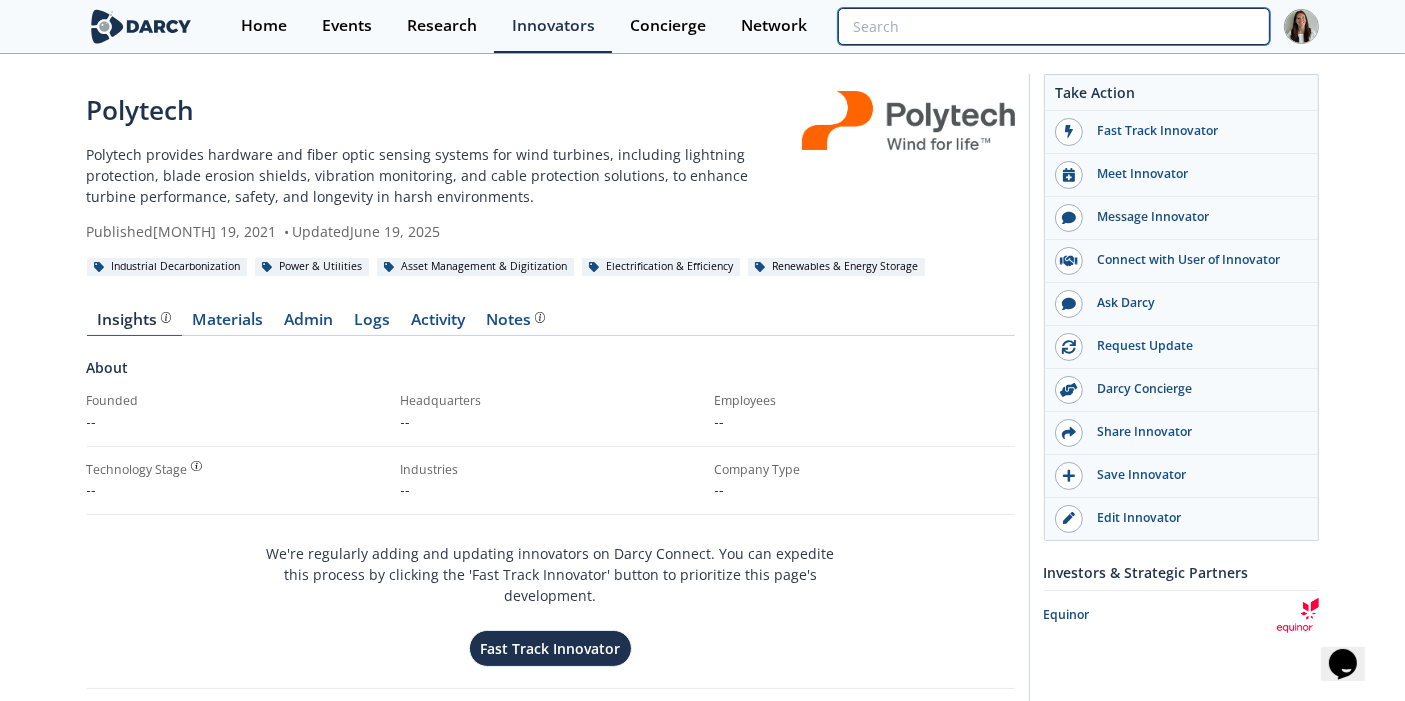 click at bounding box center (1053, 26) 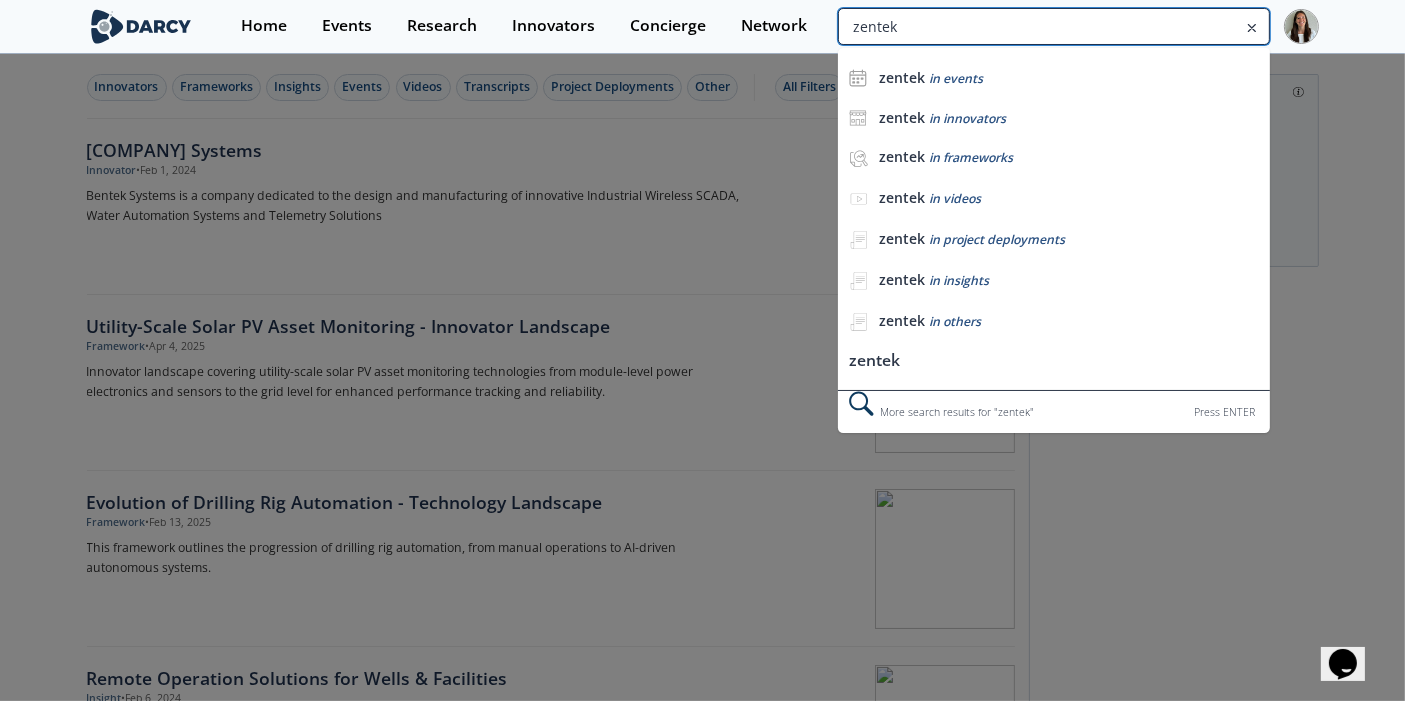click on "zentek" at bounding box center (1053, 26) 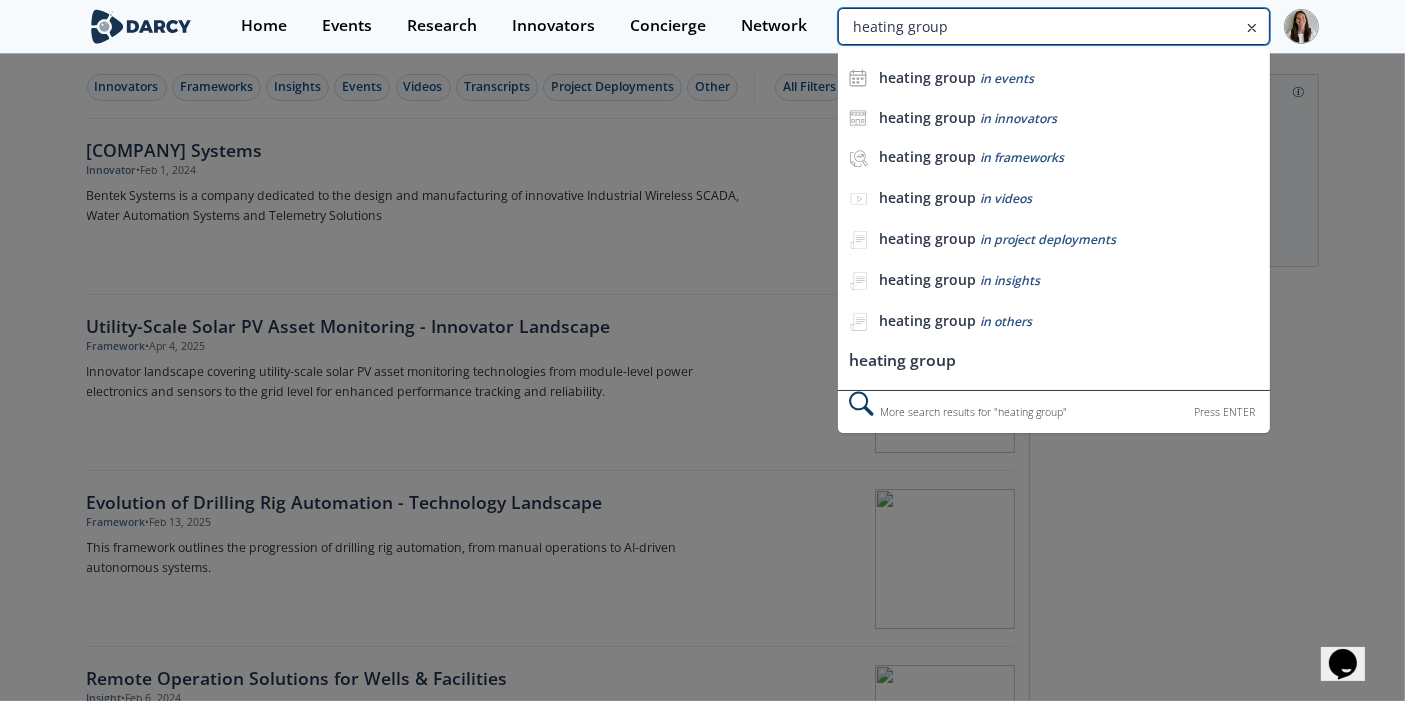 type on "heating group" 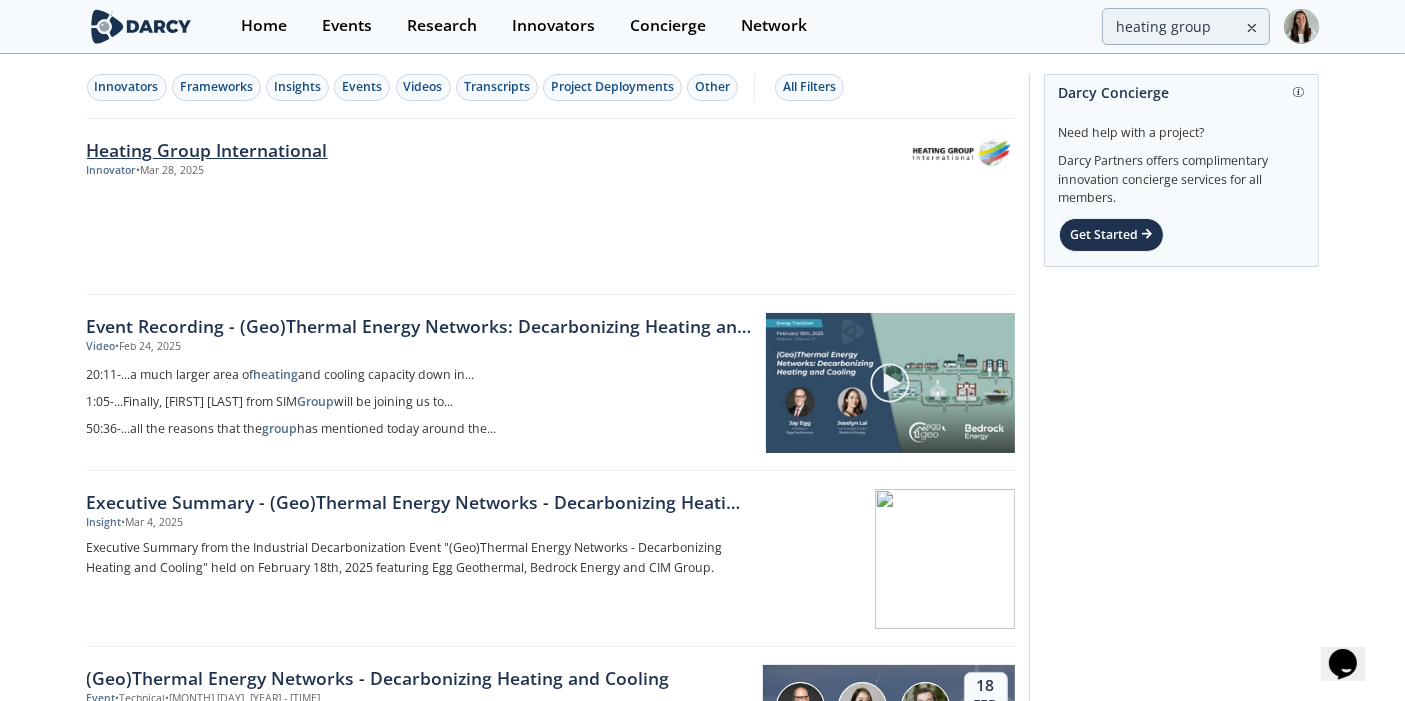 click on "Heating Group International" at bounding box center [418, 150] 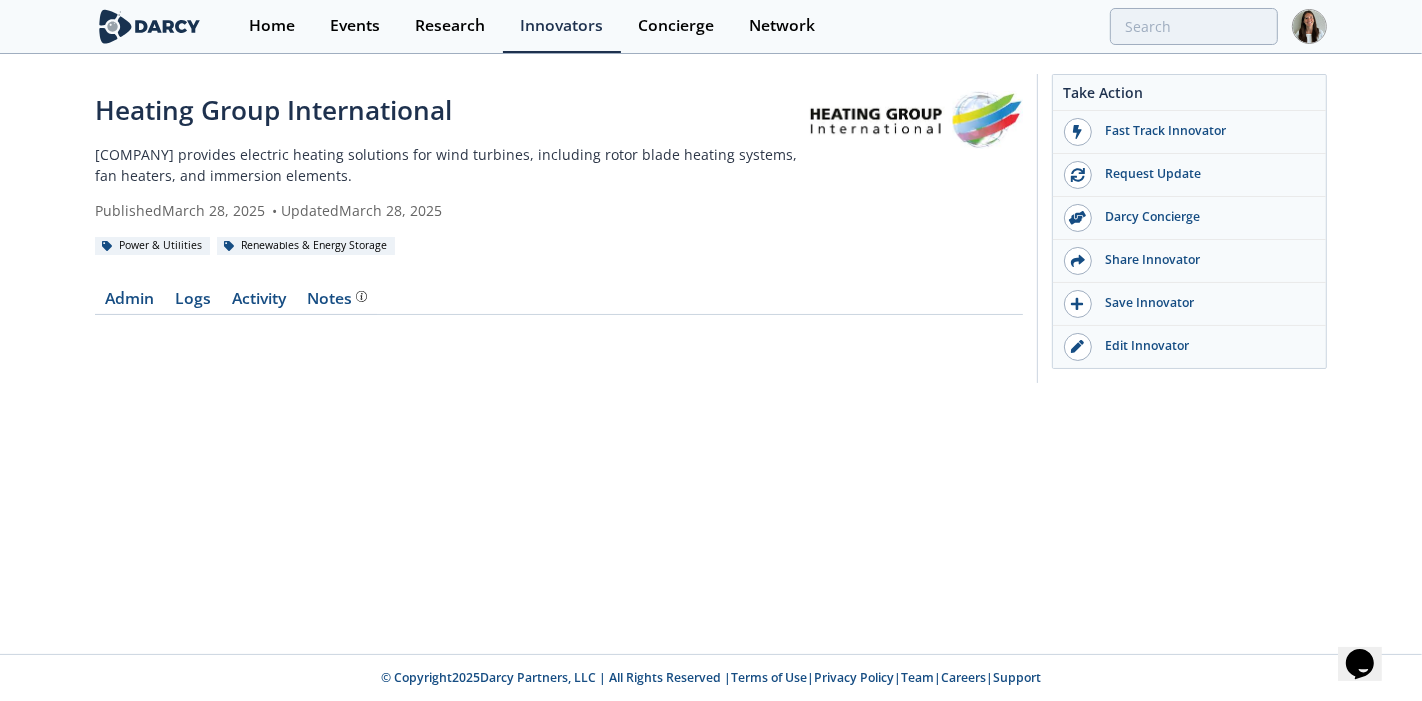 click on "Heating Group International
Heating Group International provides electric heating solutions for wind turbines, including rotor blade heating systems, fan heaters, and immersion elements.
Published  March 28, 2025
•
Updated  March 28, 2025" at bounding box center (452, 156) 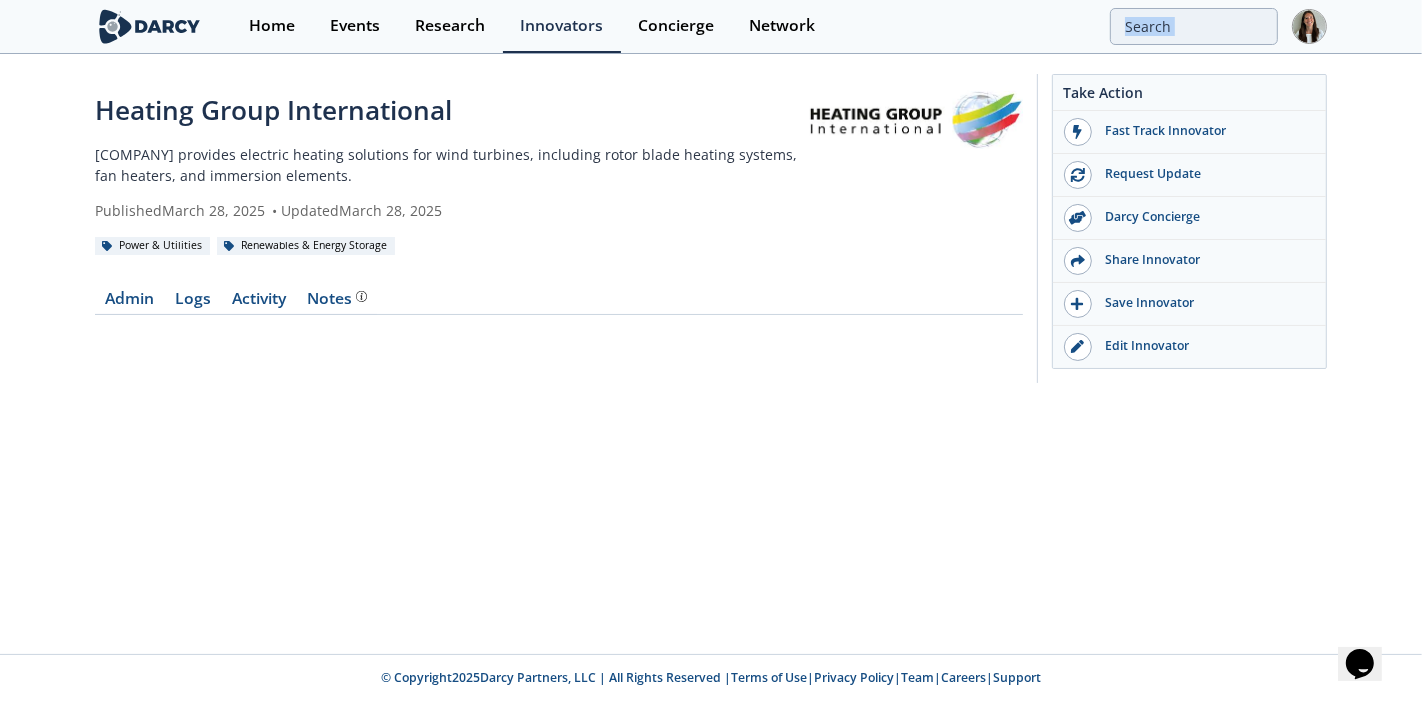 click on "Home
Events
Research
Innovators
Concierge
Network" at bounding box center (779, 26) 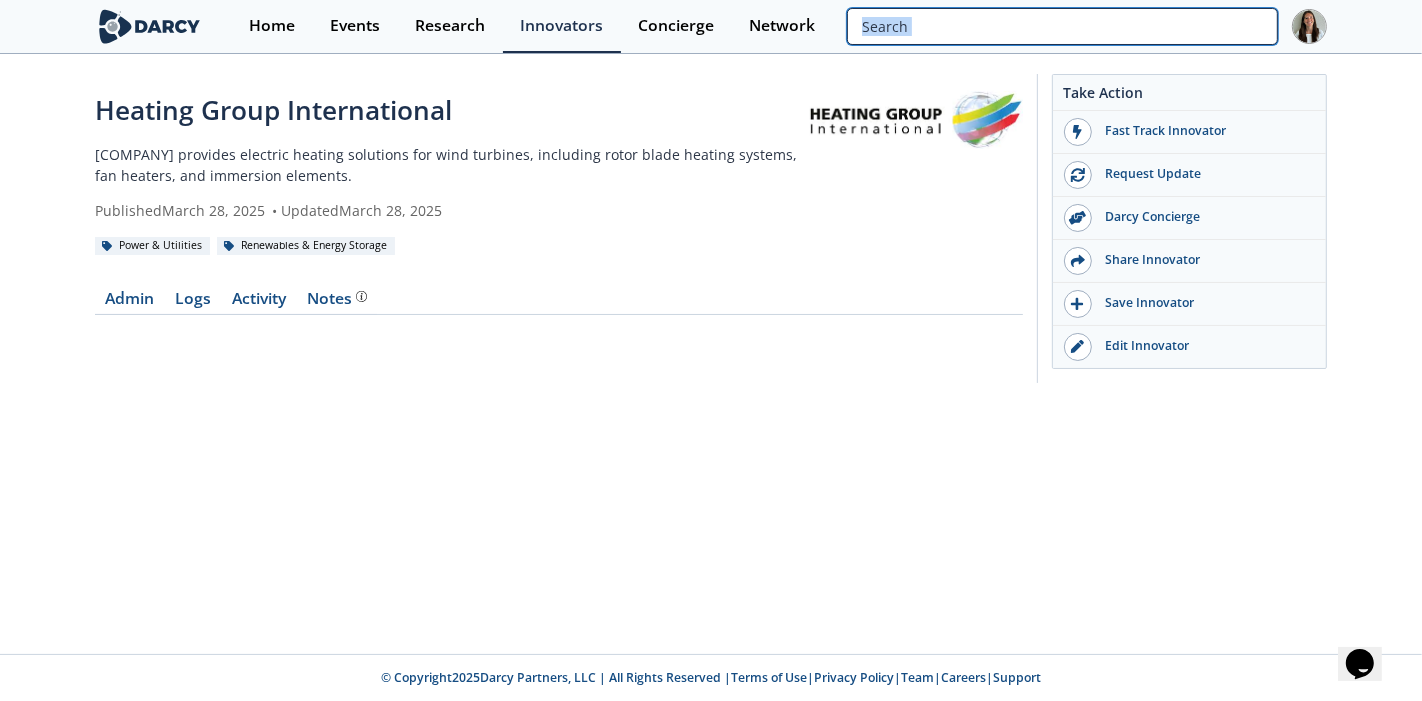 click at bounding box center [1062, 26] 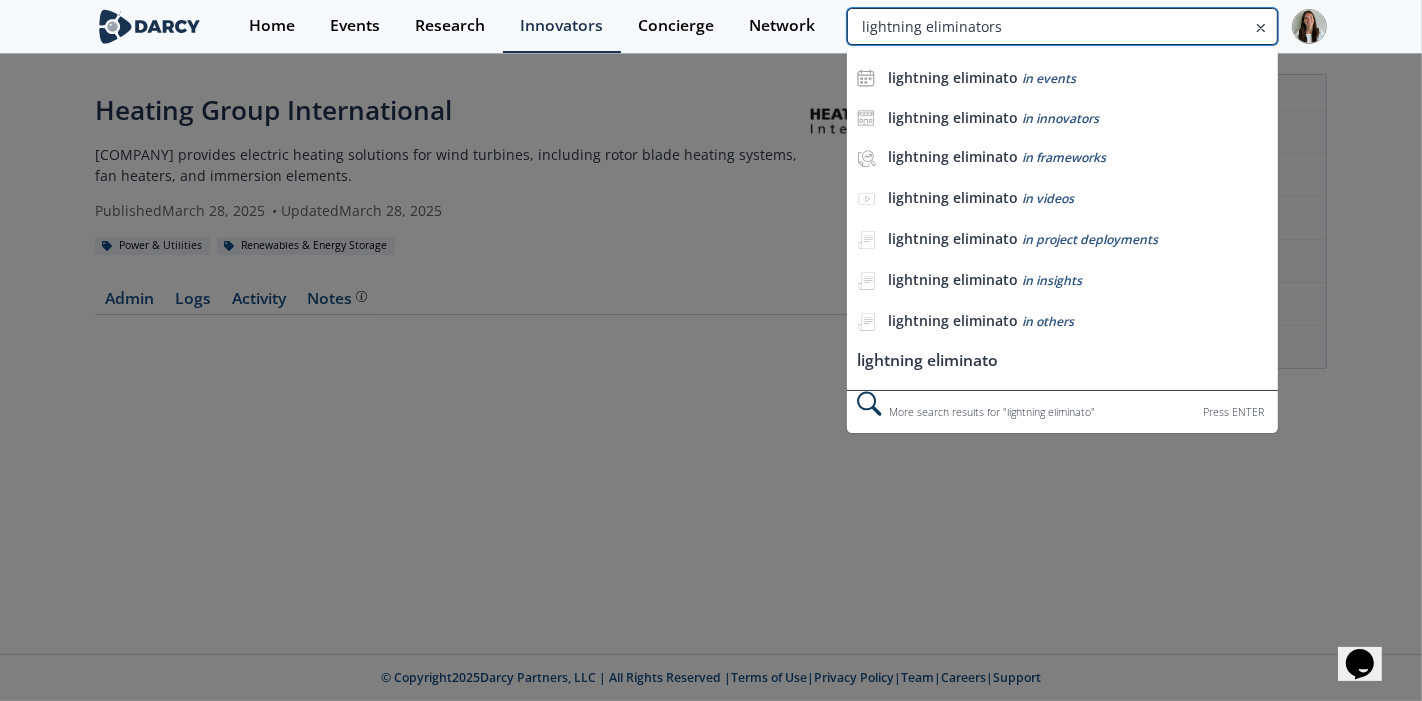 type on "lightning eliminators" 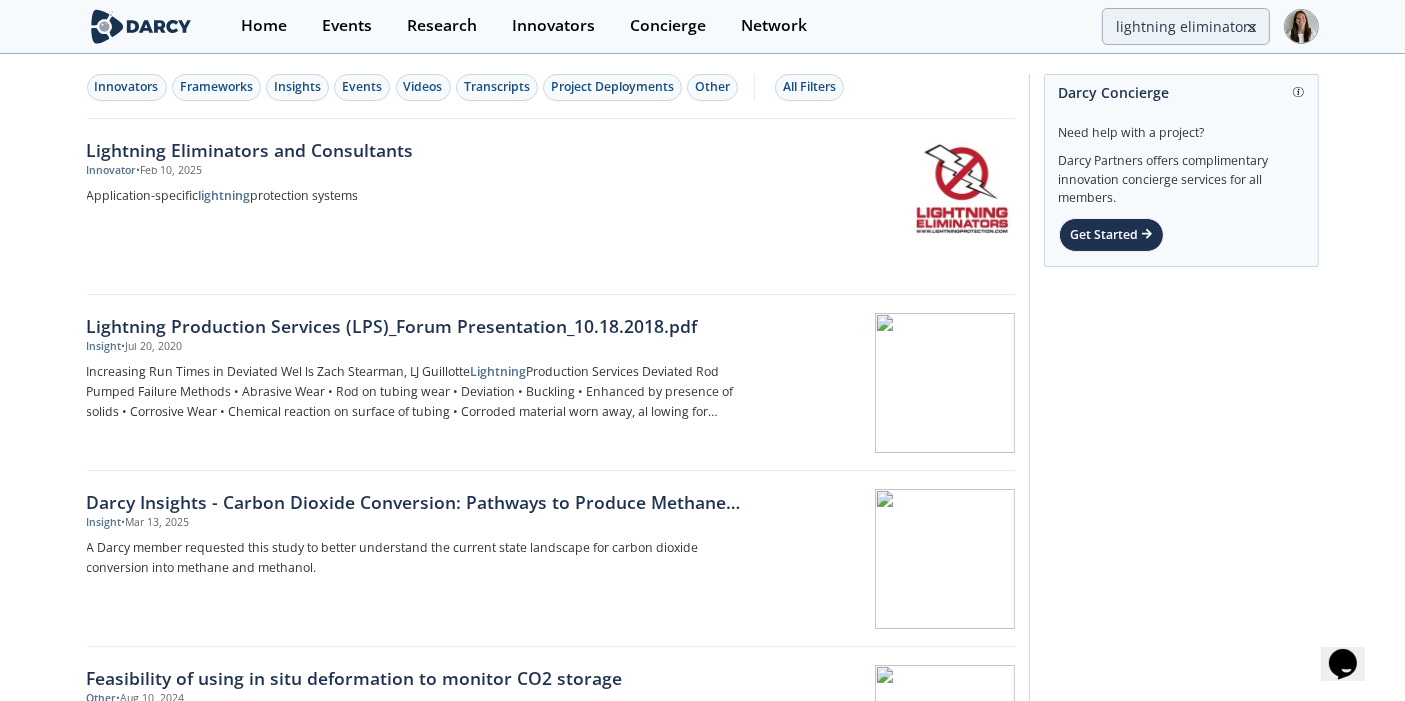 click on "Lightning Eliminators and Consultants
Innovator
•  Feb 10, 2025
Application-specific  lightning  protection systems" at bounding box center (425, 207) 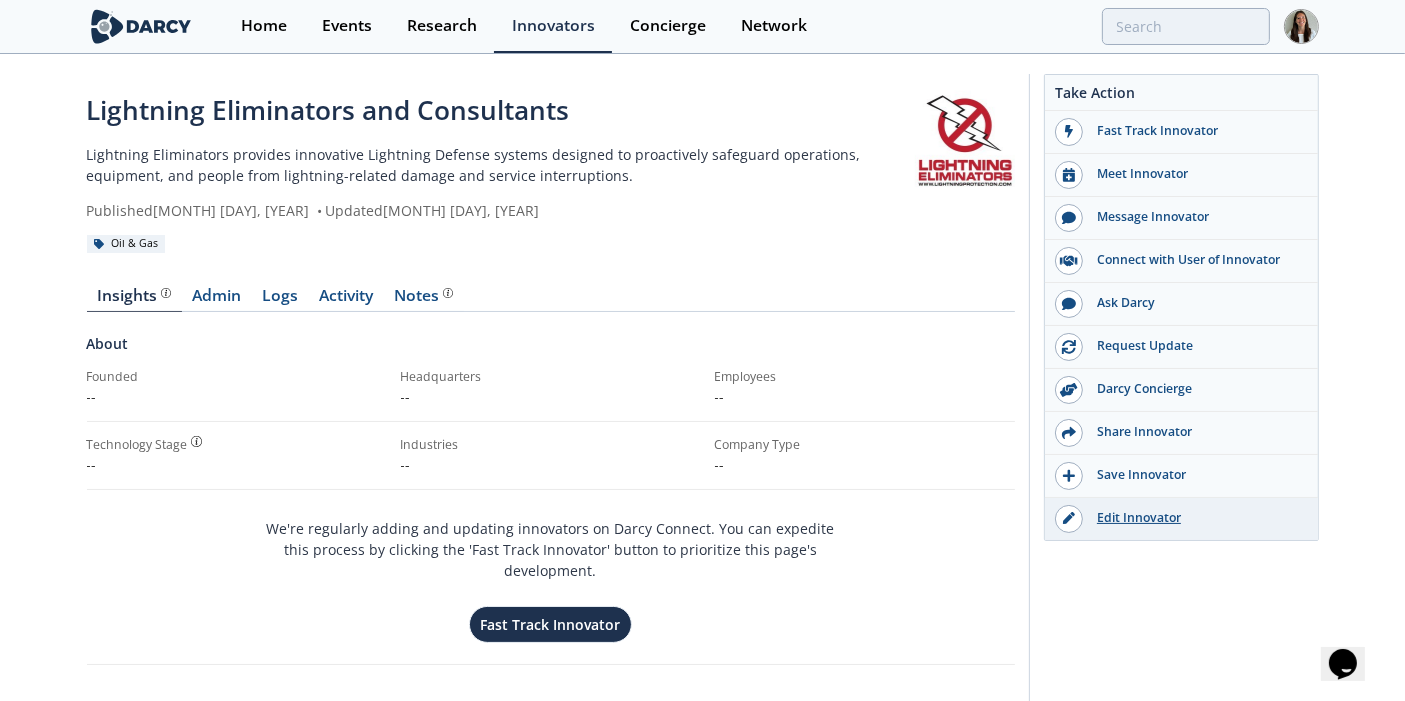 click on "Edit Innovator" at bounding box center (1195, 518) 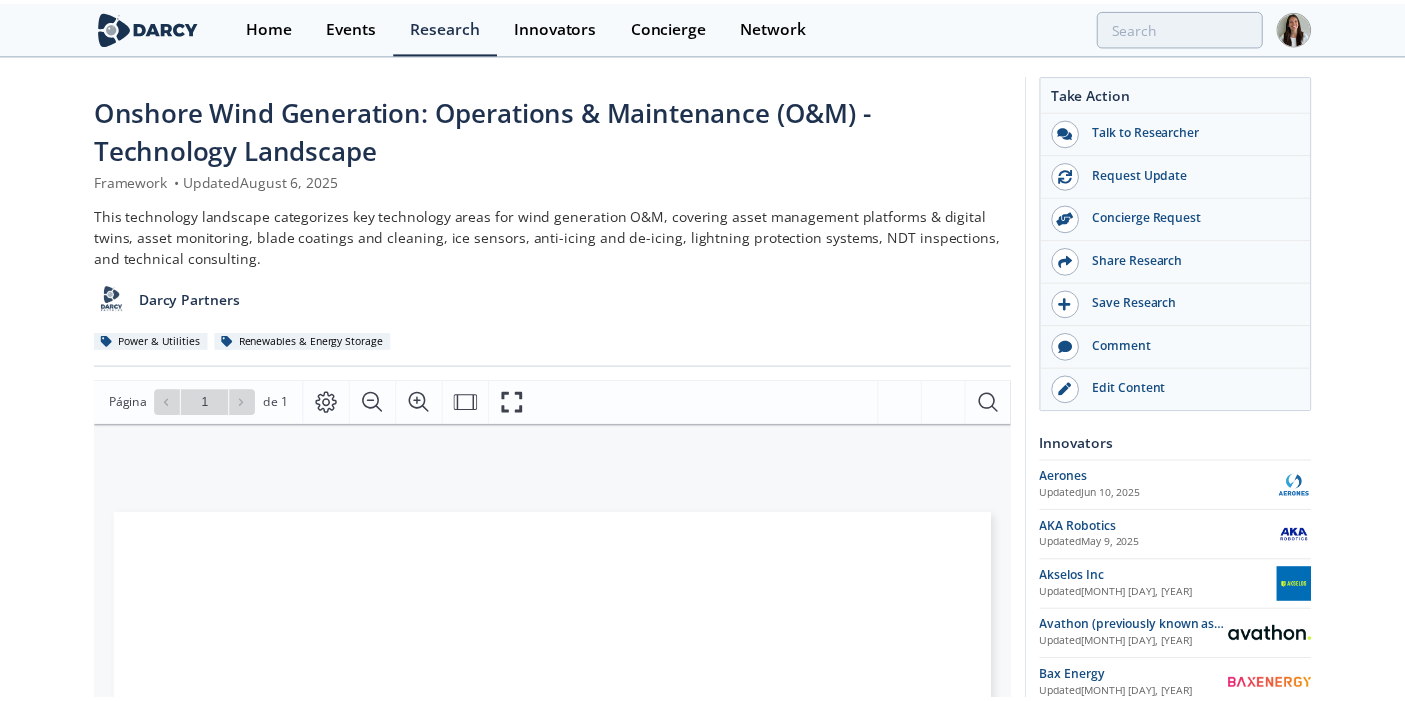 scroll, scrollTop: 0, scrollLeft: 0, axis: both 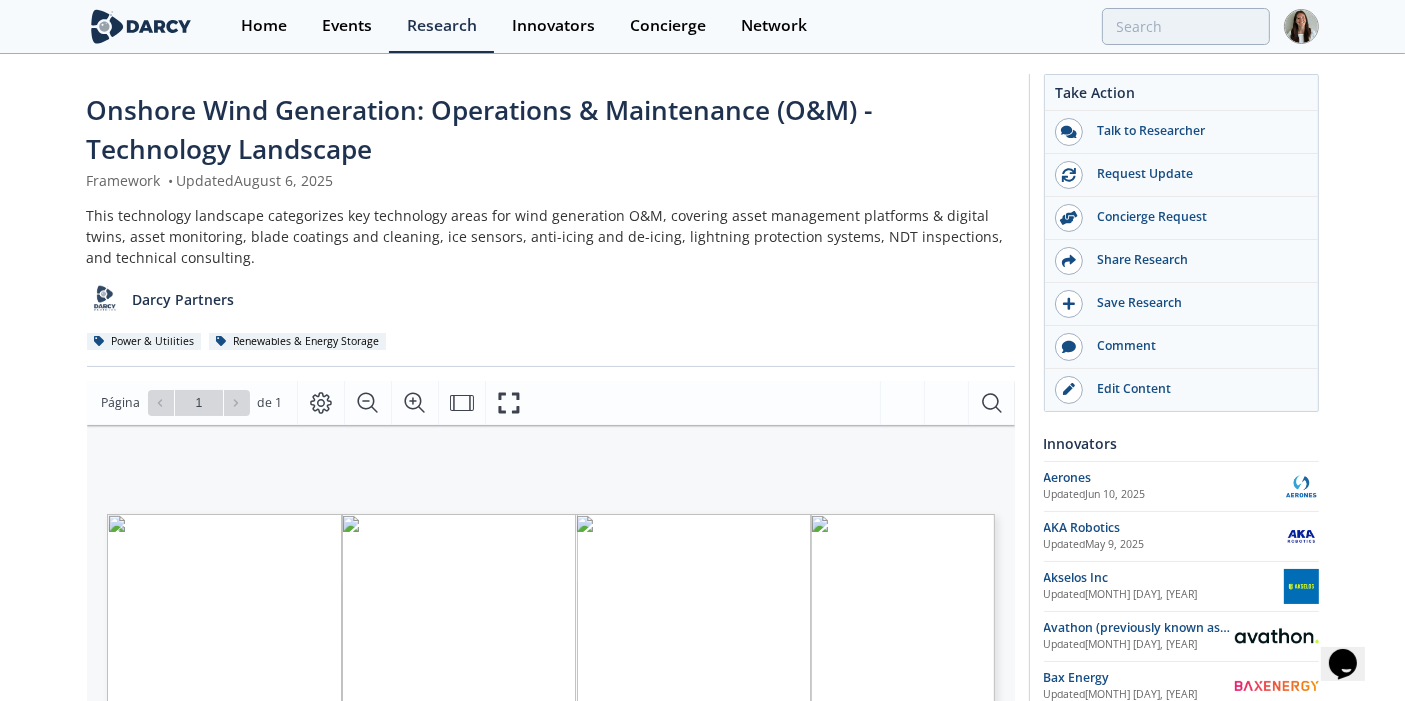 click on "Onshore Wind Generation: Operations & Maintenance (O&M) - Technology Landscape
Framework
•
Updated [MONTH] [DAY], [YEAR]
This technology landscape categorizes key technology areas for wind generation O&M, covering asset management platforms & digital twins, asset monitoring, blade coatings and cleaning, ice sensors, anti-icing and de-icing, lightning protection systems, NDT inspections, and technical consulting.
Darcy Partners
Power & Utilities" 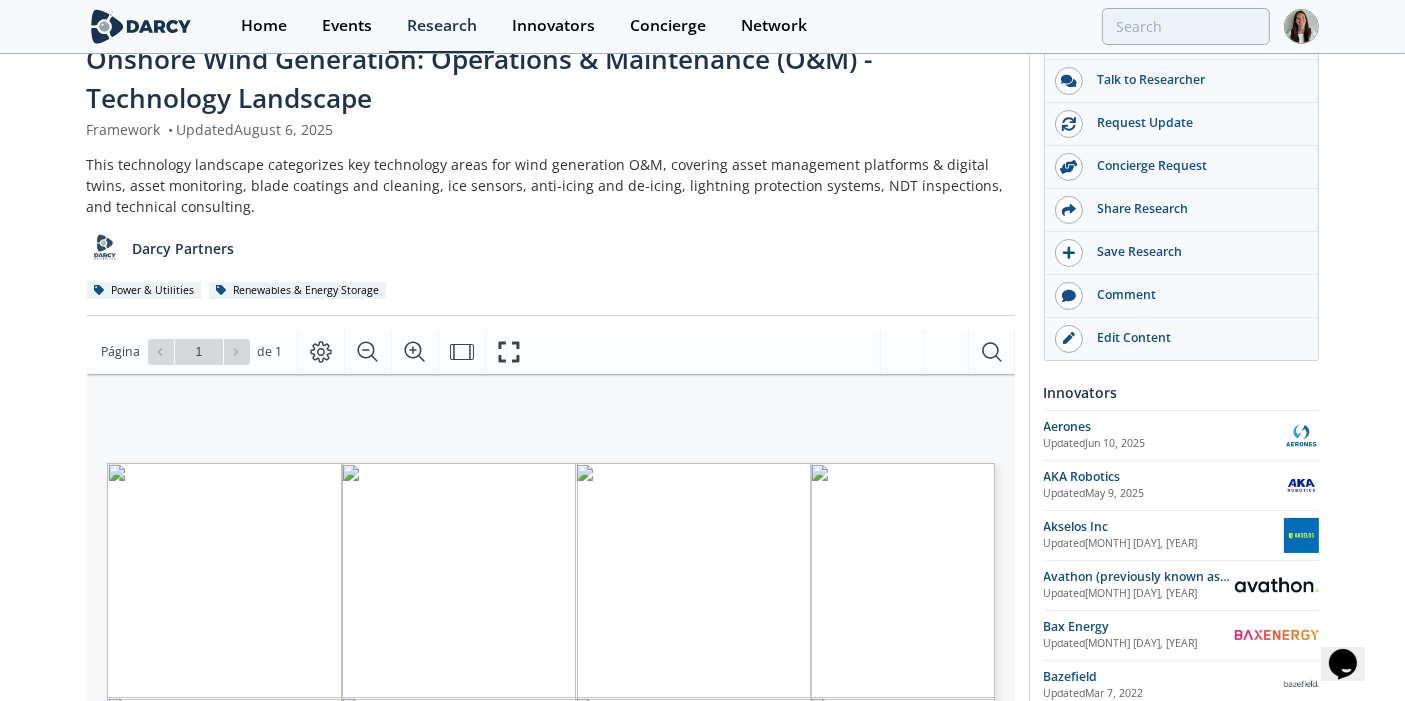 scroll, scrollTop: 0, scrollLeft: 0, axis: both 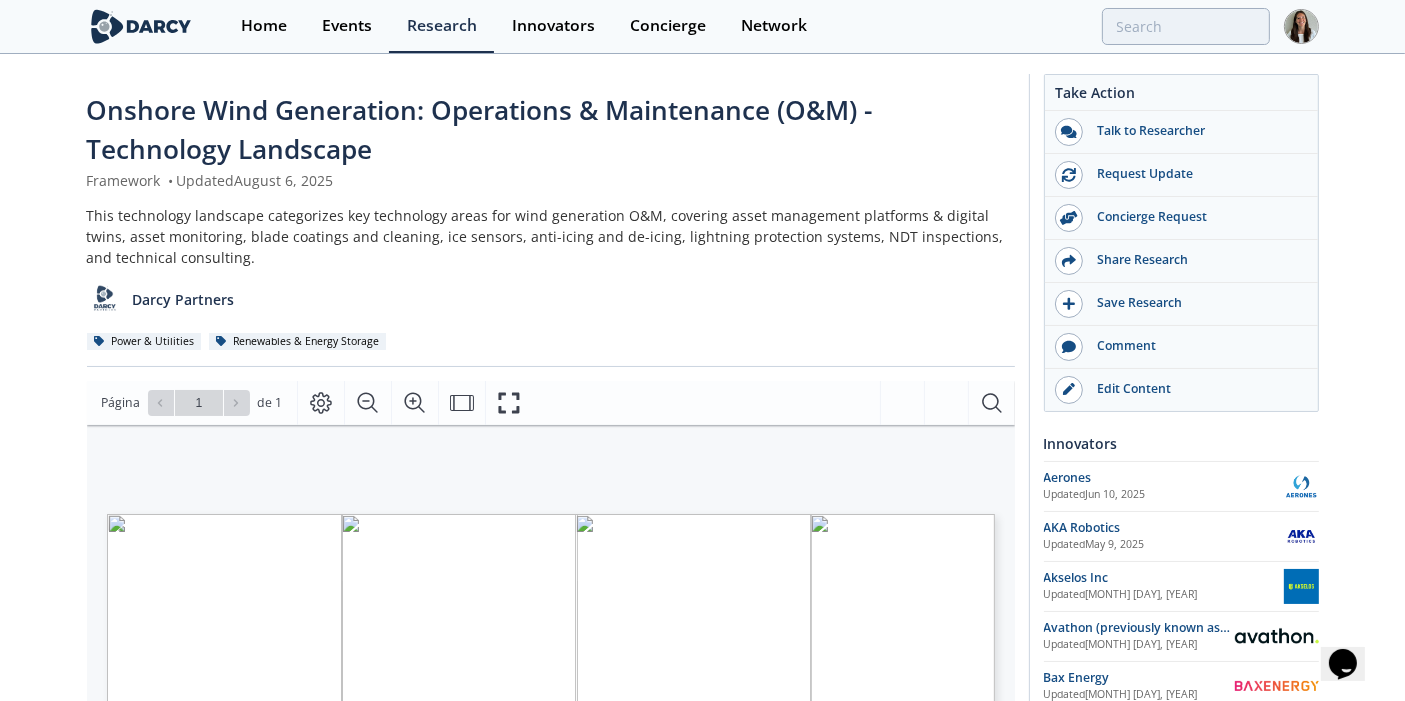 click on "Onshore Wind Generation: Operations & Maintenance (O&M) - Technology Landscape" at bounding box center (551, 130) 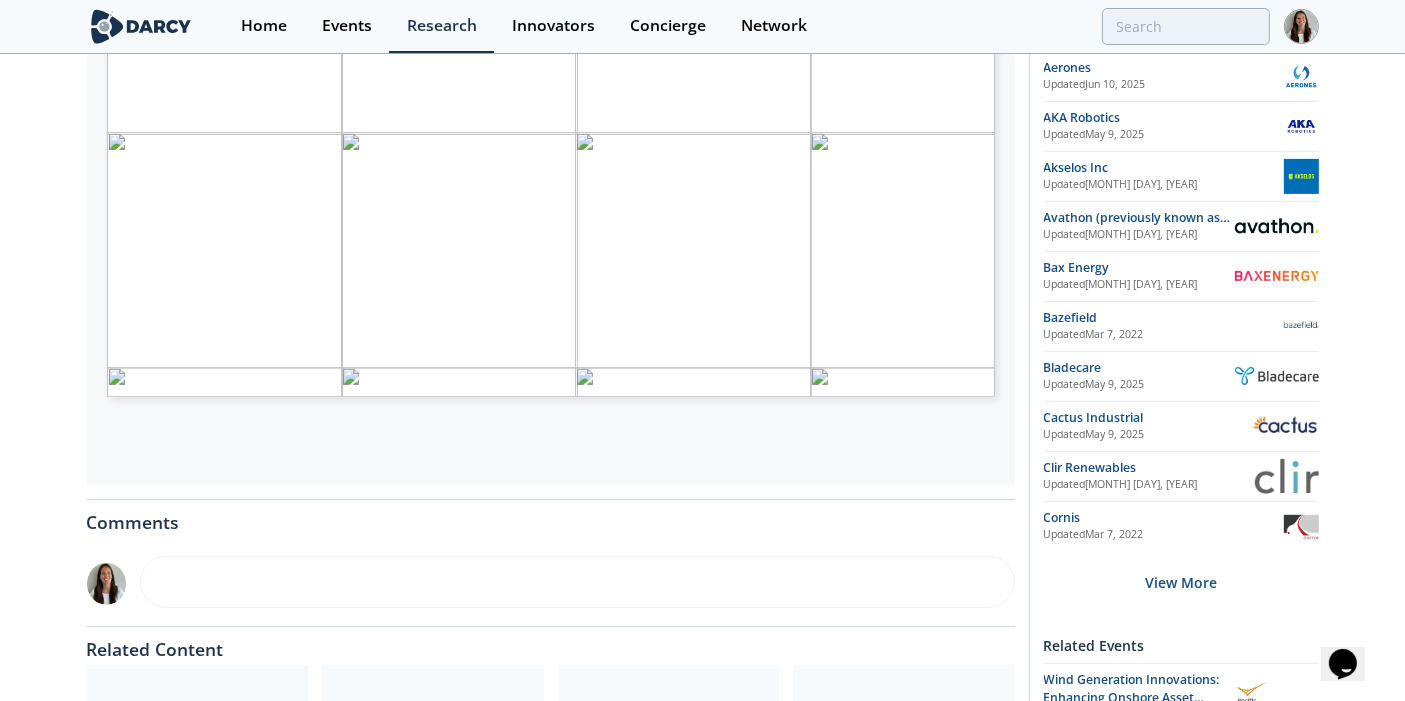 scroll, scrollTop: 777, scrollLeft: 0, axis: vertical 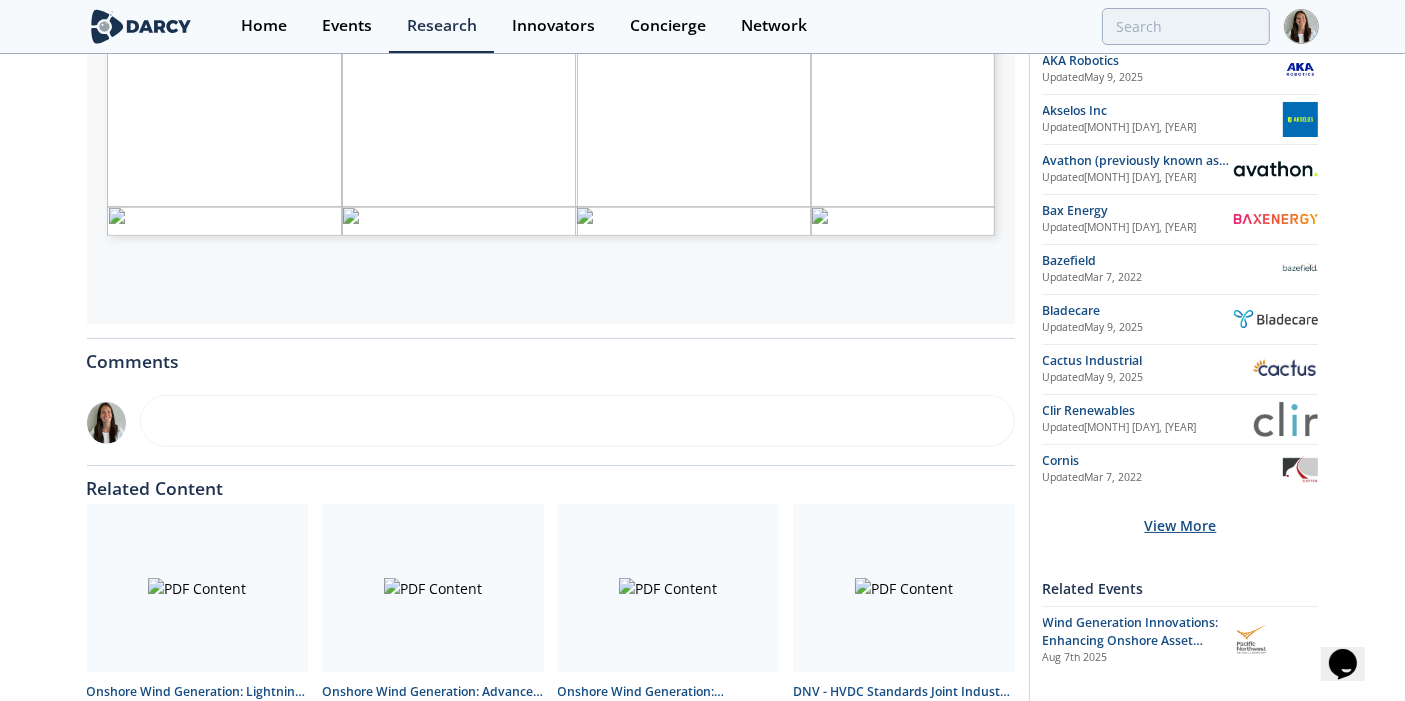 click on "View More" at bounding box center [1180, 525] 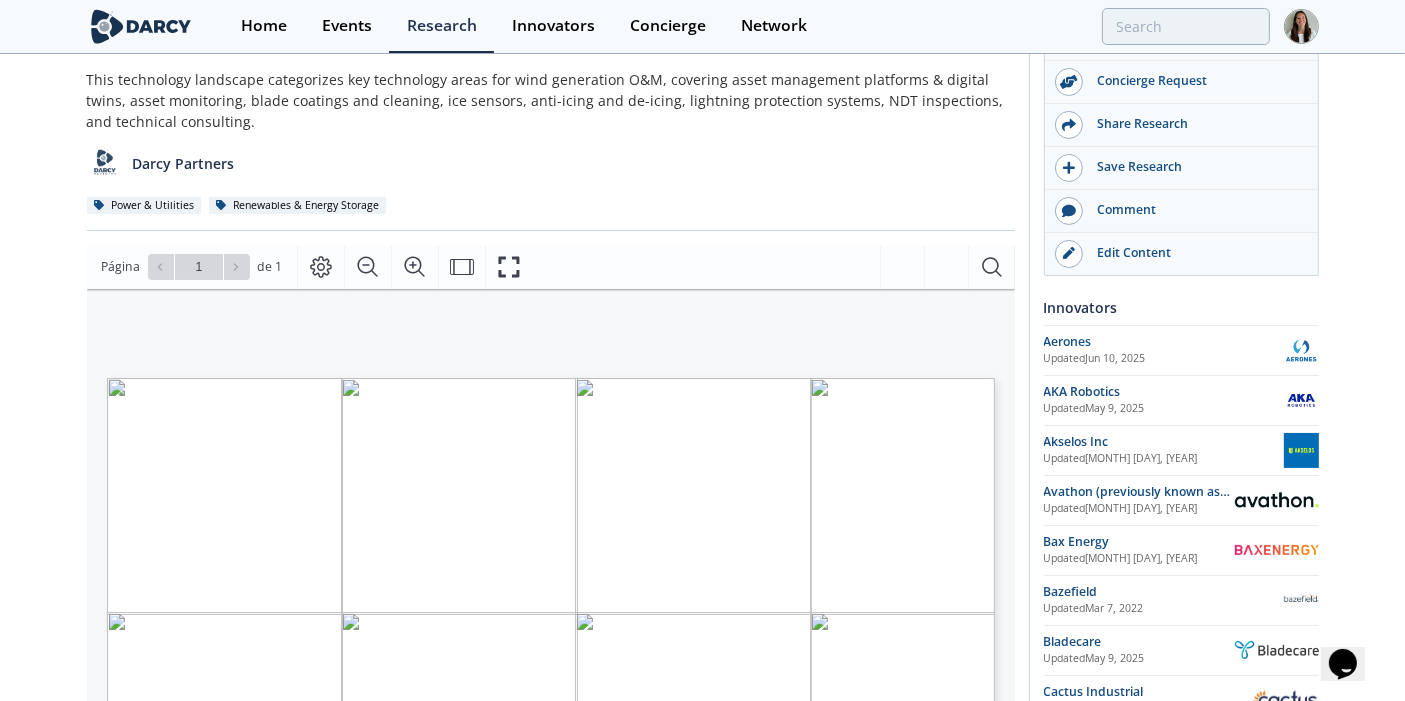 scroll, scrollTop: 0, scrollLeft: 0, axis: both 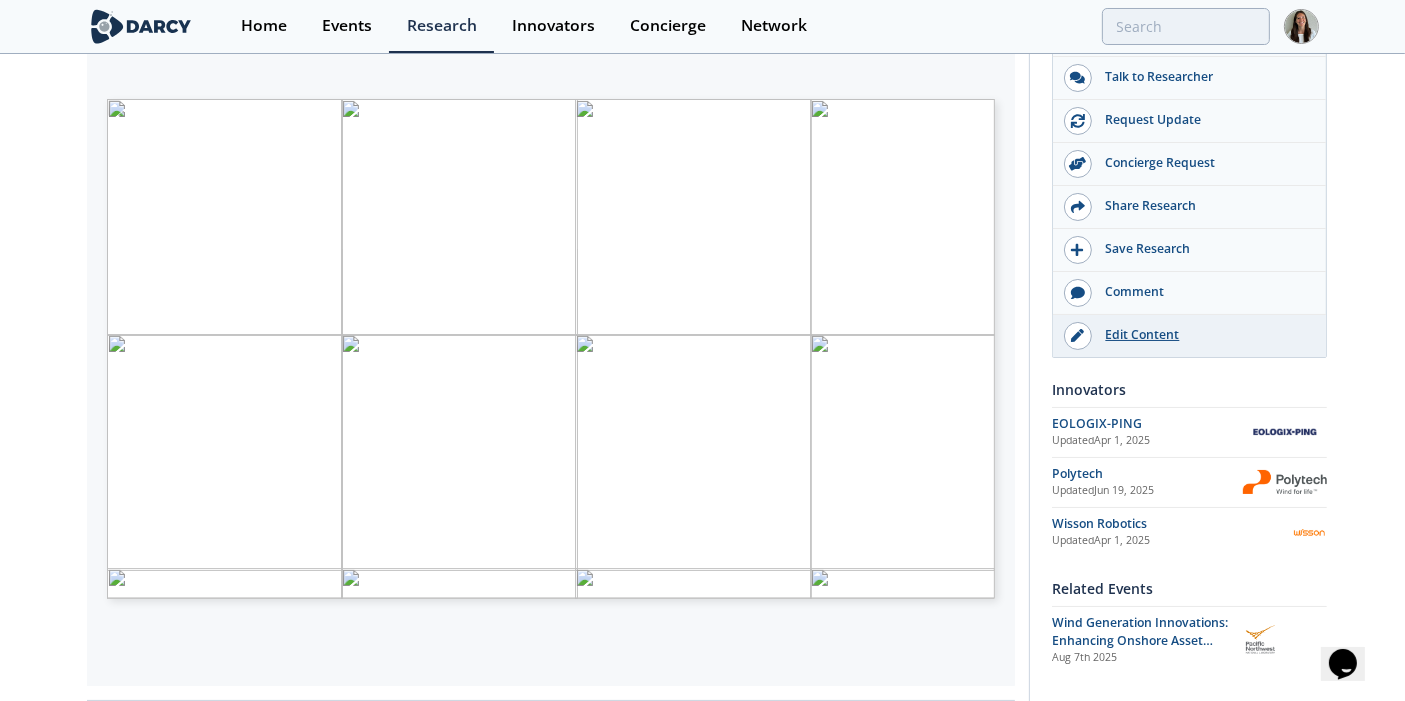 click on "Edit Content" at bounding box center [1204, 335] 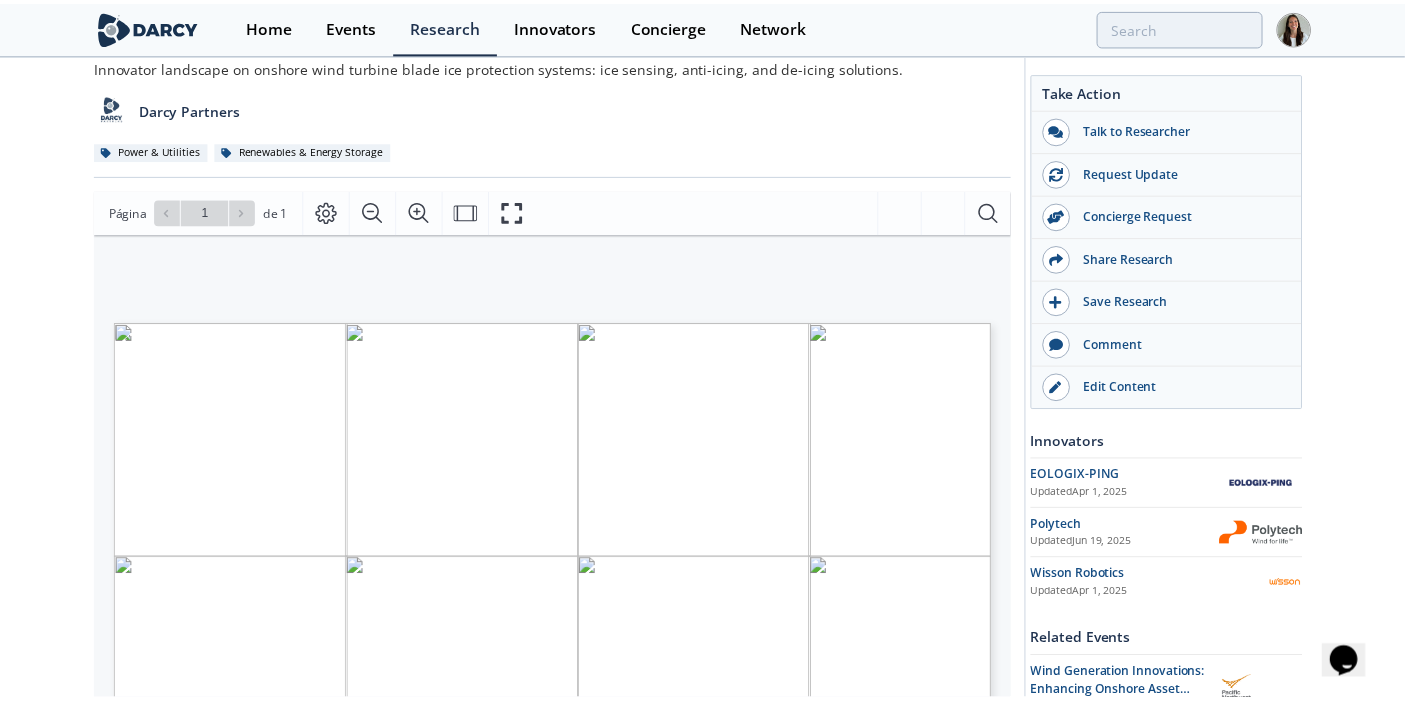 scroll, scrollTop: 0, scrollLeft: 0, axis: both 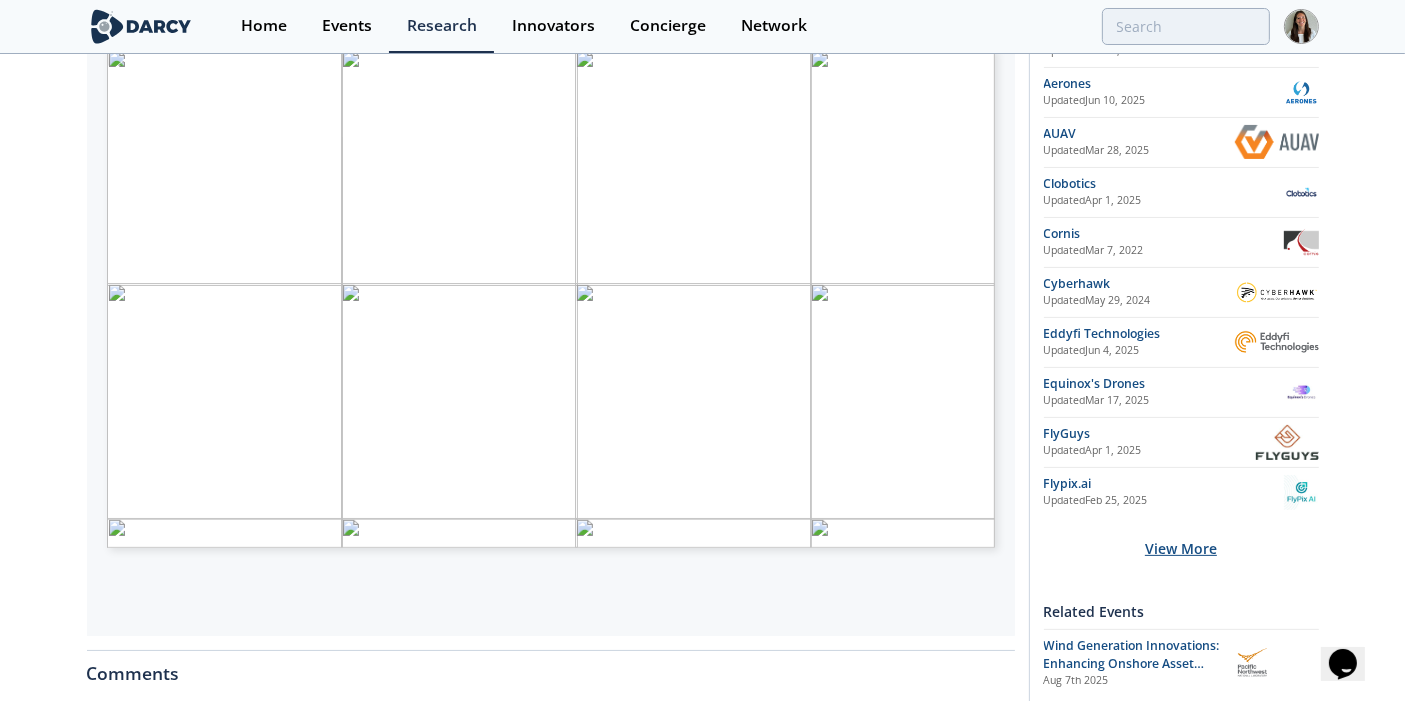 click on "View More" at bounding box center [1181, 548] 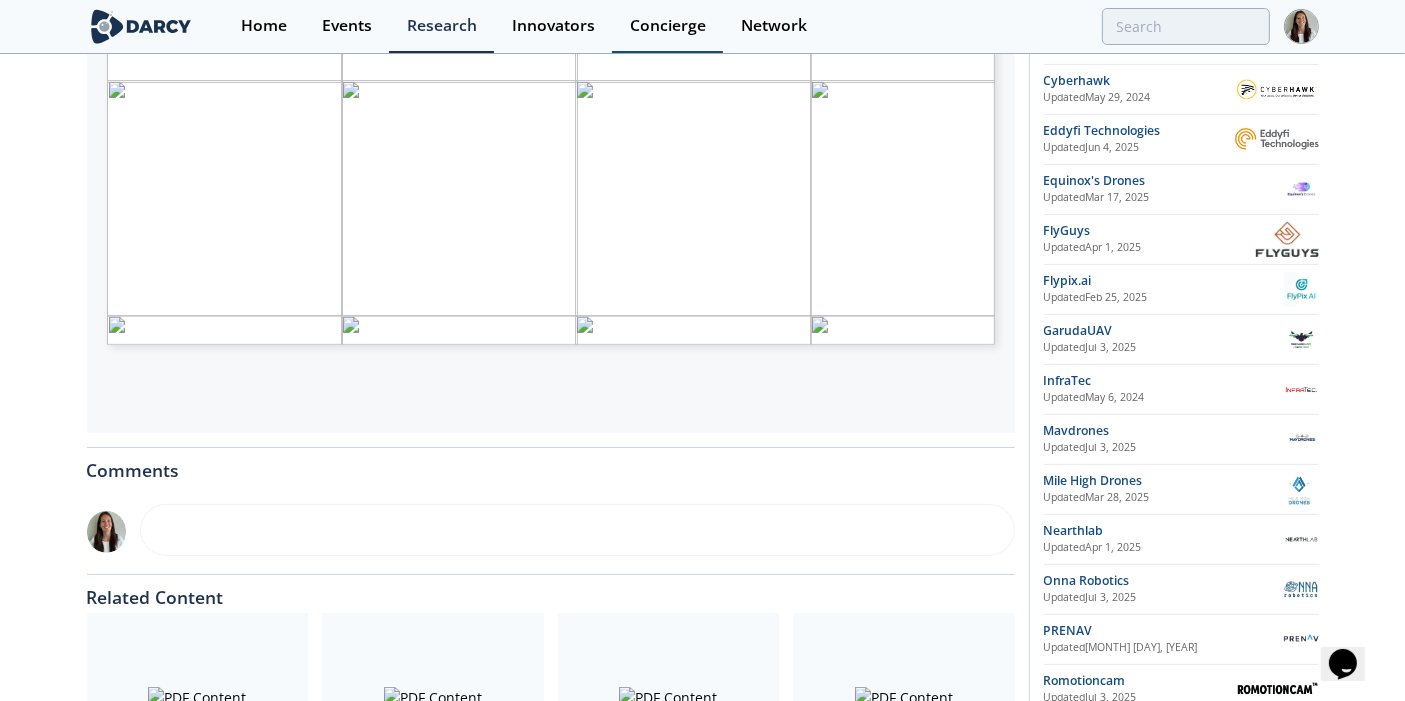 scroll, scrollTop: 671, scrollLeft: 0, axis: vertical 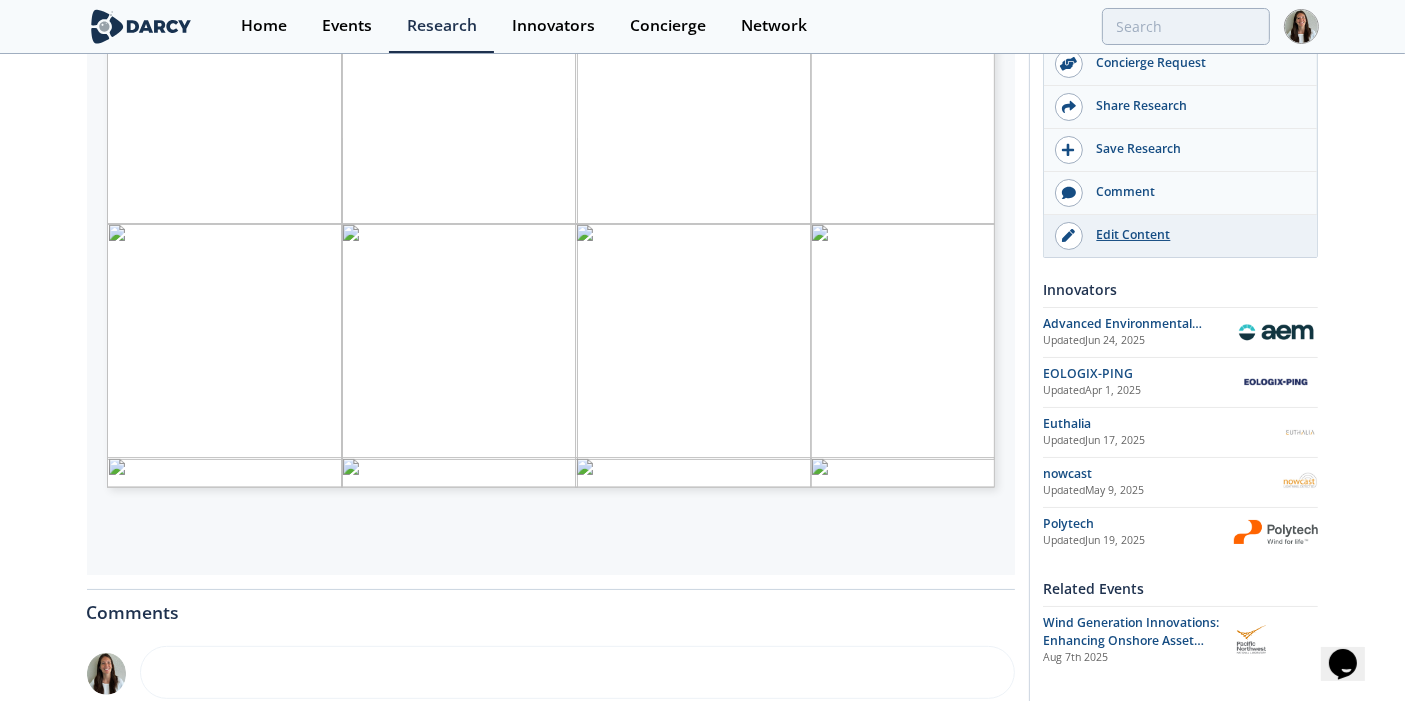 click on "Edit Content" at bounding box center (1195, 235) 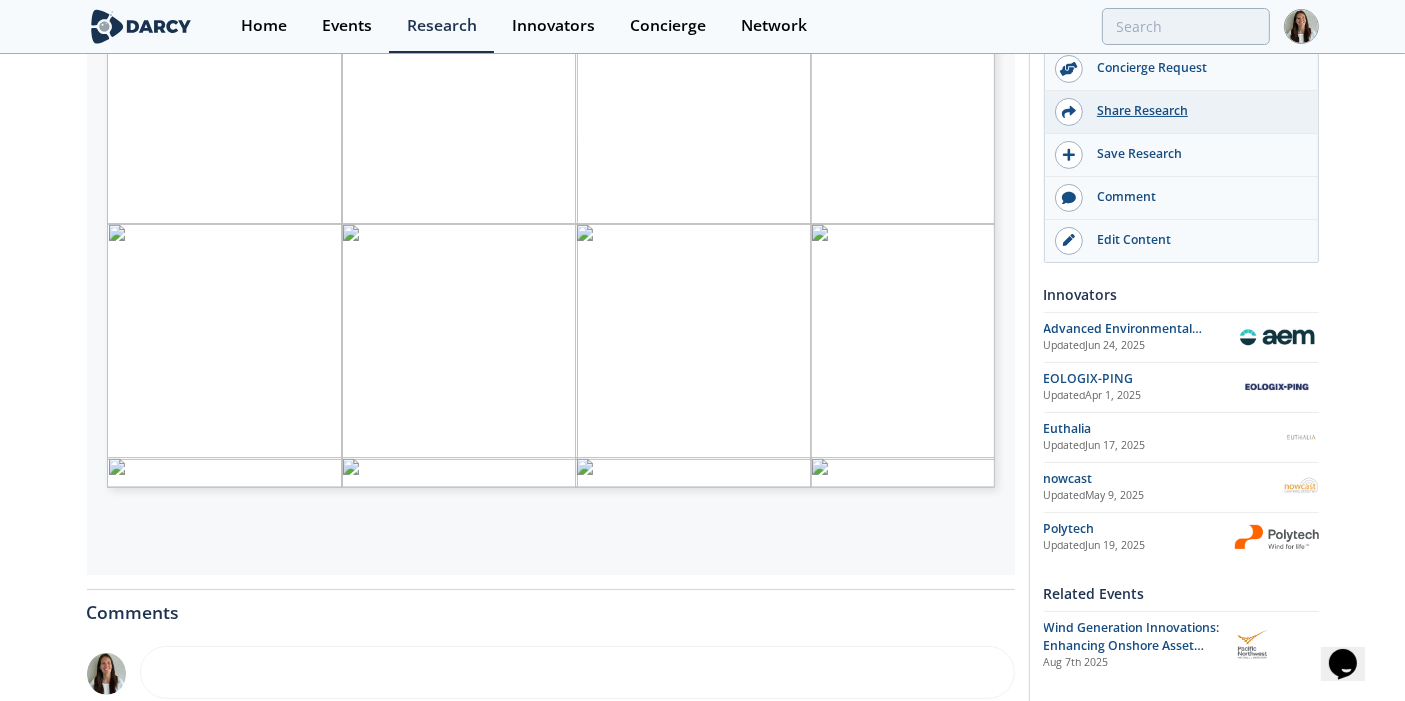 scroll, scrollTop: 0, scrollLeft: 0, axis: both 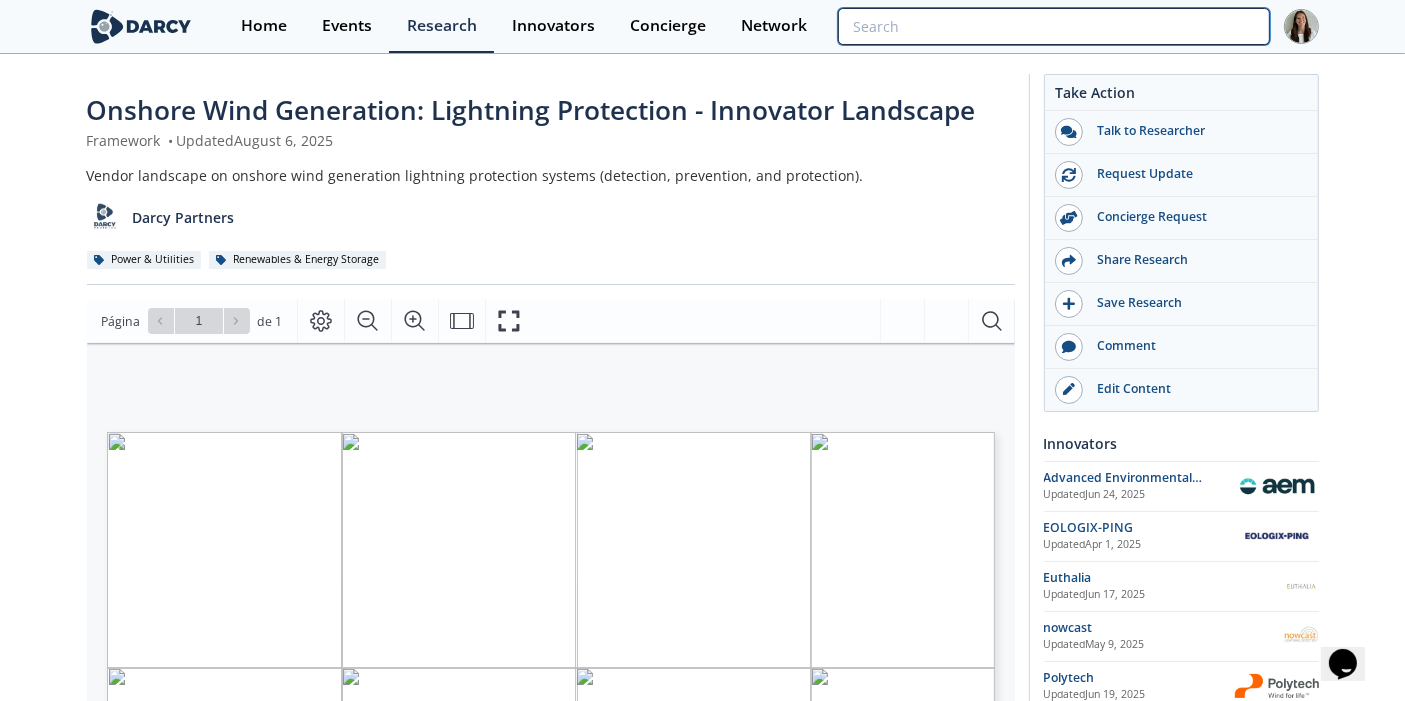 click at bounding box center (1053, 26) 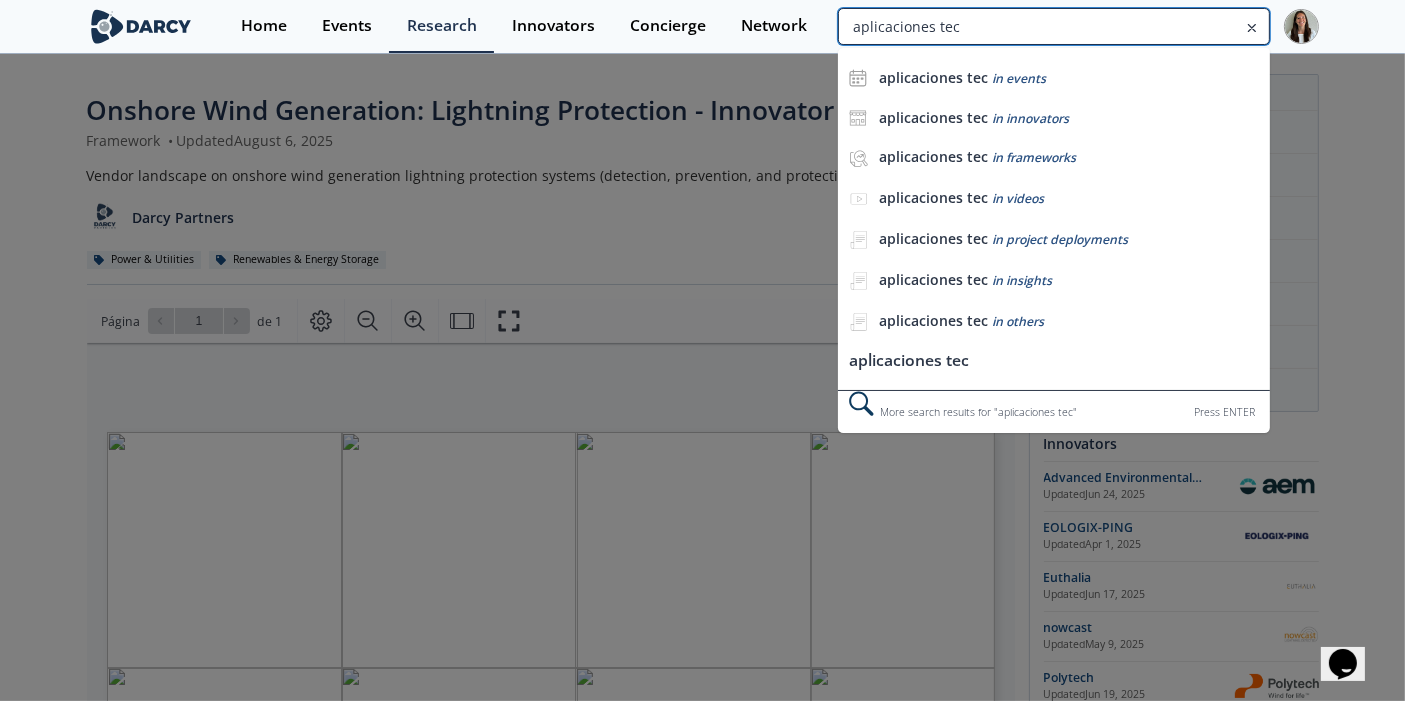 type on "aplicaciones tec" 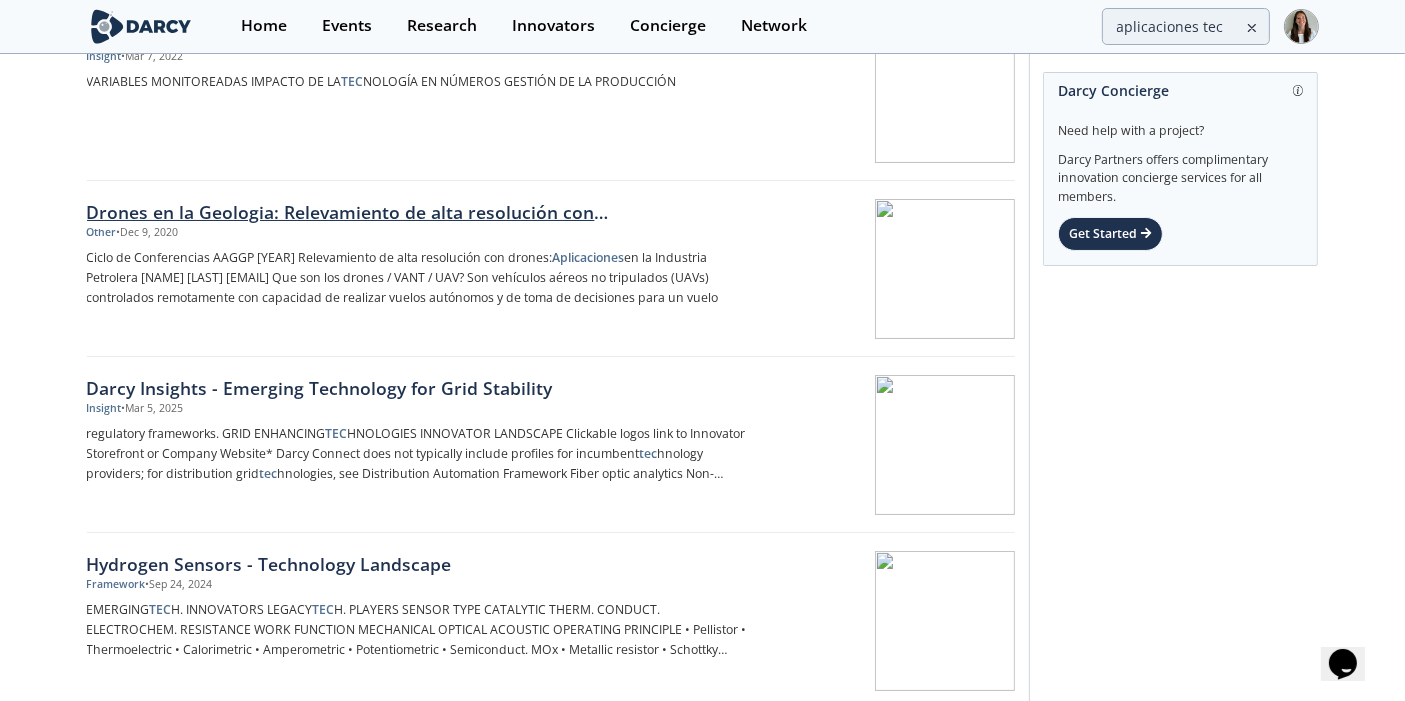 scroll, scrollTop: 0, scrollLeft: 0, axis: both 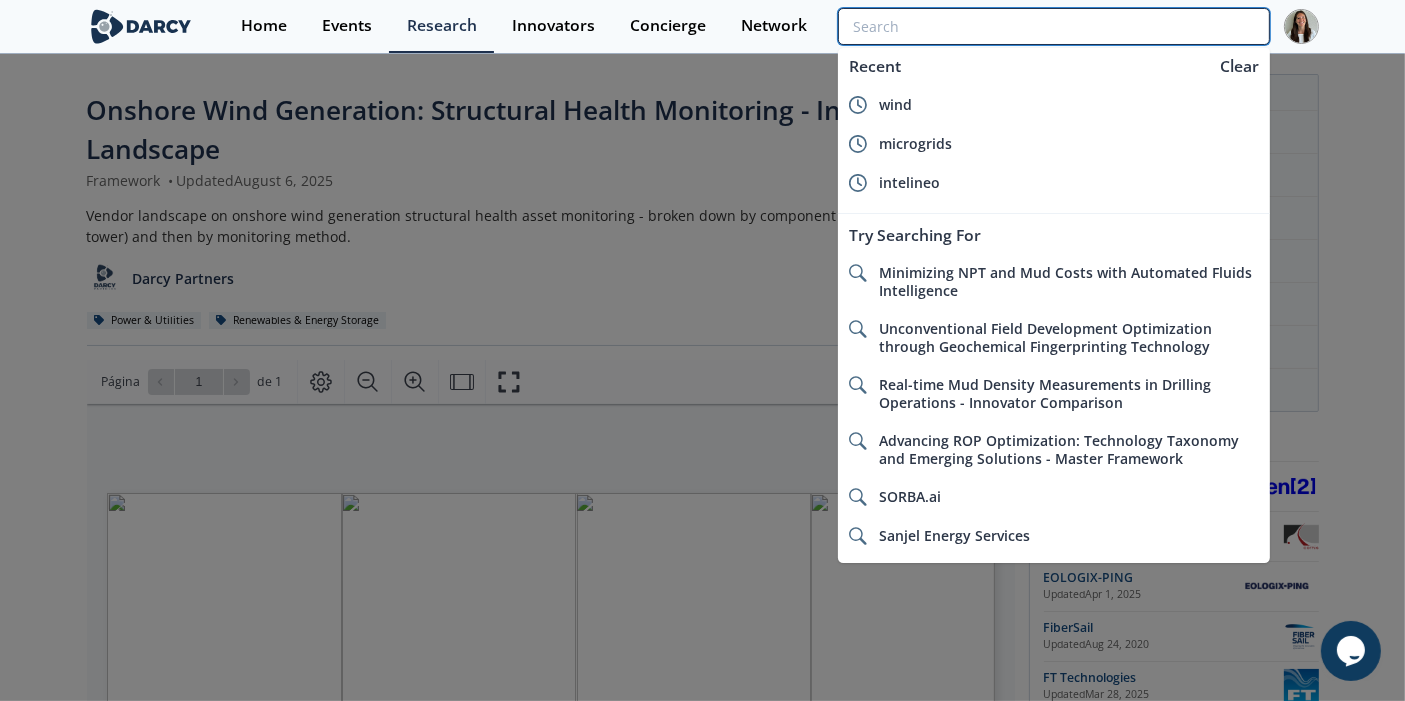 click at bounding box center [1053, 26] 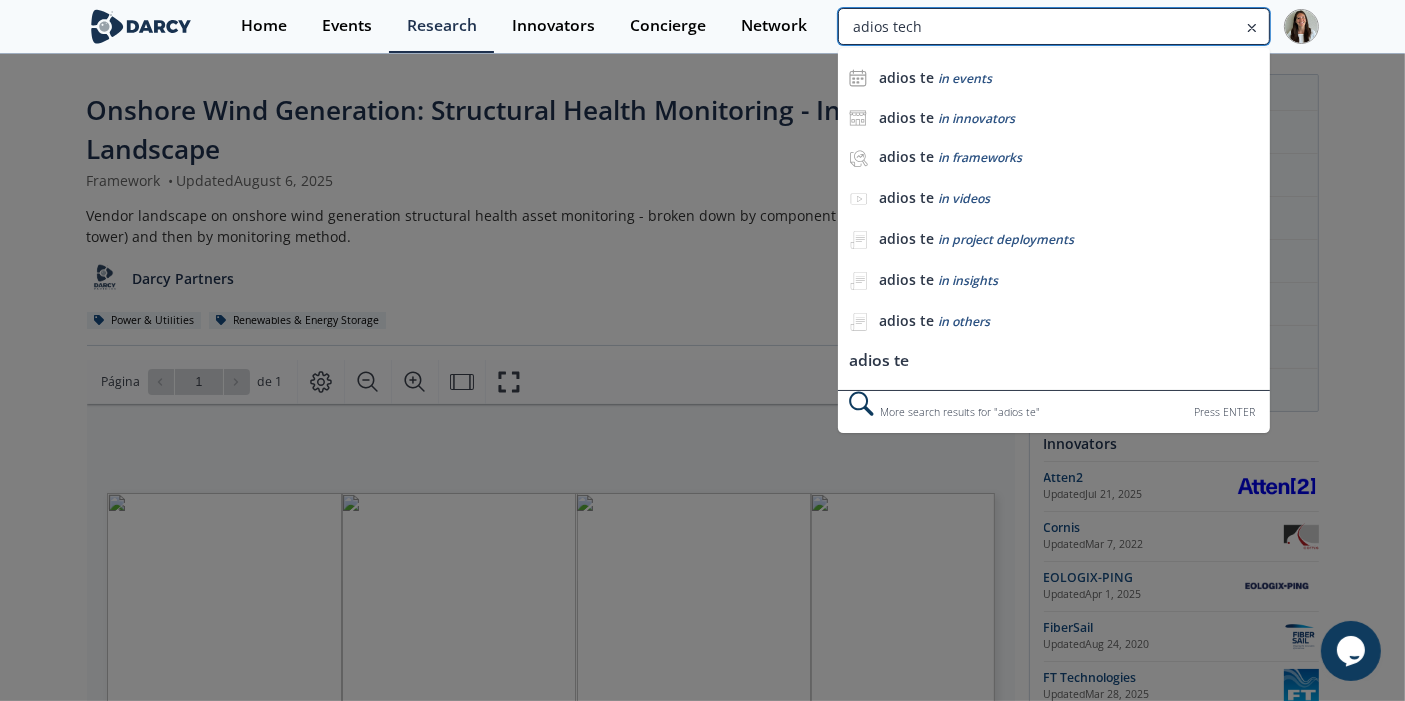 type on "adios tech" 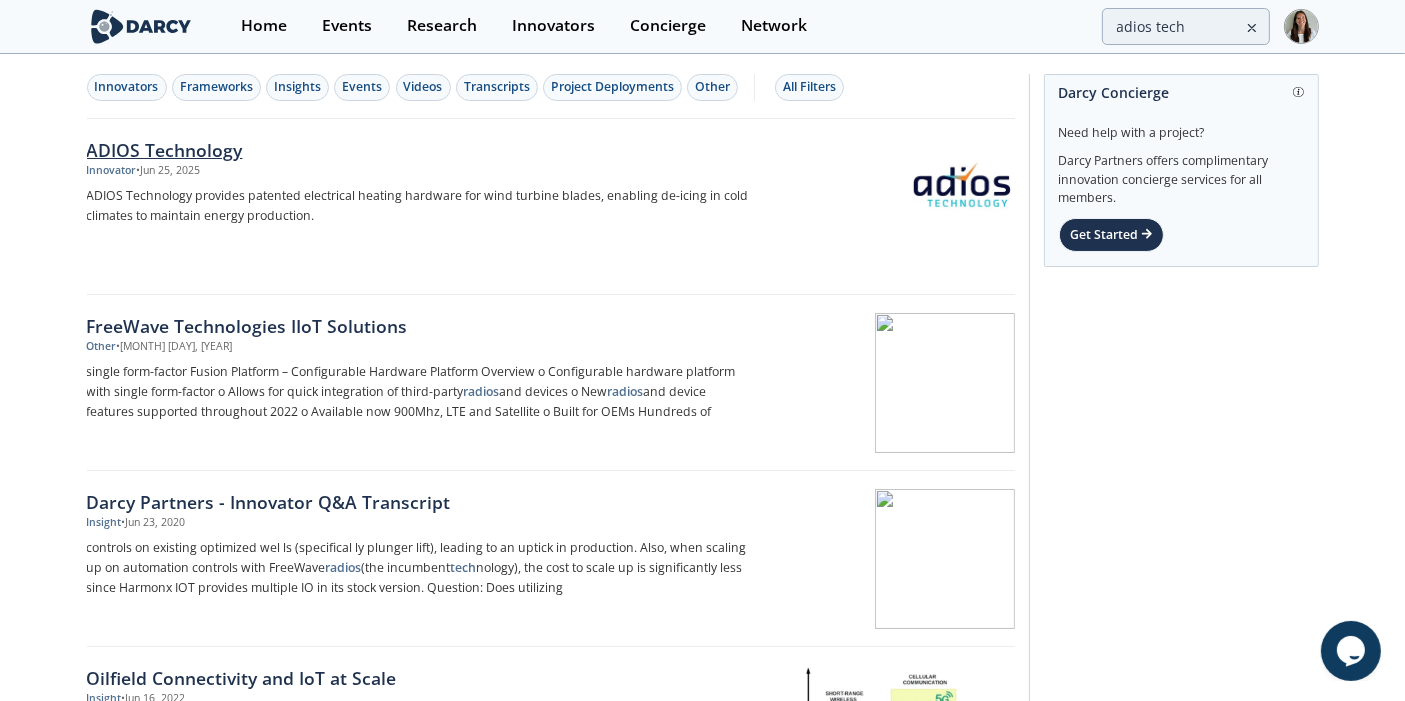 click on "ADIOS Technology provides patented electrical heating hardware for wind turbine blades, enabling de-icing in cold climates to maintain energy production." at bounding box center [418, 206] 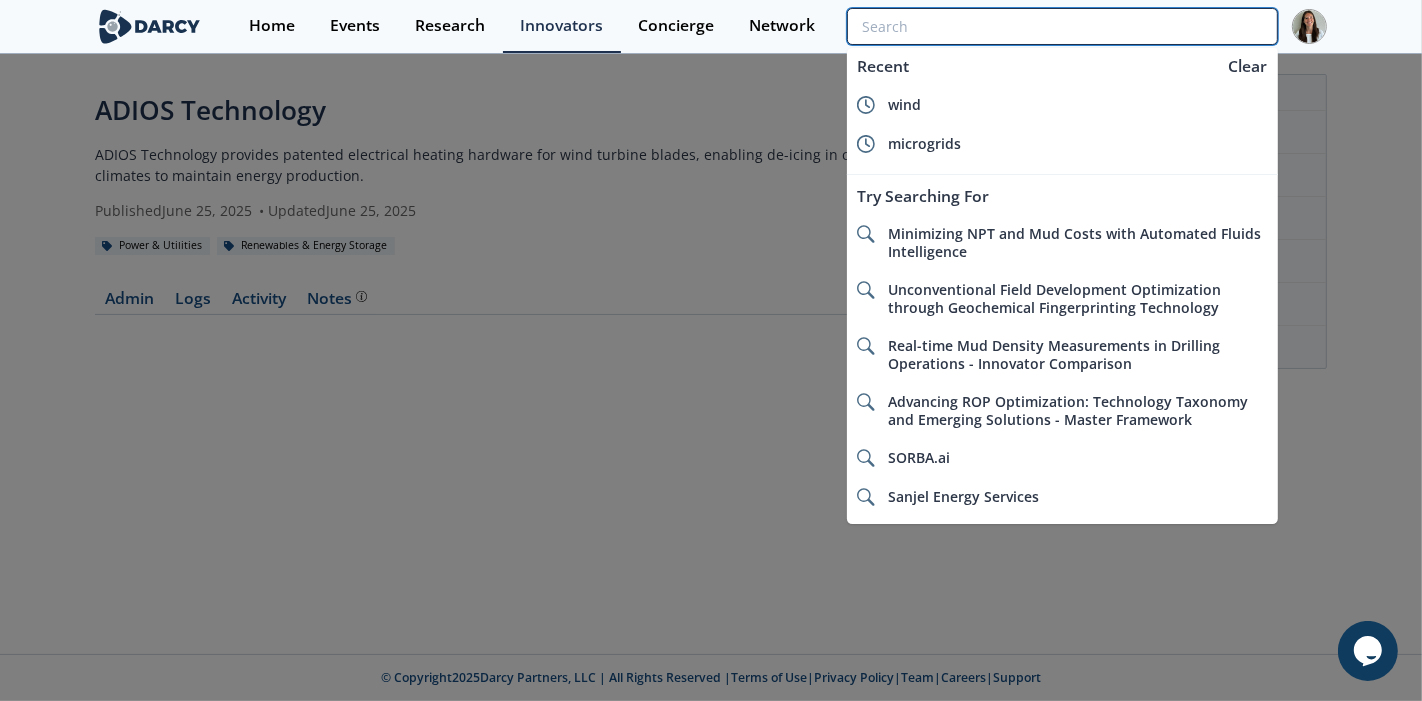 click at bounding box center [1062, 26] 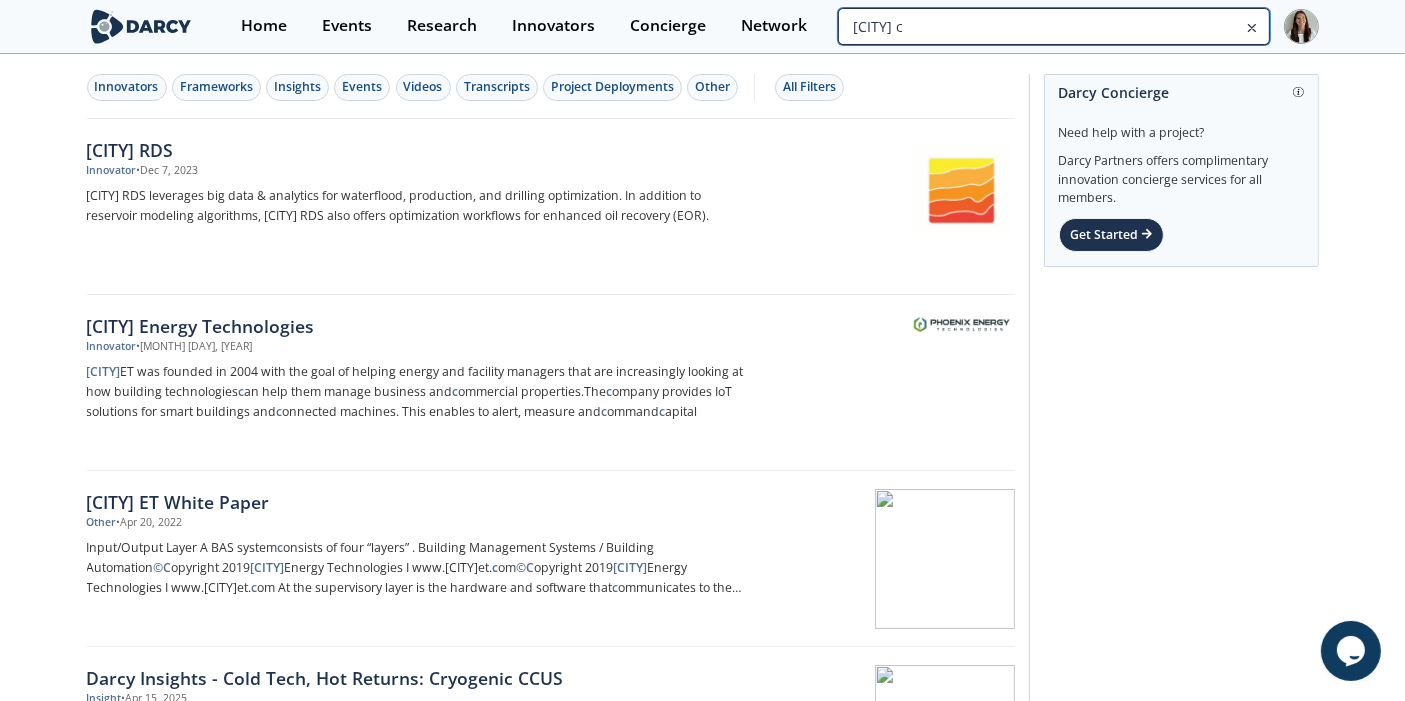 click on "phoenix c" at bounding box center (1053, 26) 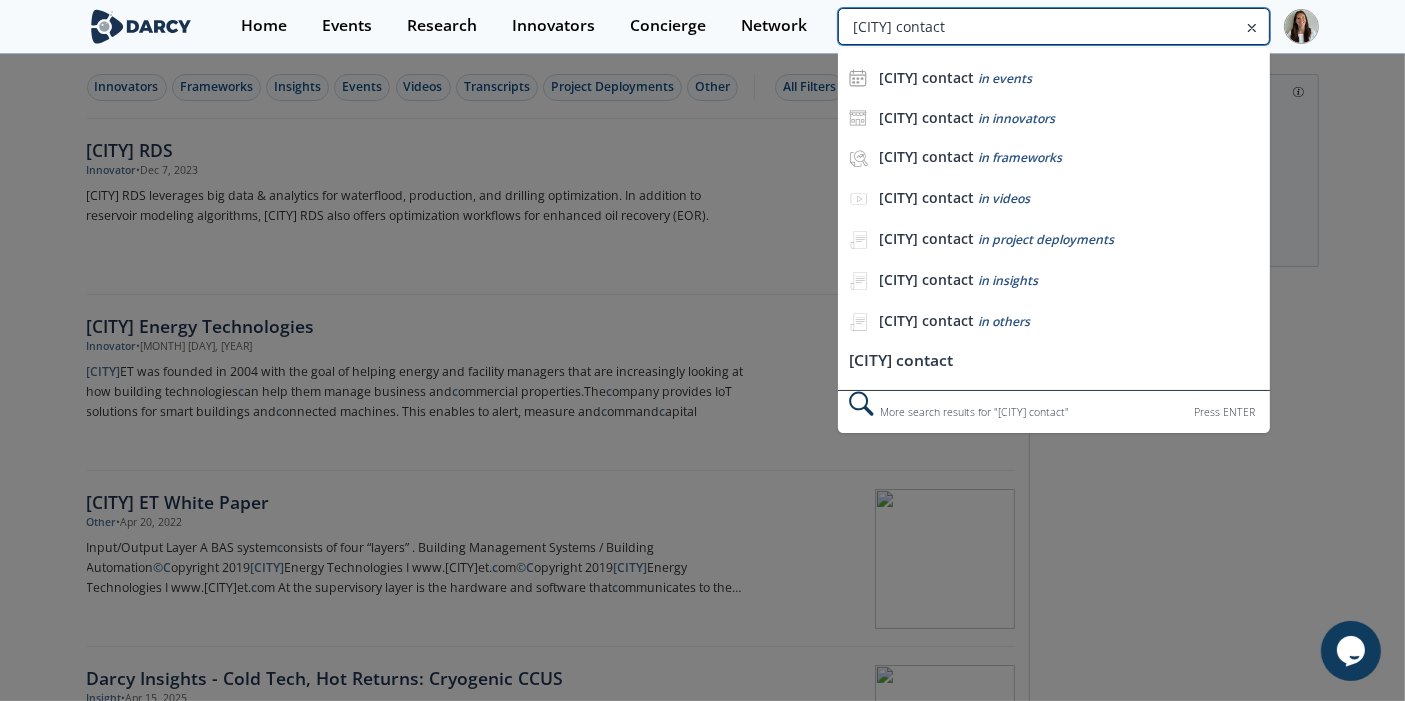 type on "phoenix contact" 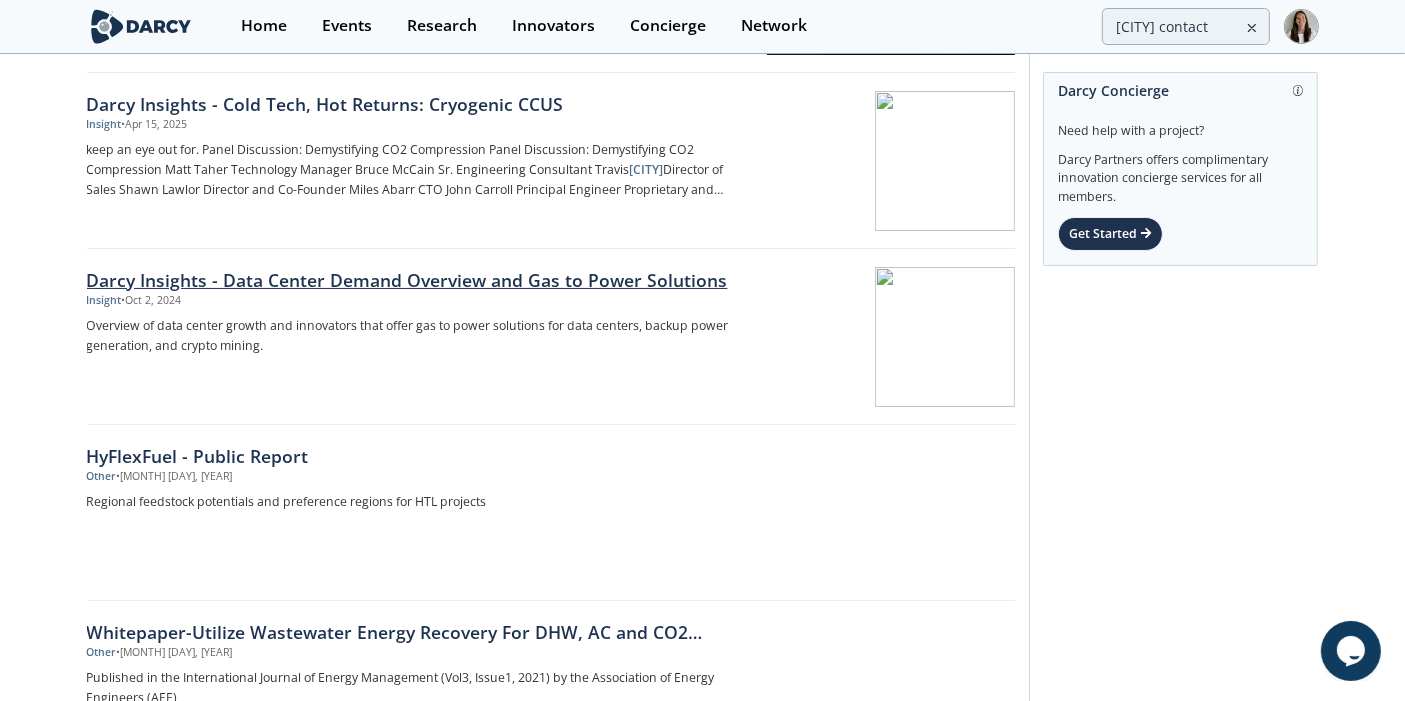 scroll, scrollTop: 0, scrollLeft: 0, axis: both 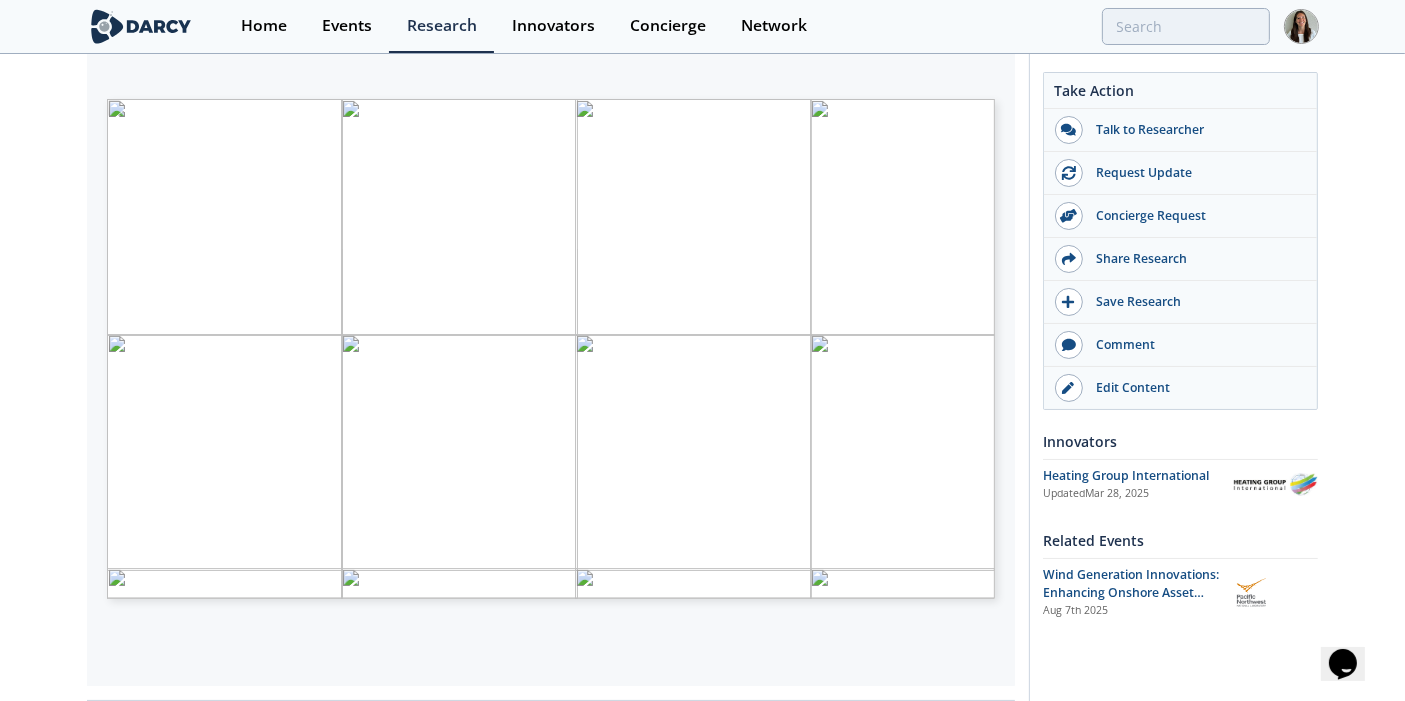 click on "Innovators" at bounding box center [1180, 441] 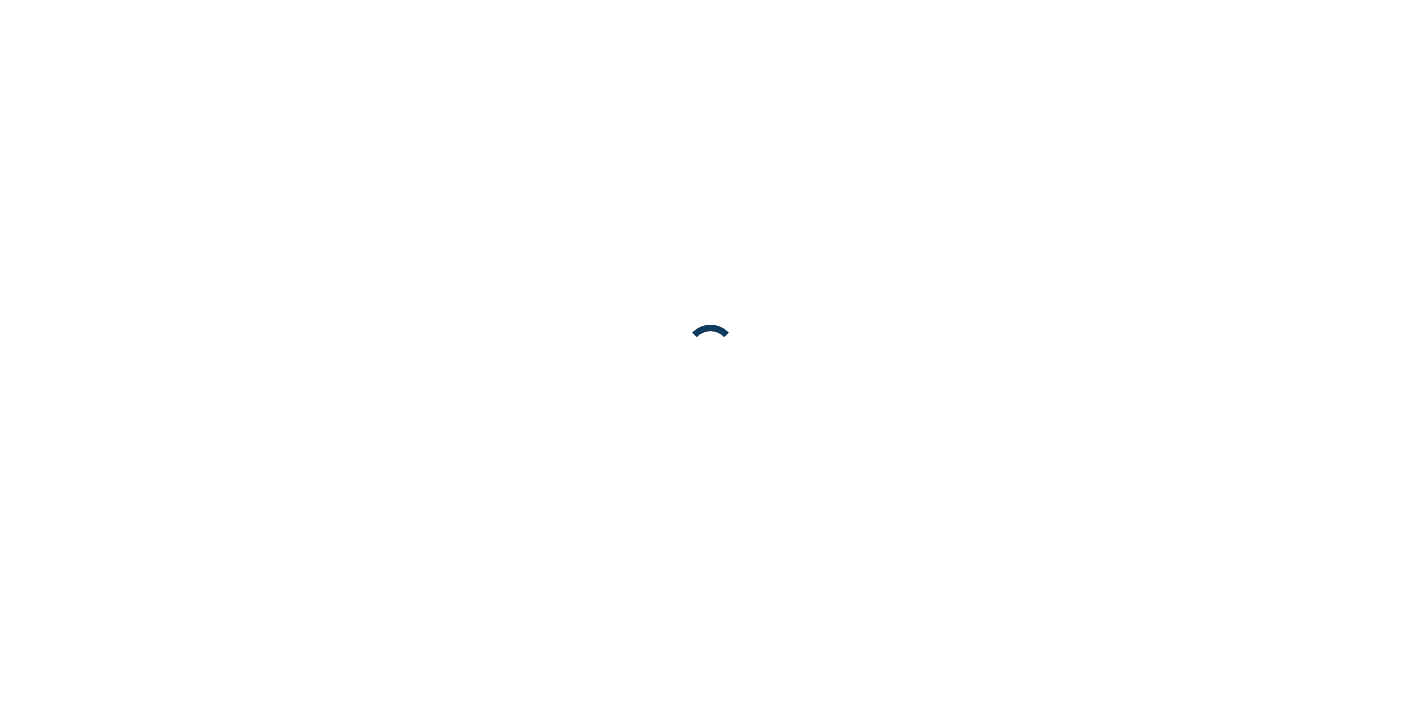 scroll, scrollTop: 0, scrollLeft: 0, axis: both 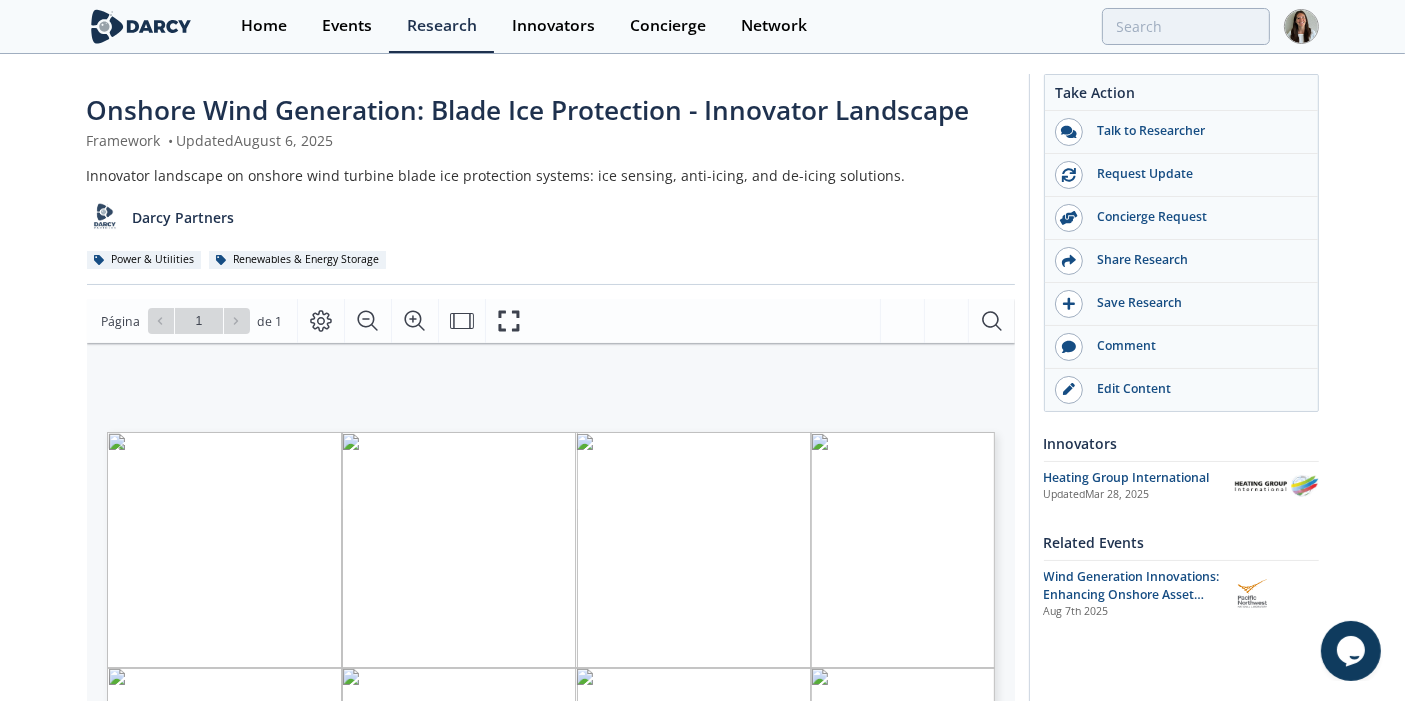 click on "Power & Utilities
Renewables & Energy Storage" at bounding box center [551, 259] 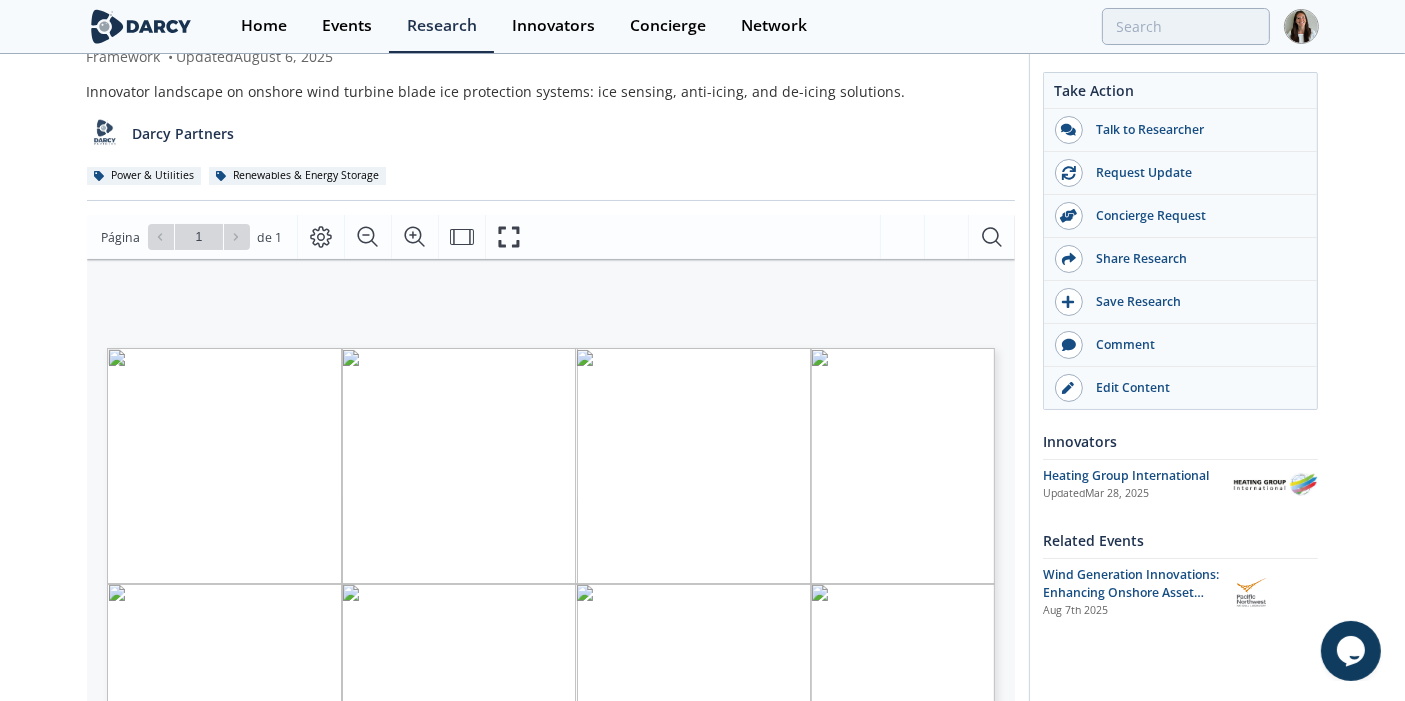 scroll, scrollTop: 0, scrollLeft: 0, axis: both 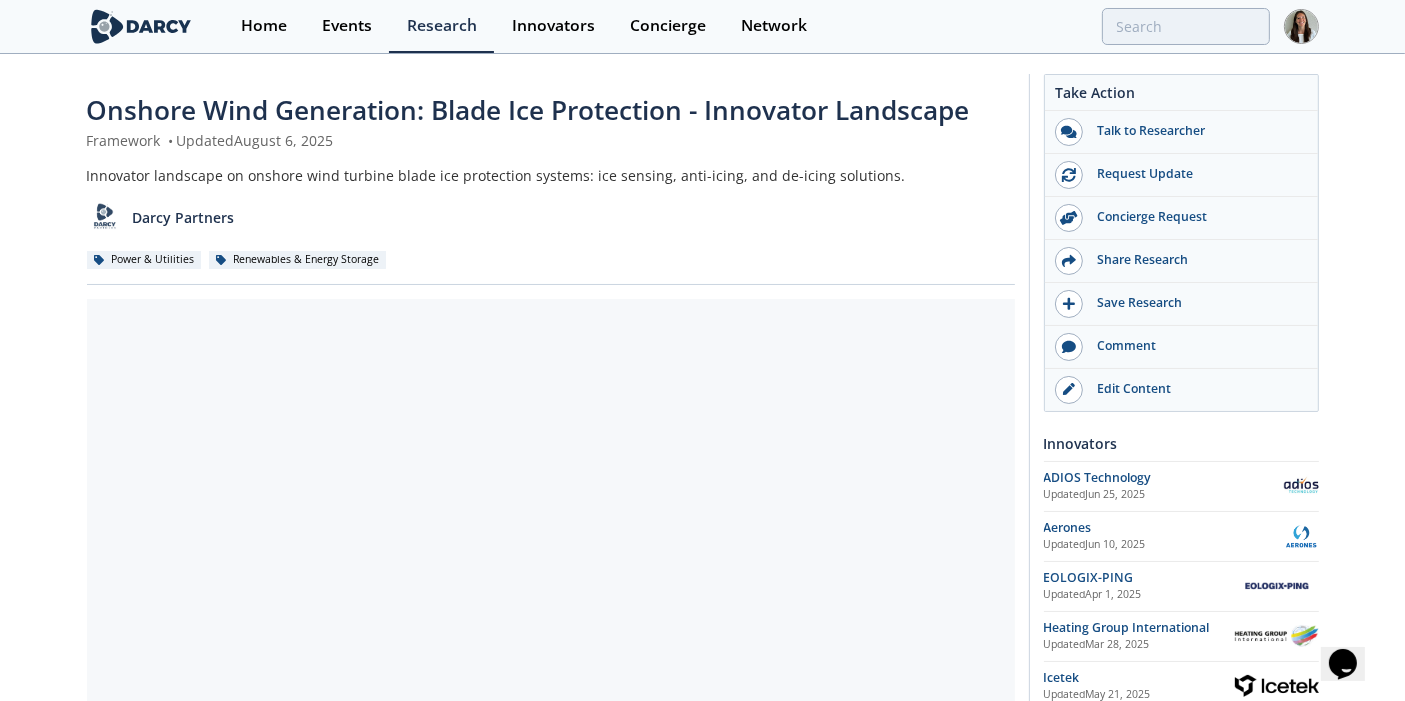click on "Onshore Wind Generation: Blade Ice Protection - Innovator Landscape
Framework
•
Updated  [DATE]
Innovator landscape on onshore wind turbine blade ice protection systems: ice sensing, anti-icing, and de-icing solutions.
[ORGANIZATION]
Power & Utilities
Renewables & Energy Storage" 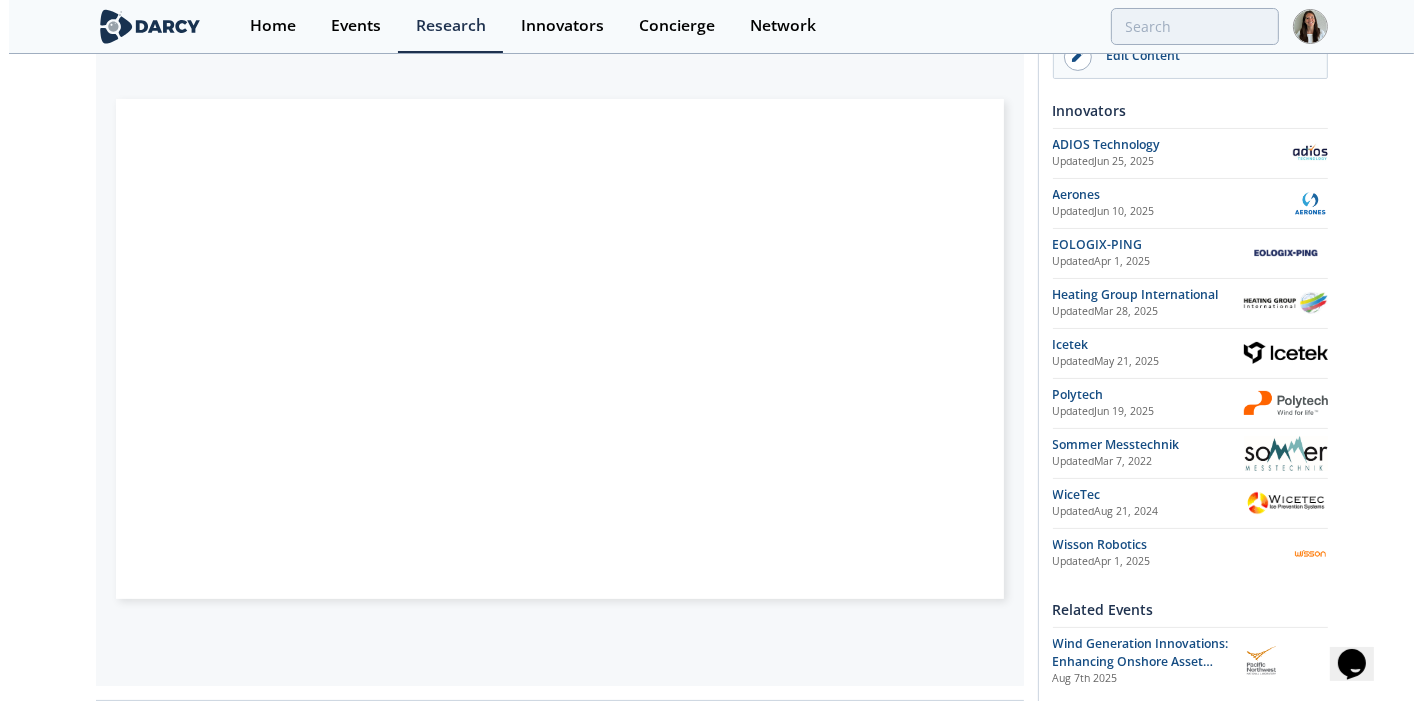 scroll, scrollTop: 222, scrollLeft: 0, axis: vertical 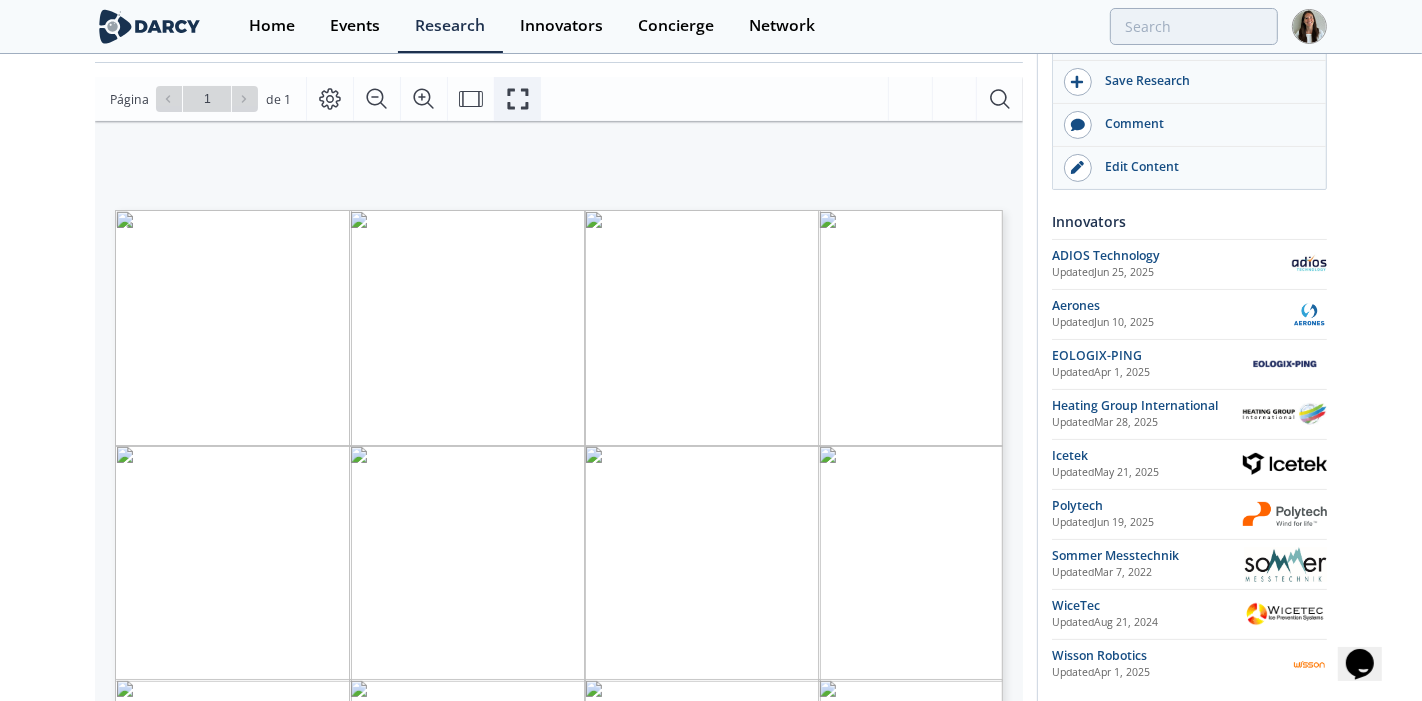 click at bounding box center (517, 99) 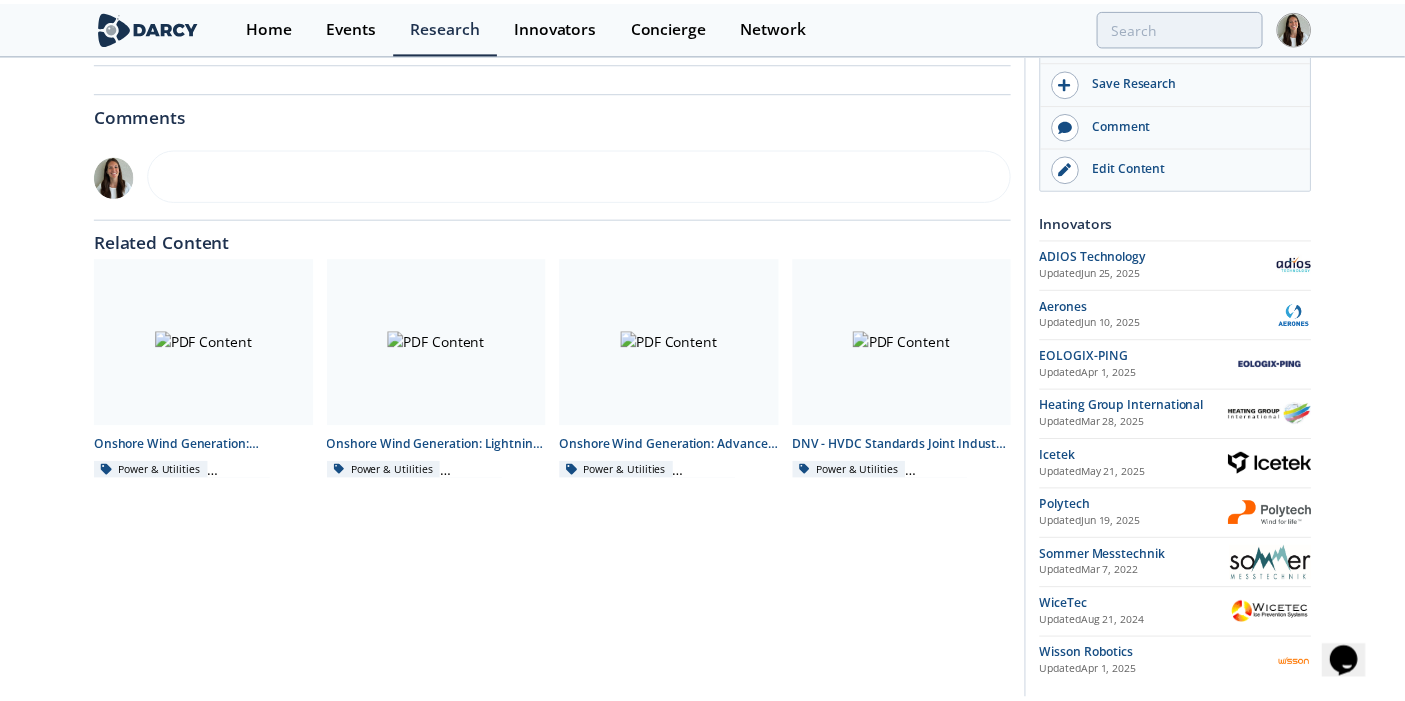 scroll, scrollTop: 0, scrollLeft: 0, axis: both 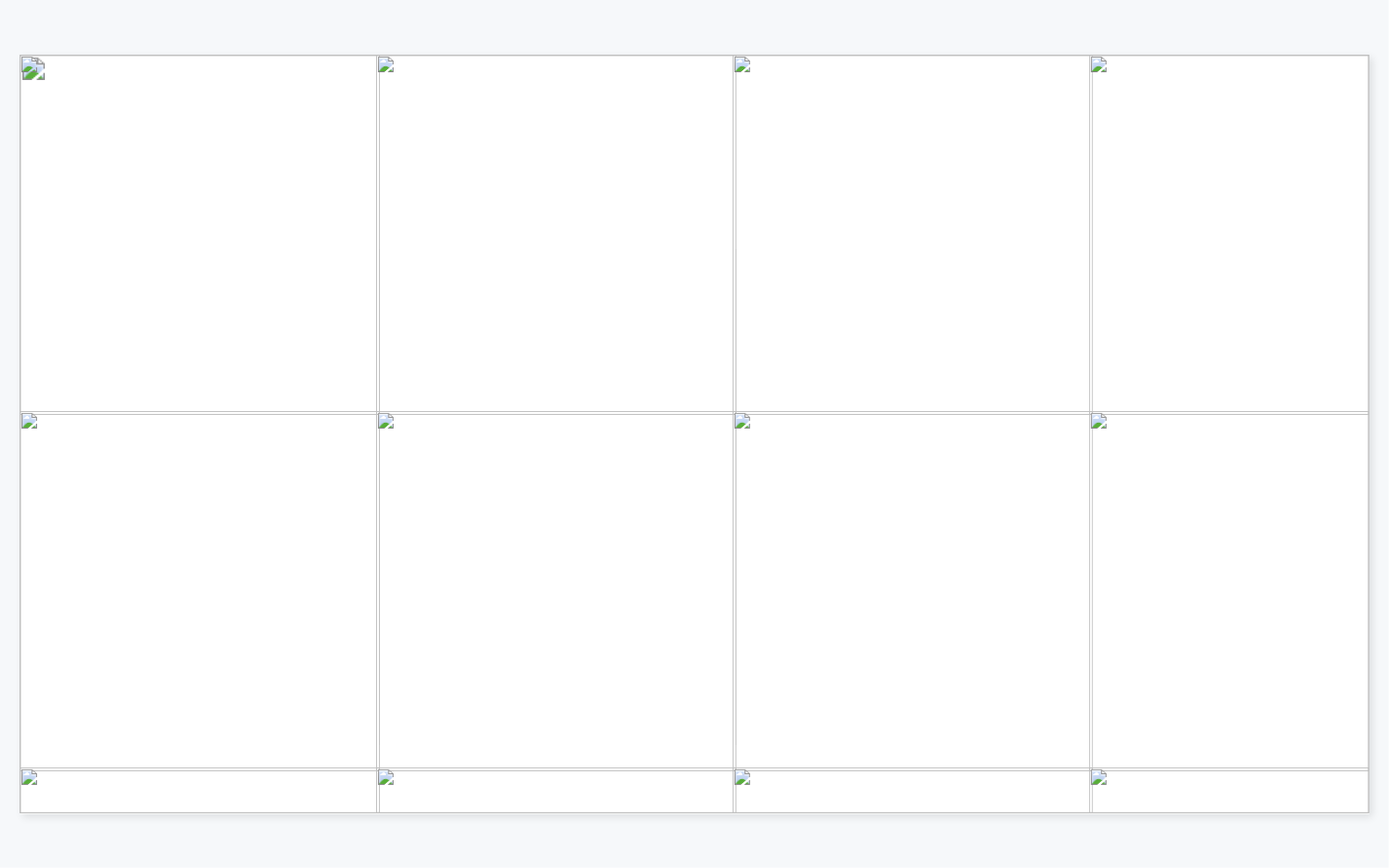 click at bounding box center (1859, 839) 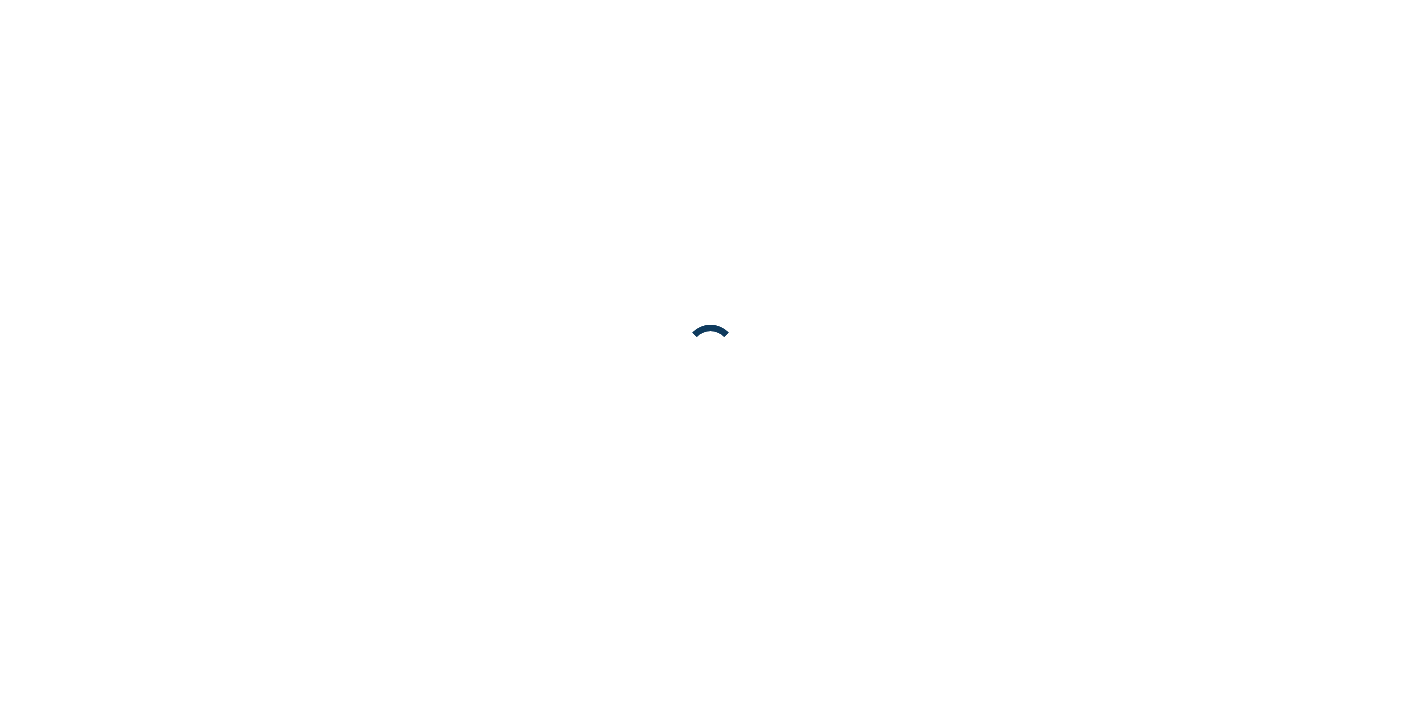 scroll, scrollTop: 0, scrollLeft: 0, axis: both 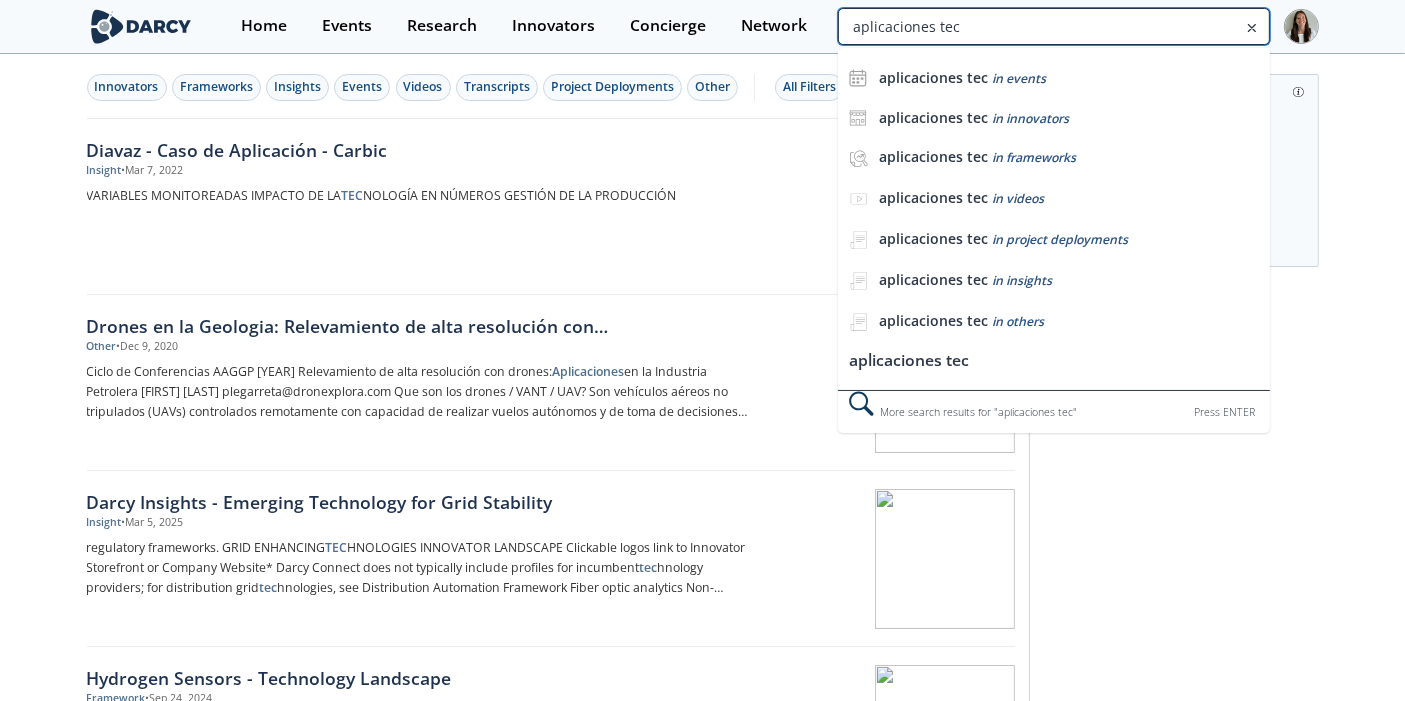 click on "aplicaciones tec" at bounding box center [1053, 26] 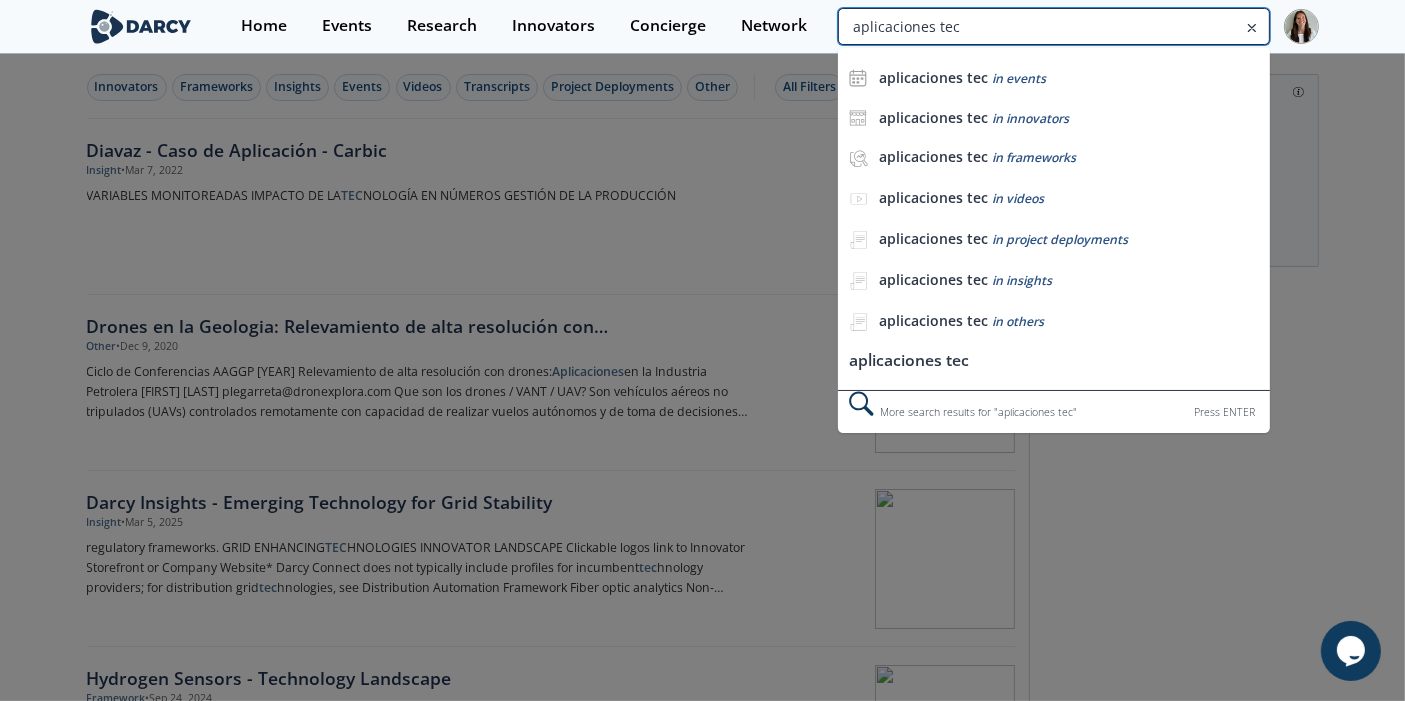 scroll, scrollTop: 0, scrollLeft: 0, axis: both 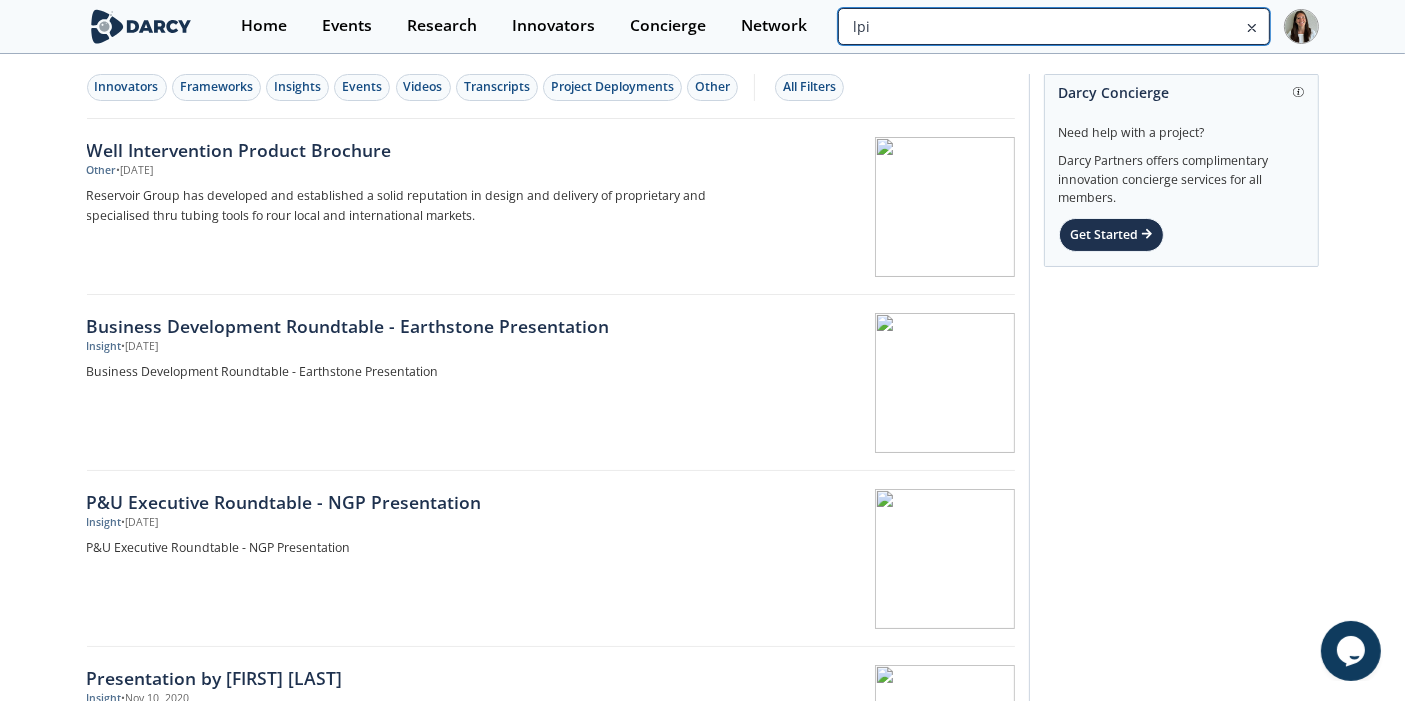 click on "lpi" at bounding box center (1053, 26) 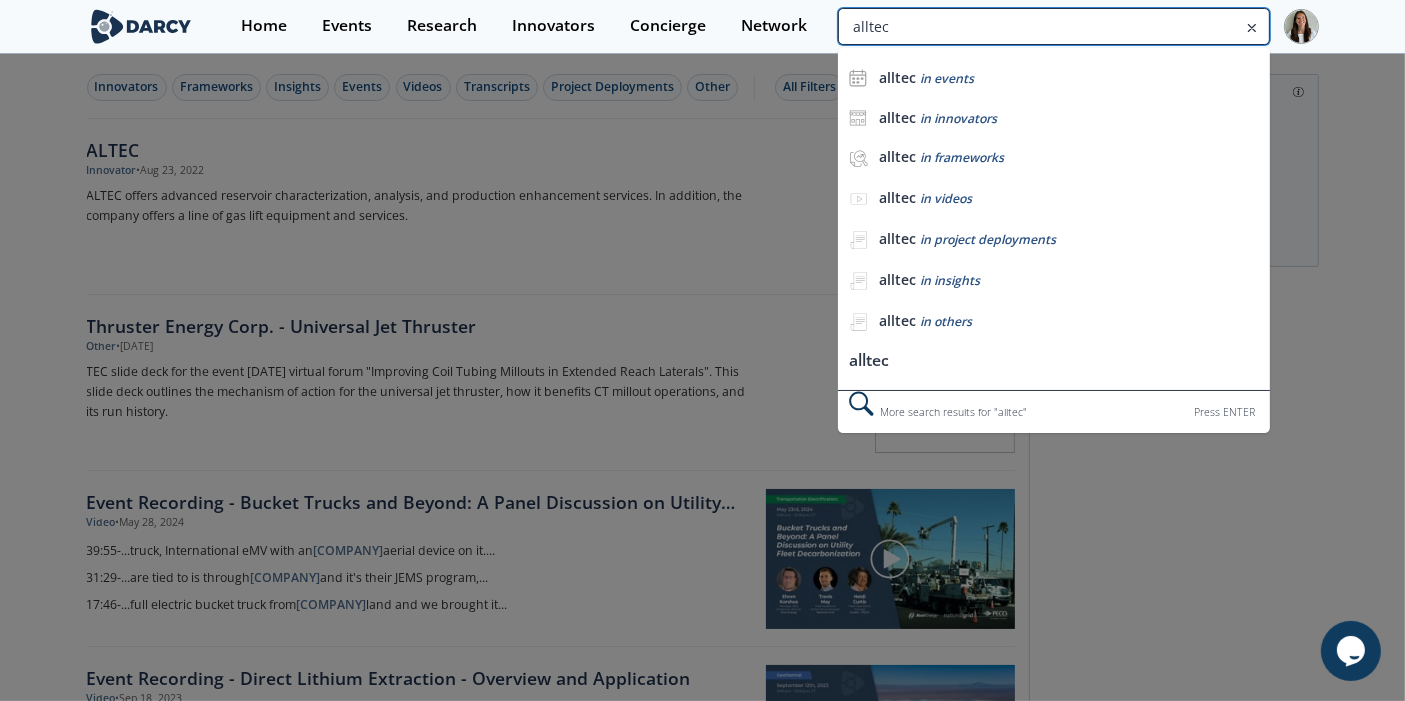 click on "alltec" at bounding box center [1053, 26] 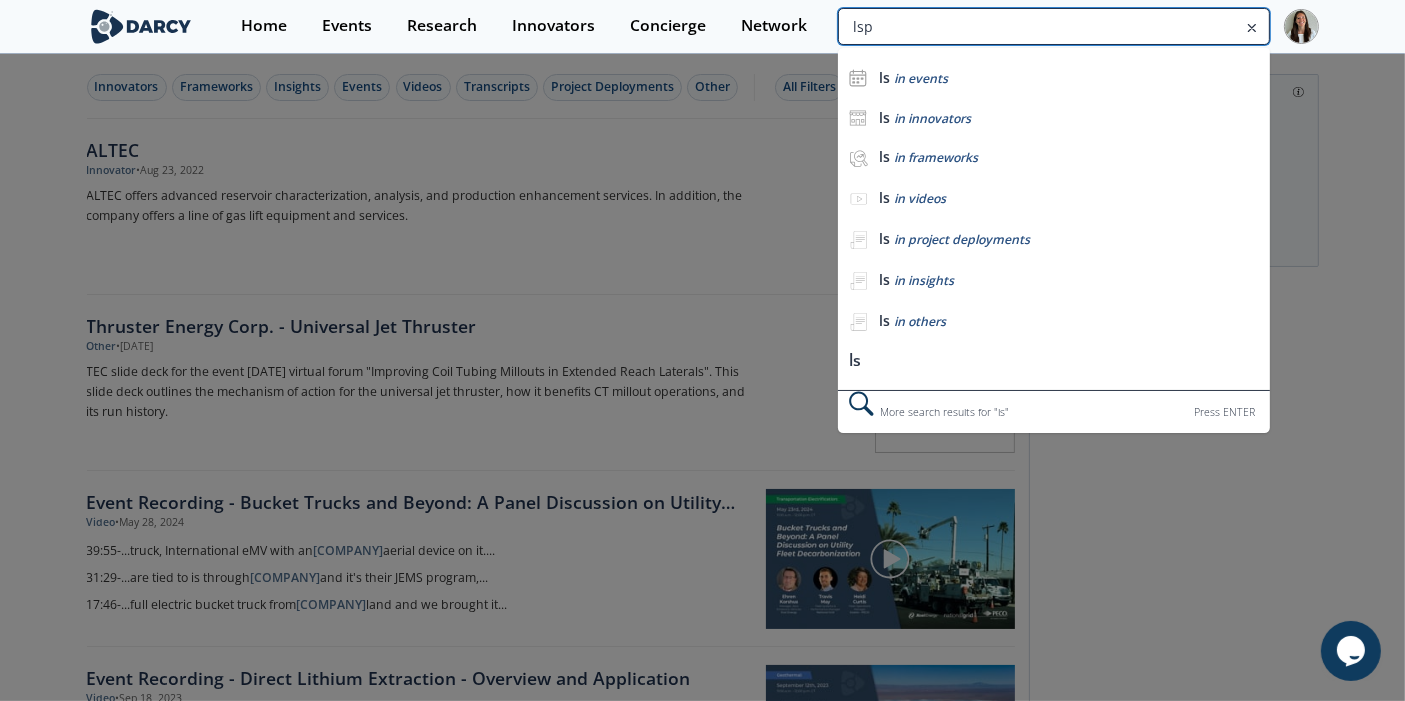 type on "lsp" 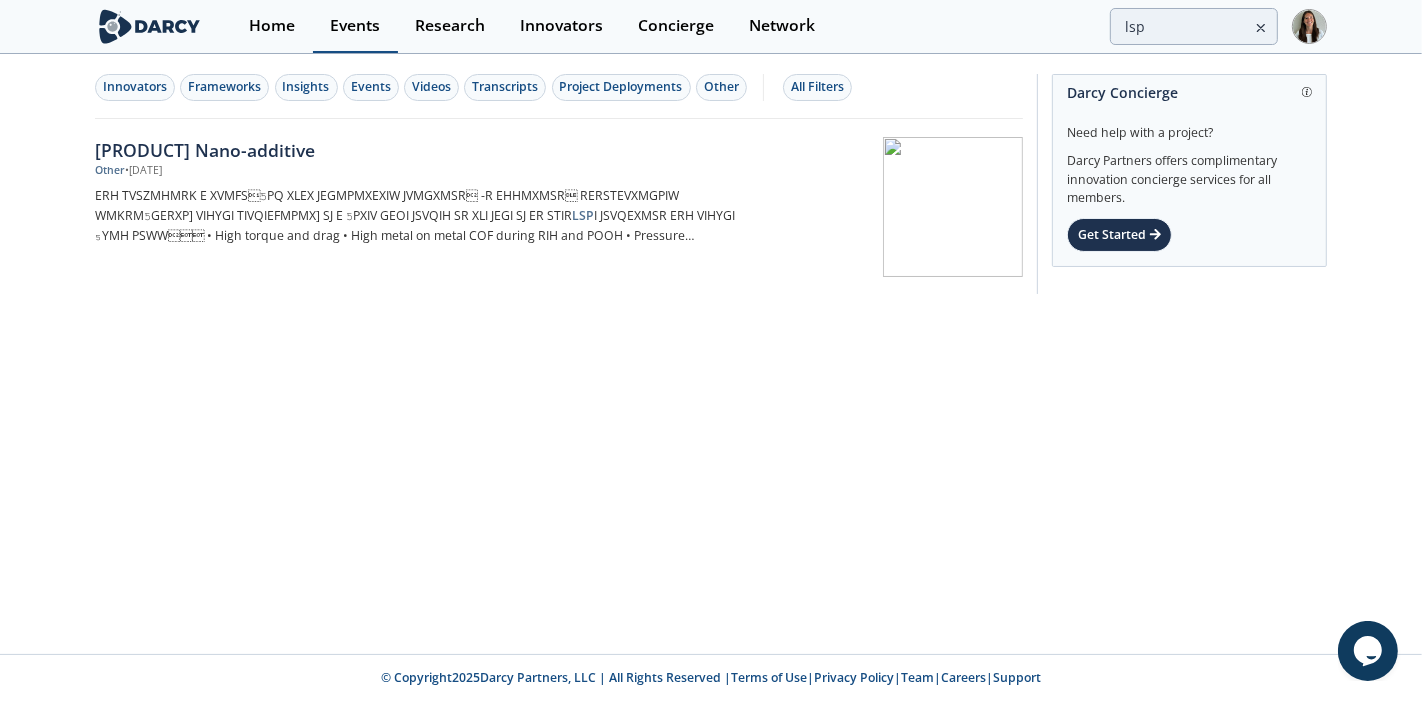 click on "Events" at bounding box center [355, 26] 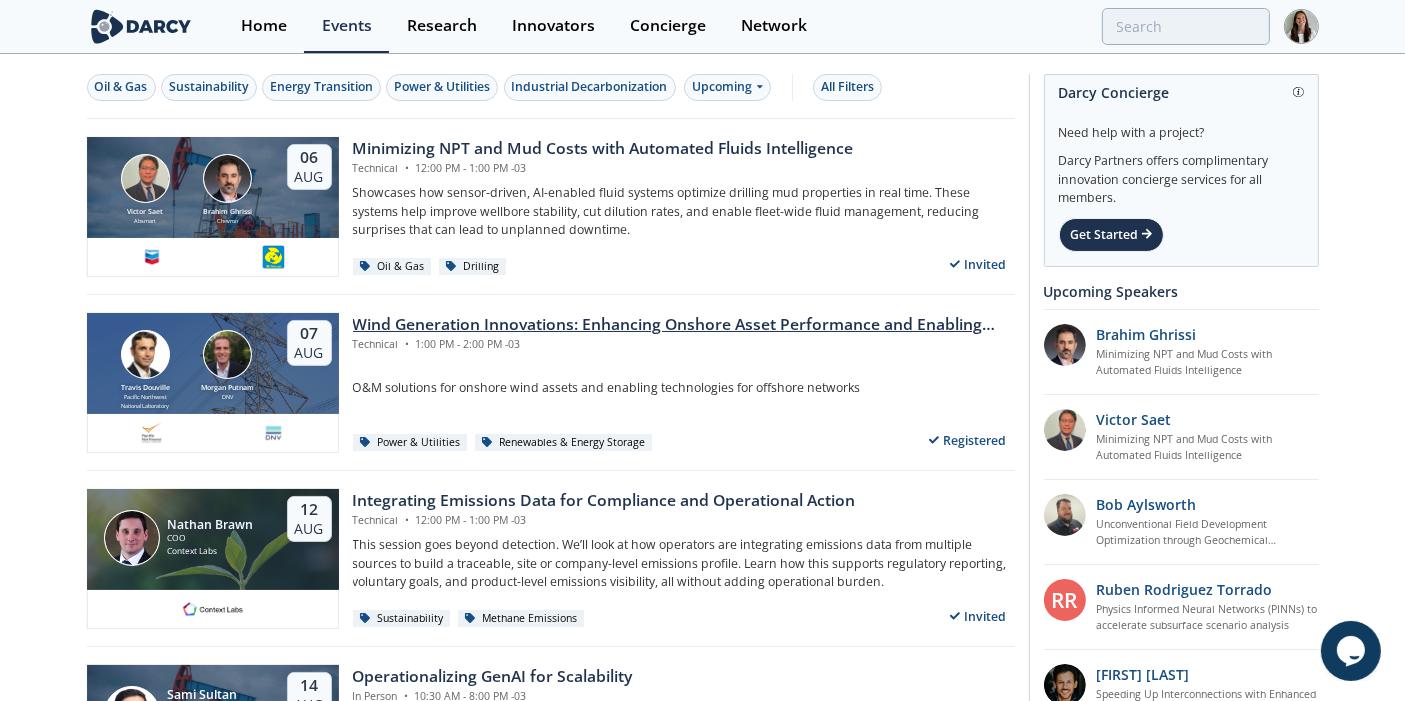 click on "Wind Generation Innovations: Enhancing Onshore Asset Performance and Enabling Offshore Networks" at bounding box center (684, 325) 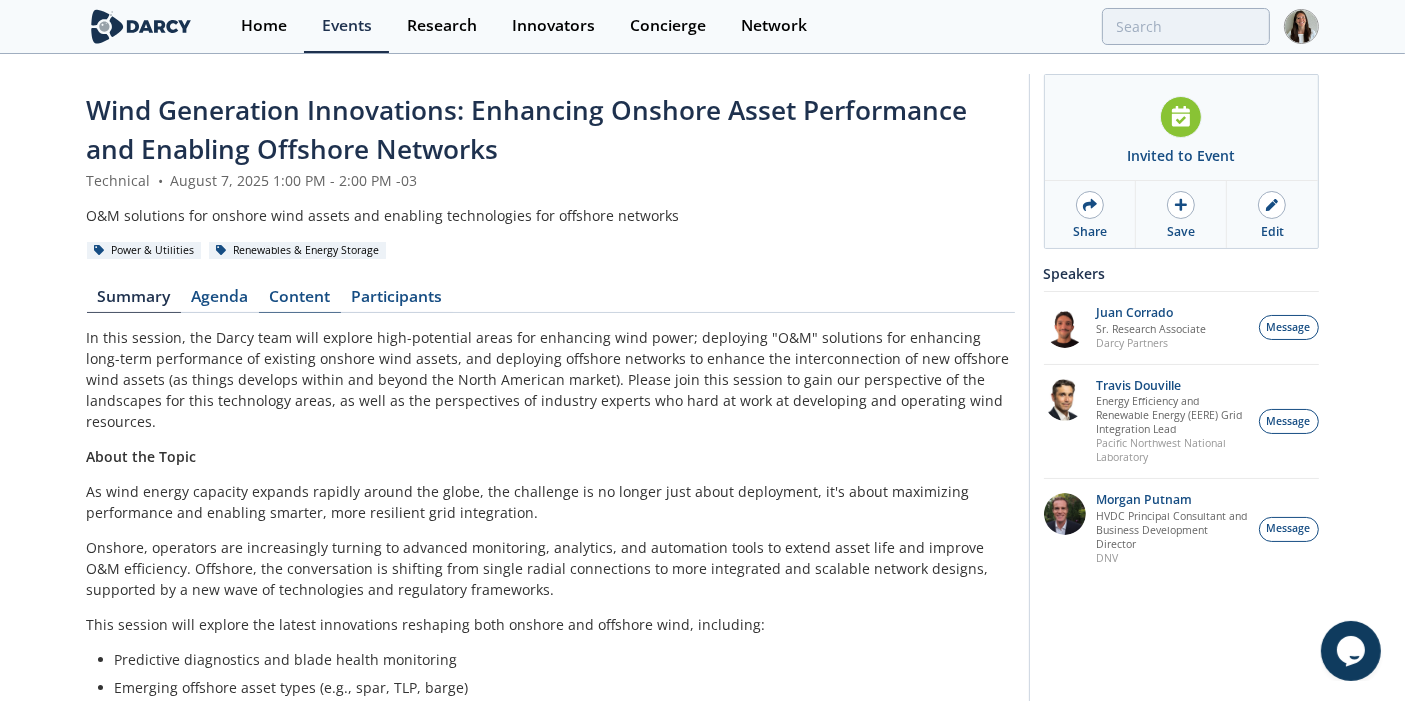 click on "Content" at bounding box center [300, 301] 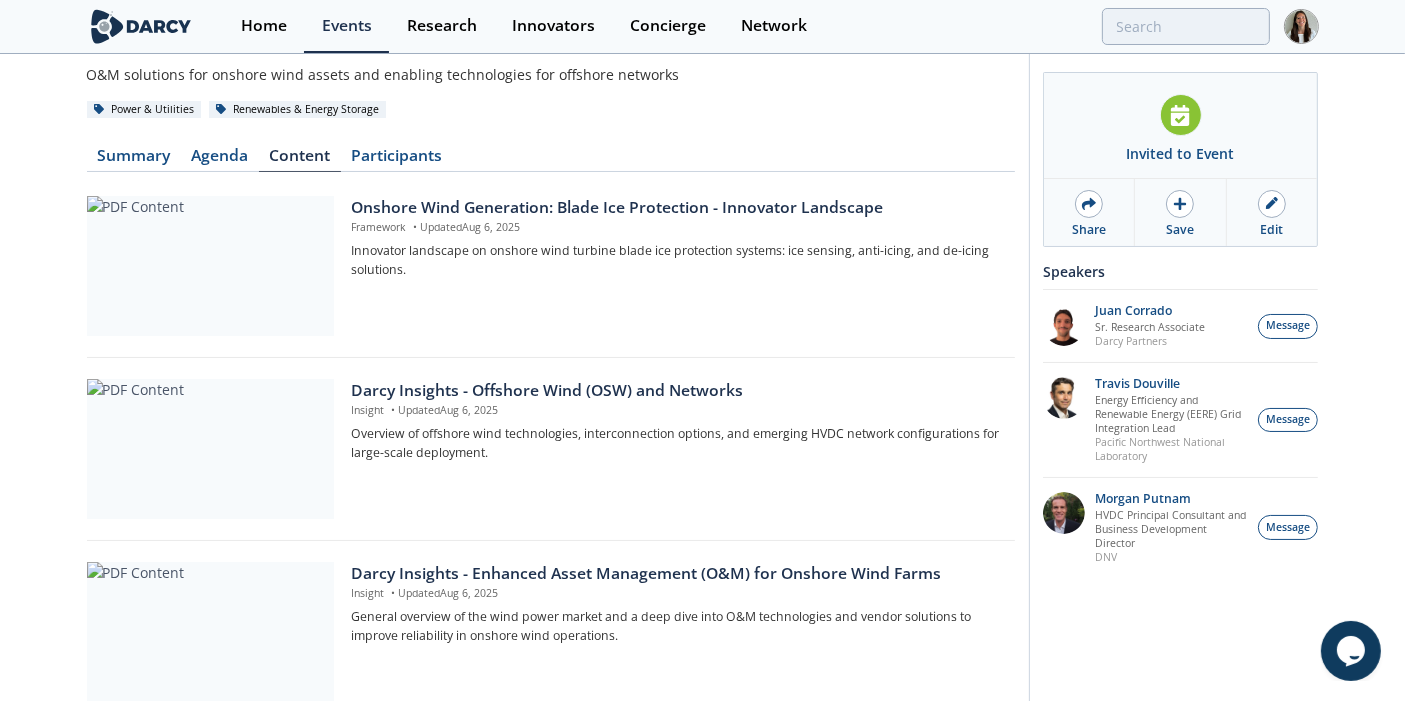 scroll, scrollTop: 222, scrollLeft: 0, axis: vertical 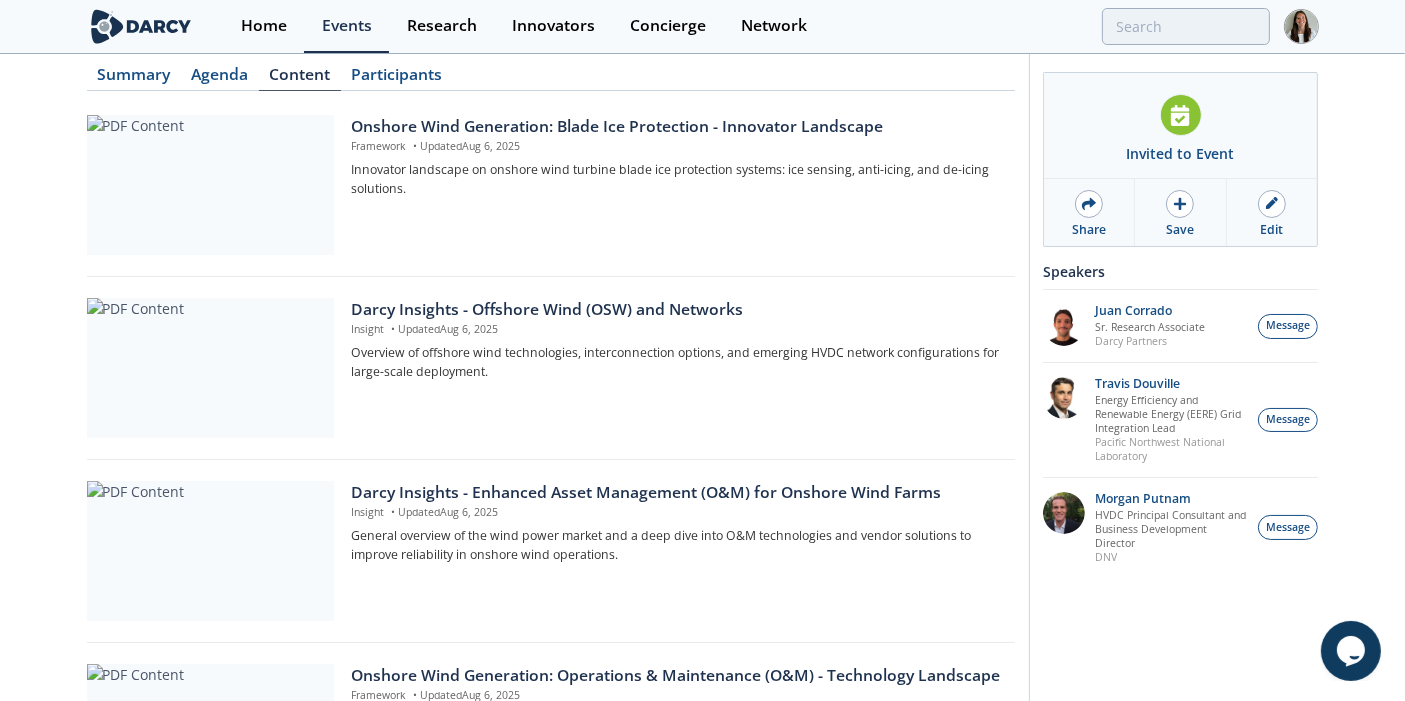 click on "Wind Generation Innovations: Enhancing Onshore Asset Performance and Enabling Offshore Networks
Technical
•
August 7, 2025
1:00 PM - 2:00 PM -03
O&M solutions for onshore wind assets and enabling technologies for offshore networks
Power & Utilities
Renewables & Energy Storage
Summary
Agenda
Content
Participants
•" at bounding box center [702, 884] 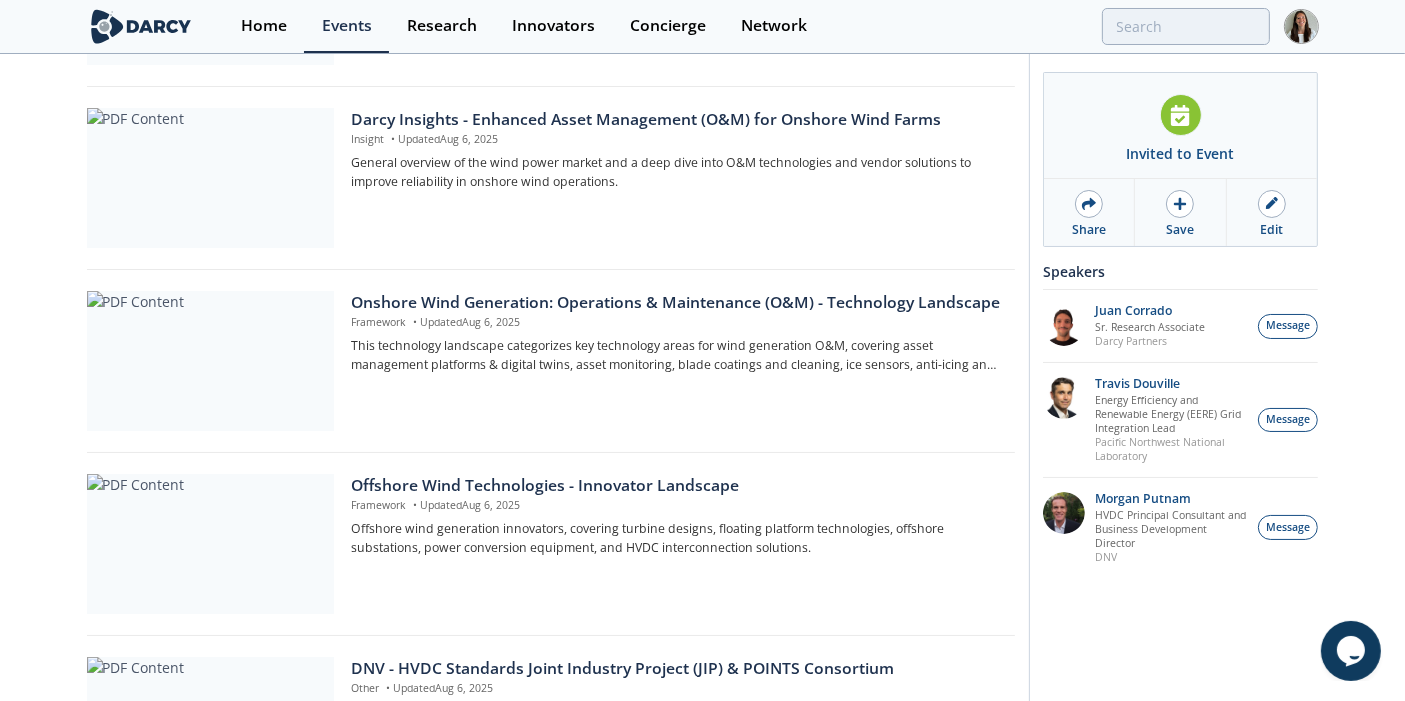 scroll, scrollTop: 555, scrollLeft: 0, axis: vertical 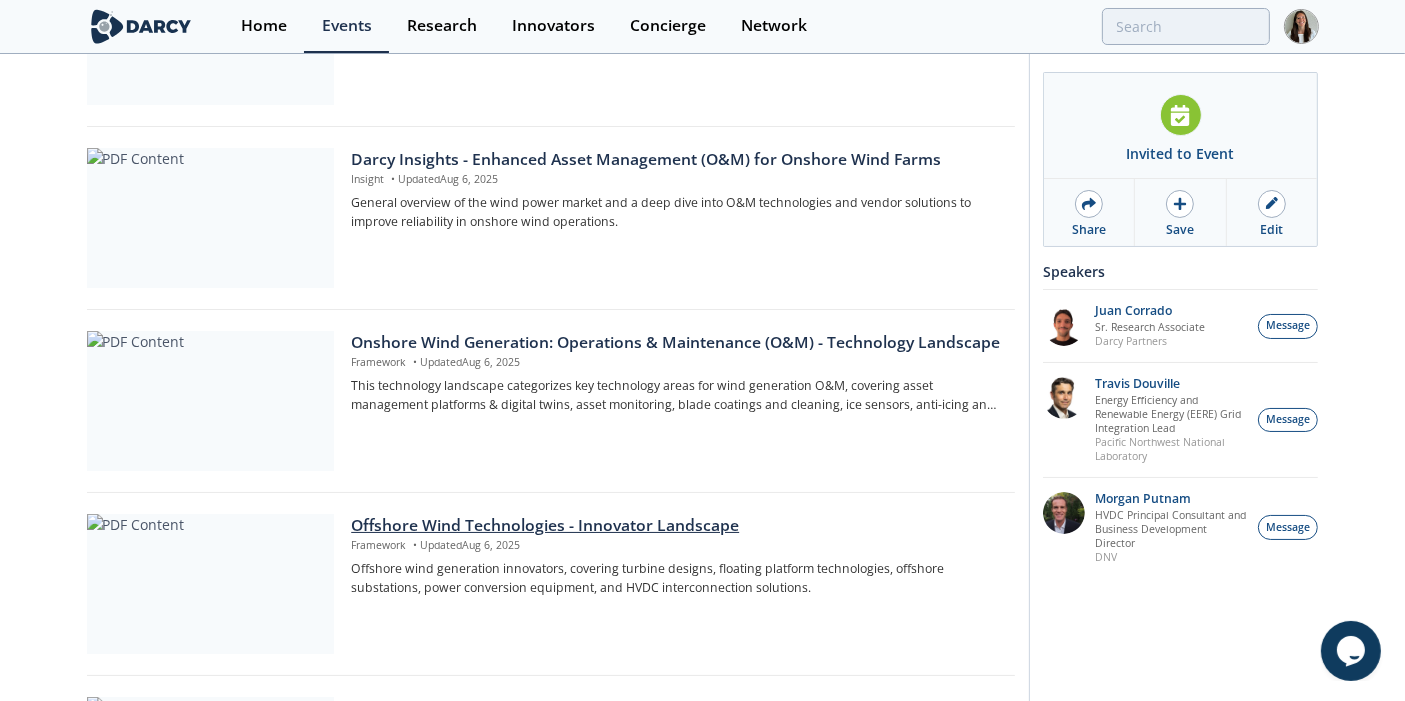 click on "Offshore Wind Technologies - Innovator Landscape" at bounding box center [675, 526] 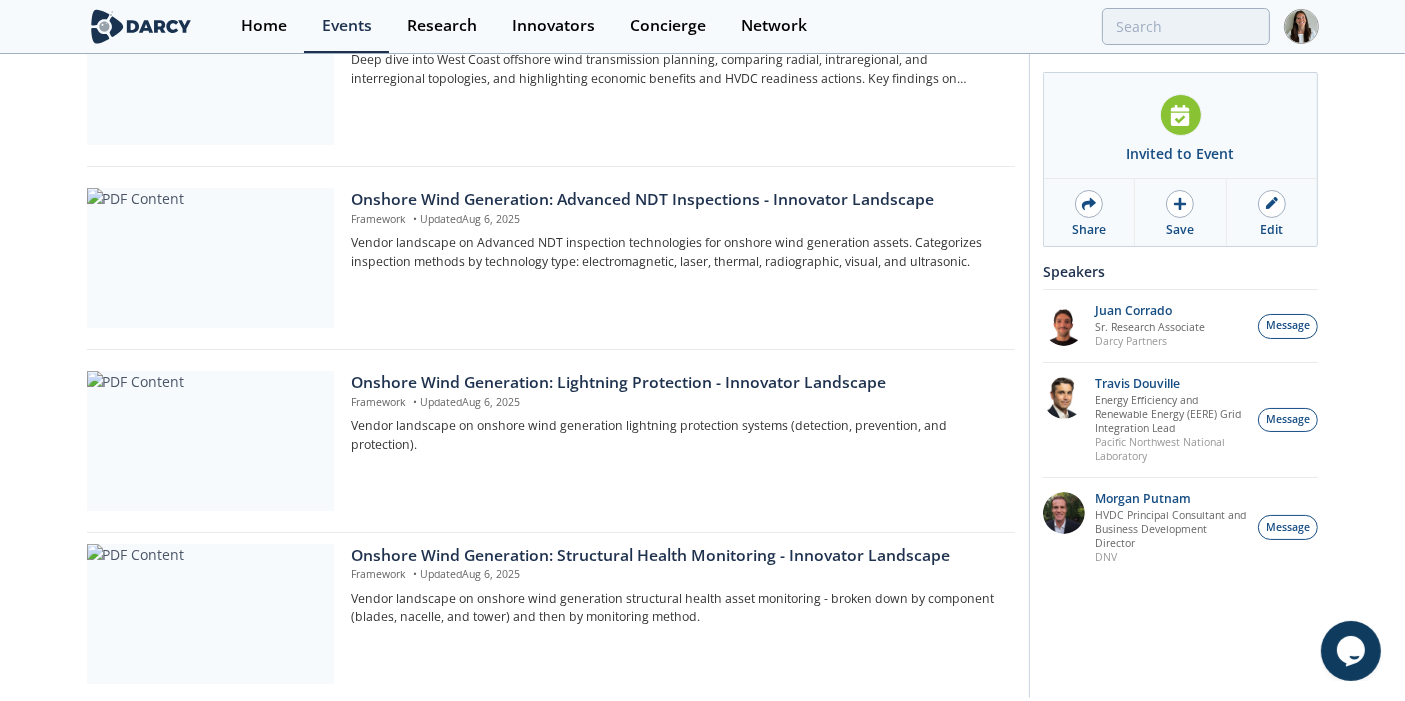 scroll, scrollTop: 1386, scrollLeft: 0, axis: vertical 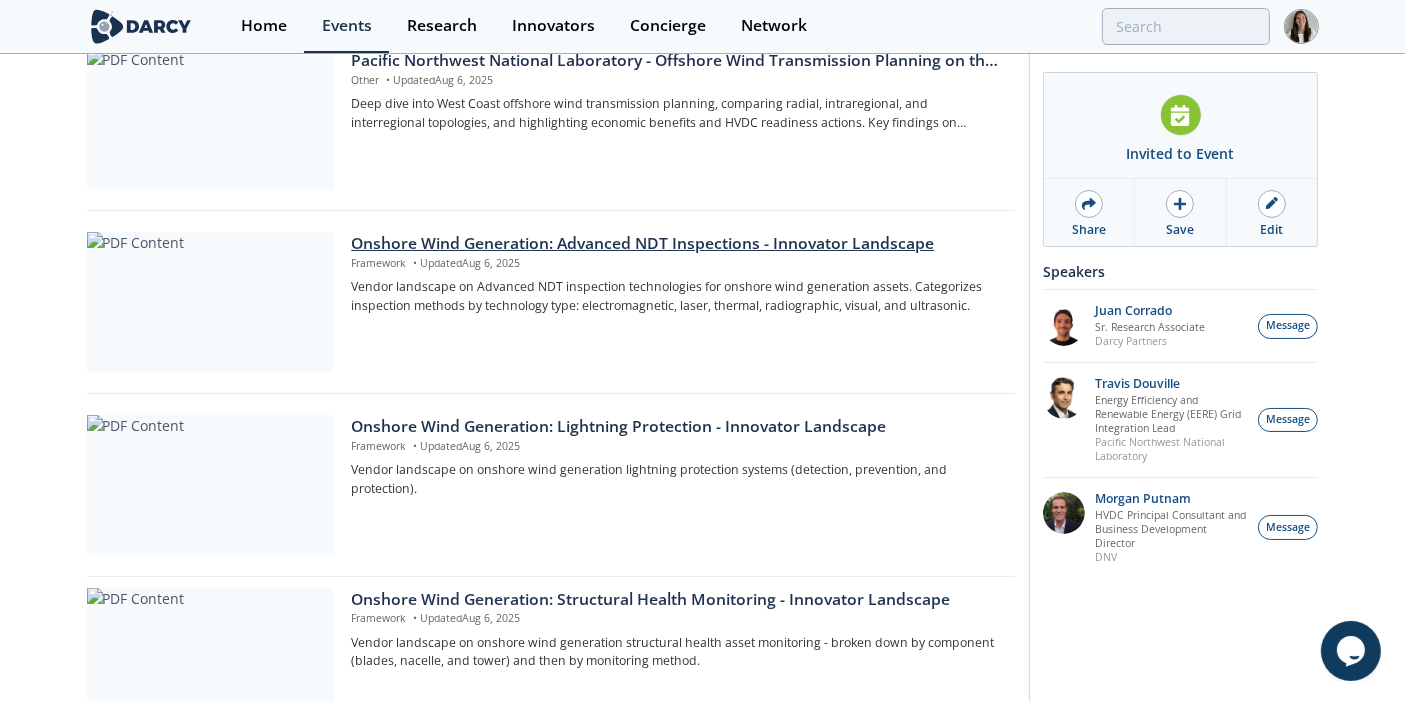 click on "Onshore Wind Generation: Advanced NDT Inspections - Innovator Landscape" at bounding box center (675, 244) 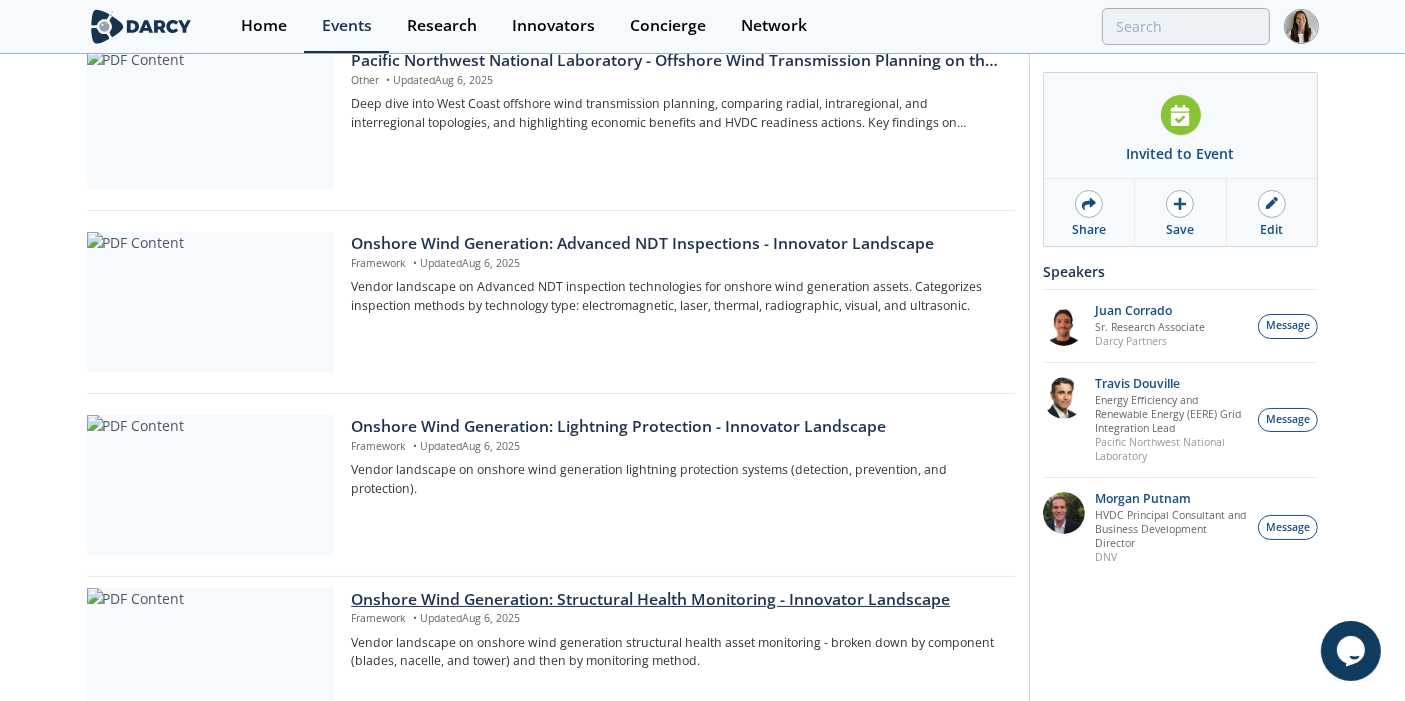 click on "Onshore Wind Generation: Structural Health Monitoring - Innovator Landscape" at bounding box center [675, 600] 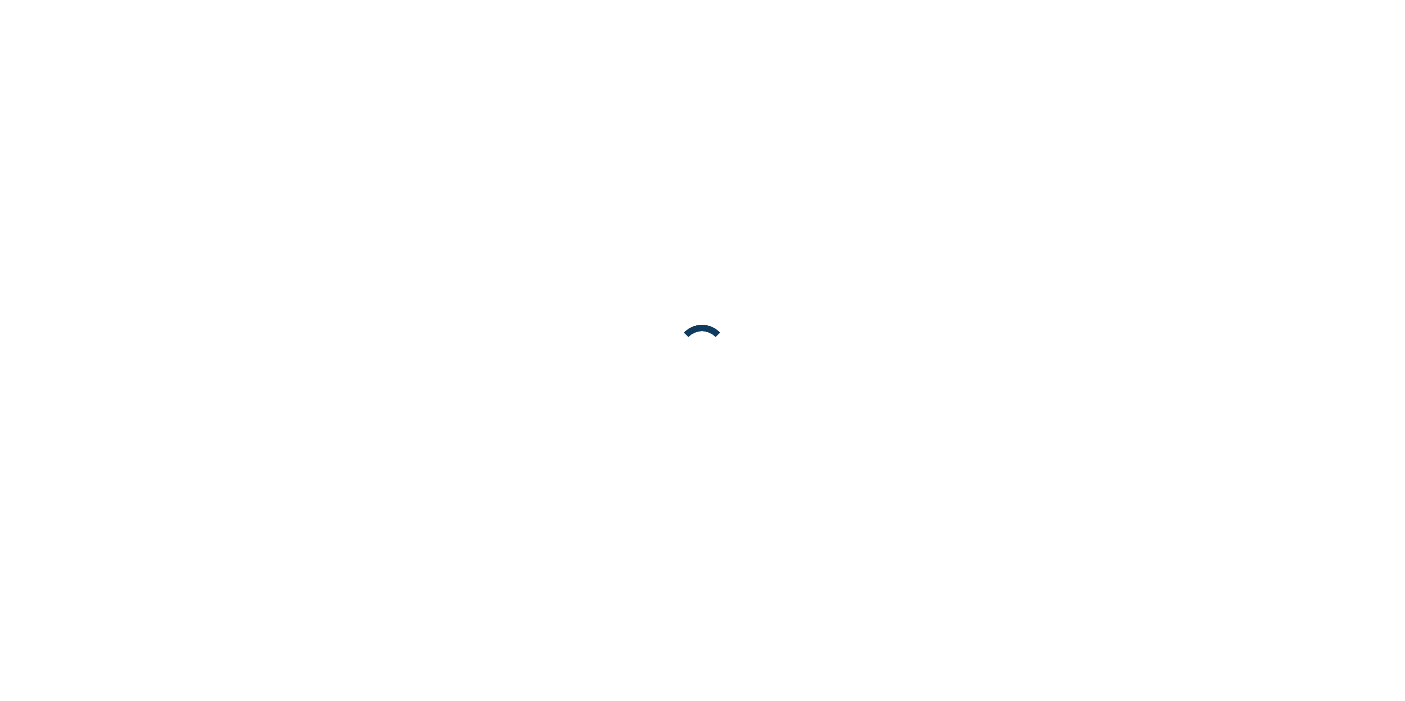 scroll, scrollTop: 0, scrollLeft: 0, axis: both 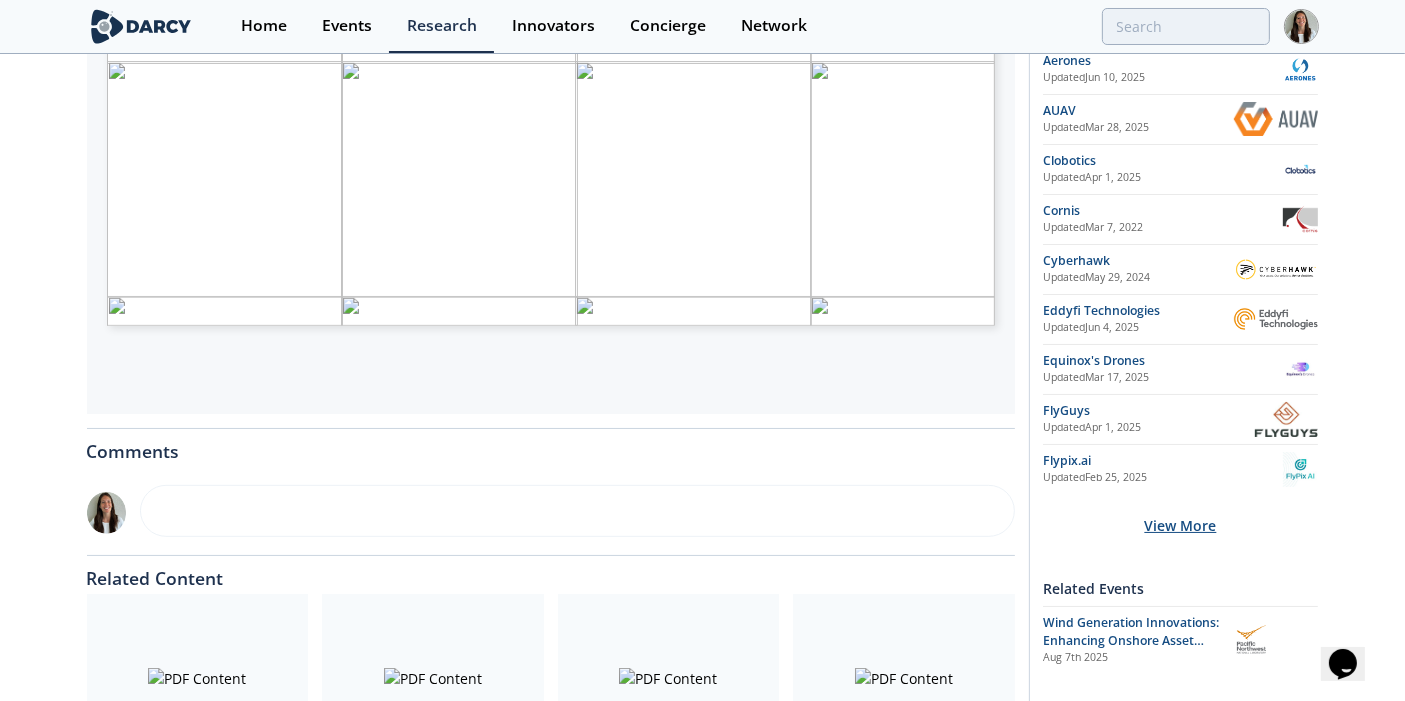 click on "View More" at bounding box center (1180, 525) 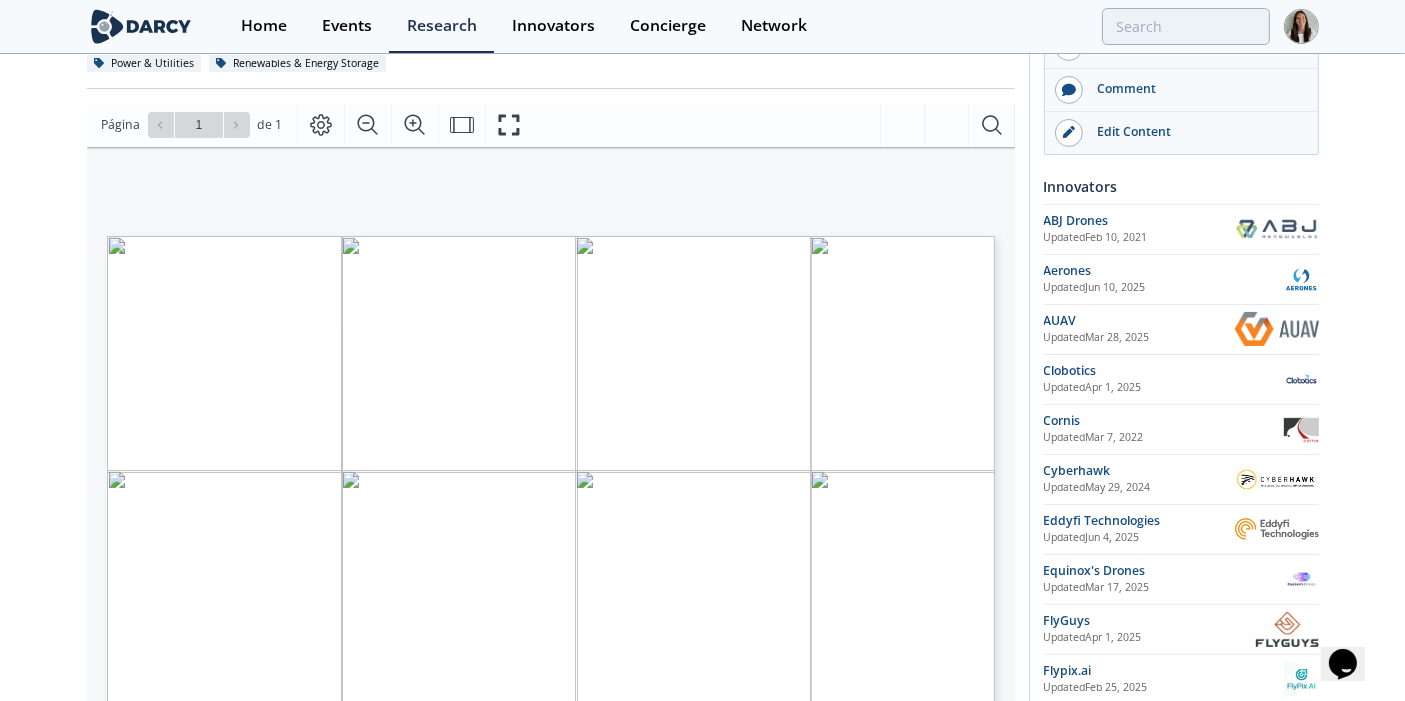scroll, scrollTop: 222, scrollLeft: 0, axis: vertical 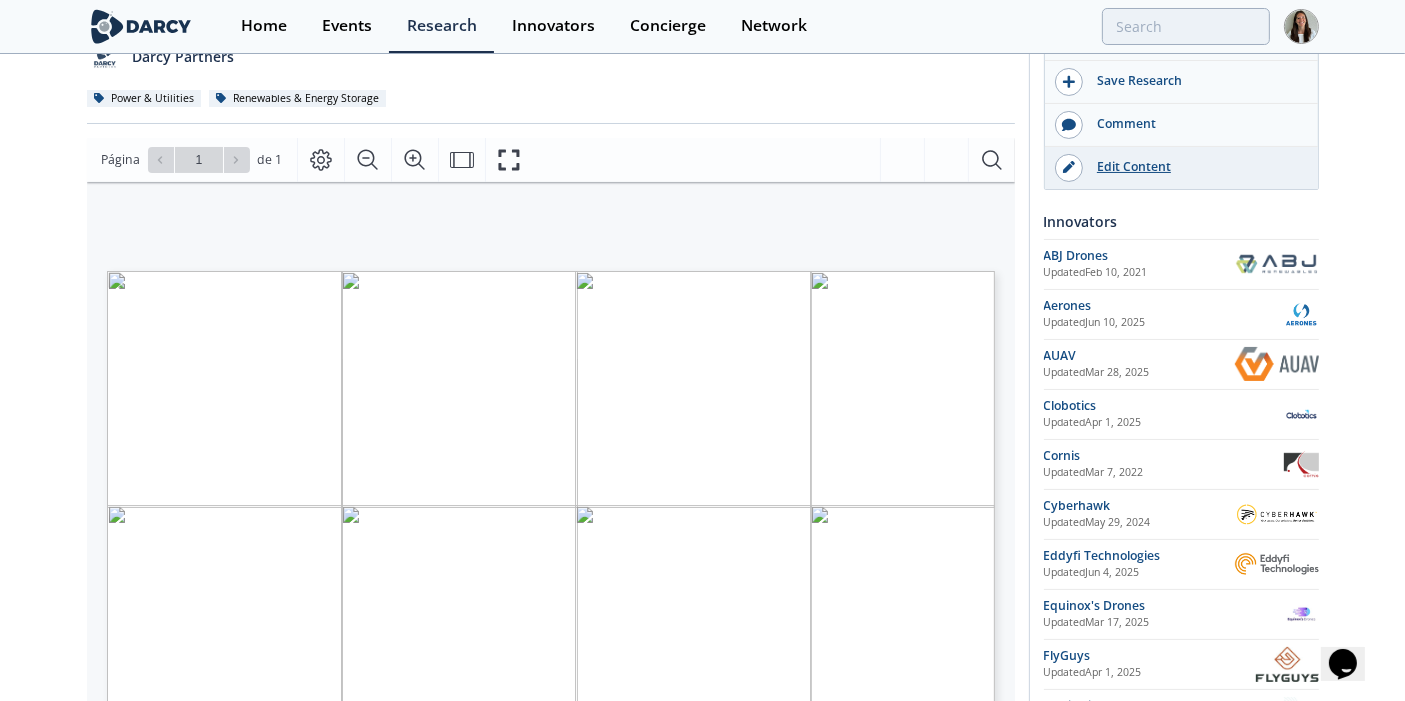 click on "Edit Content" at bounding box center [1195, 167] 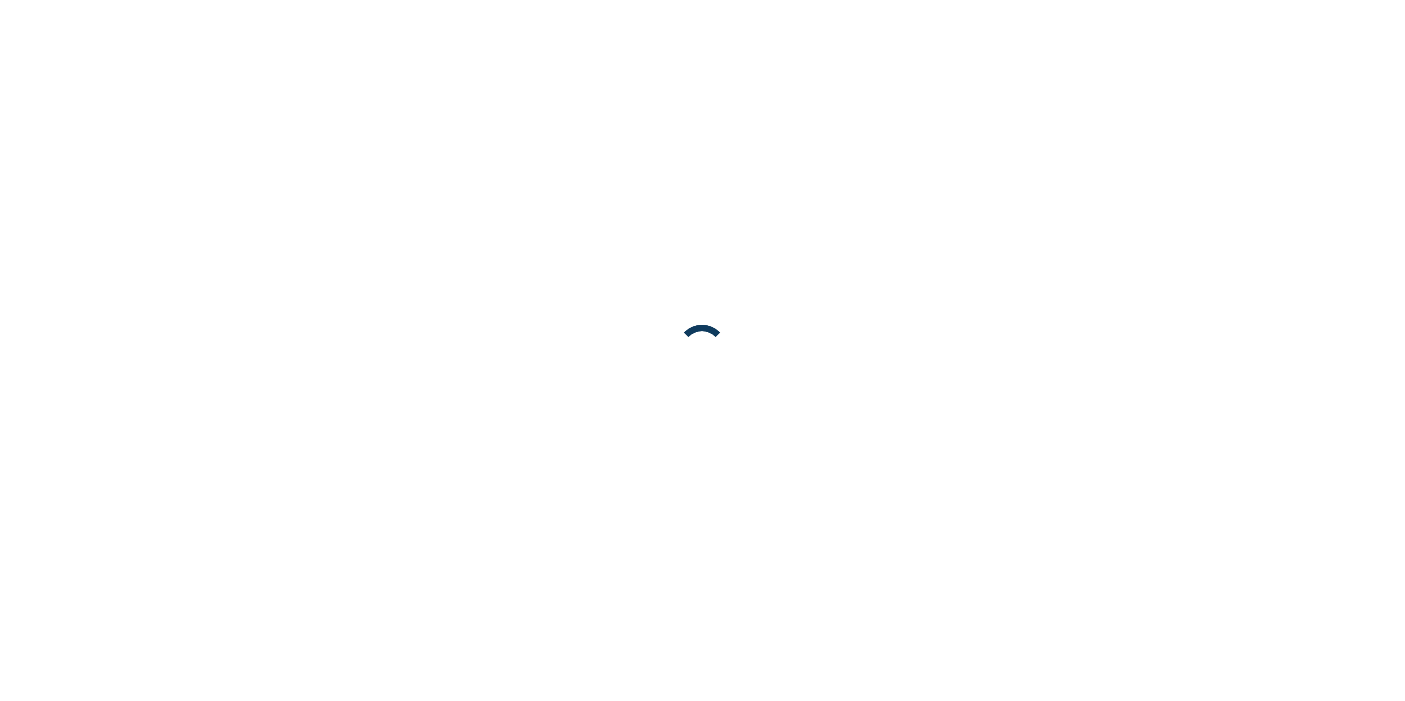 scroll, scrollTop: 0, scrollLeft: 0, axis: both 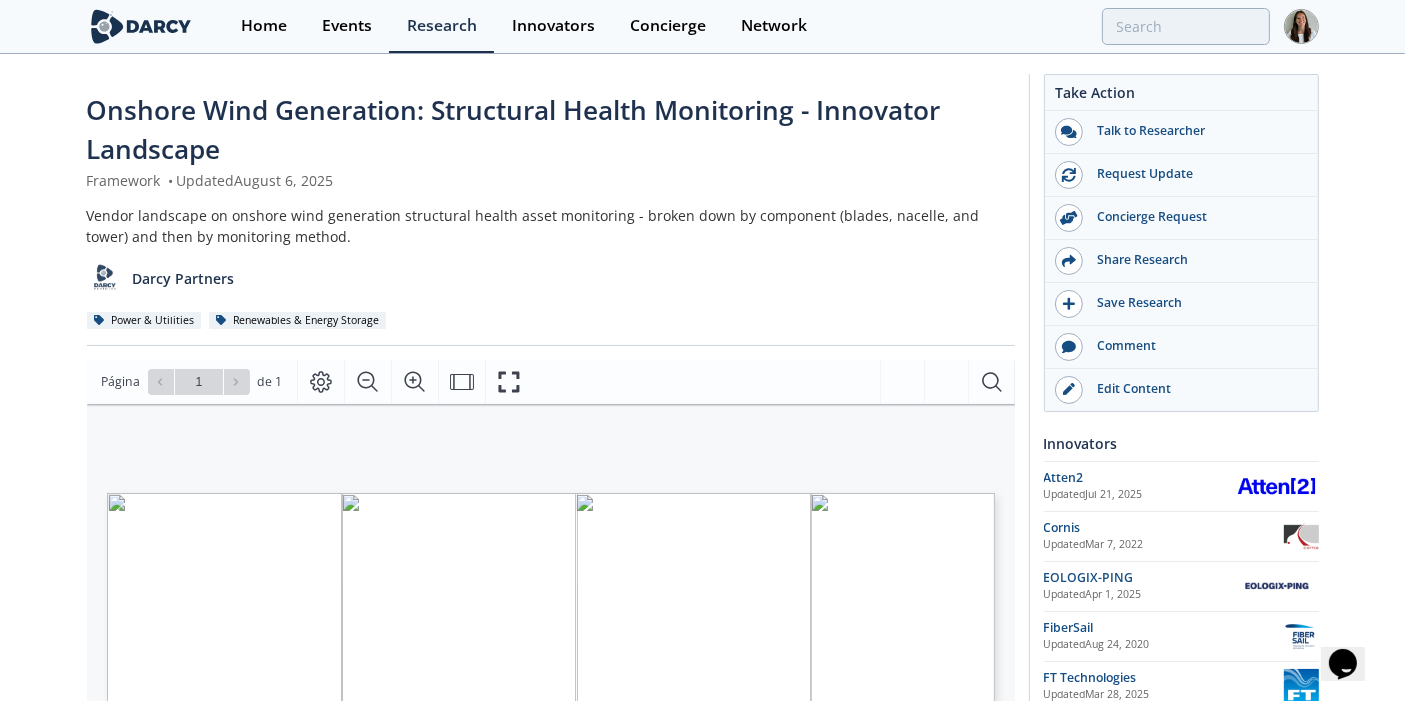 click on "Onshore Wind Generation: Structural Health Monitoring - Innovator Landscape
Framework
•
Updated  August 6, [DATE]
Vendor landscape on onshore wind generation structural health asset monitoring - broken down by component (blades, nacelle, and tower) and then by monitoring method.
Darcy Partners
Power & Utilities
Renewables & Energy Storage" 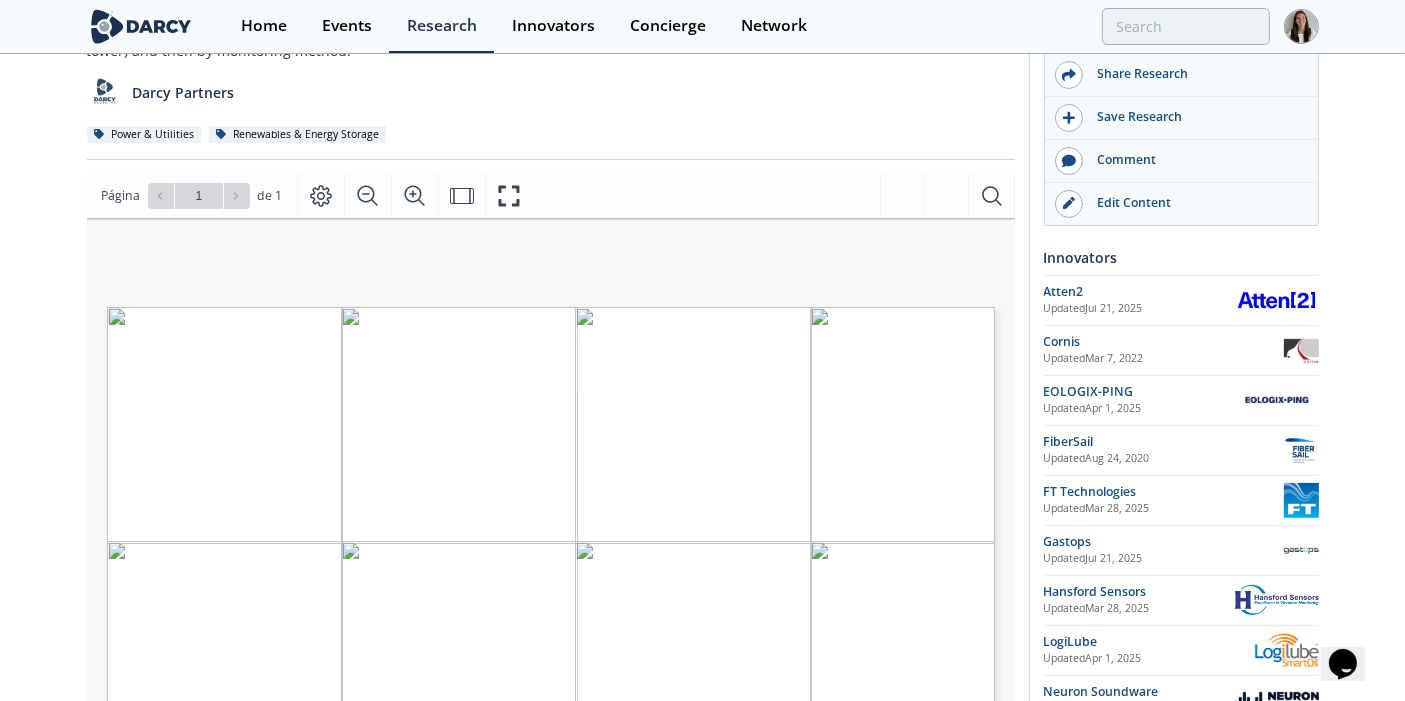 scroll, scrollTop: 333, scrollLeft: 0, axis: vertical 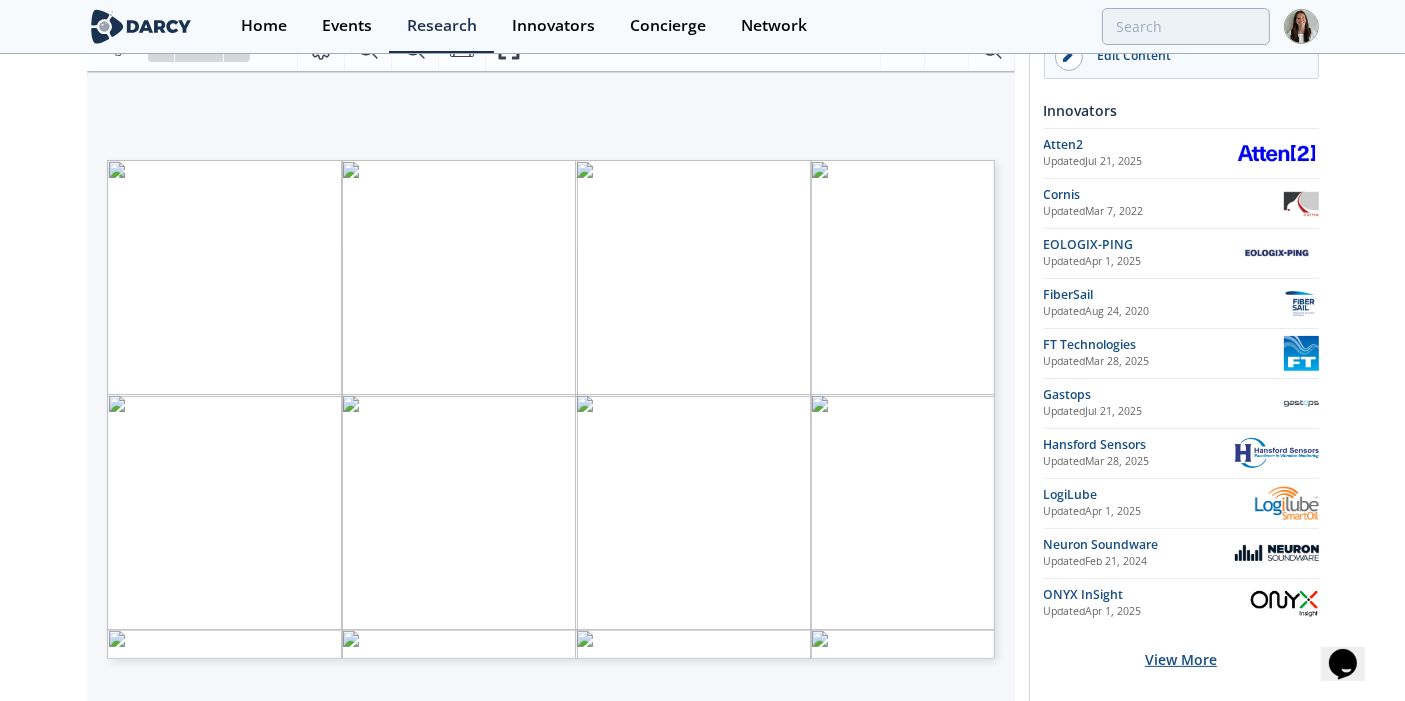 click on "View More" at bounding box center [1181, 659] 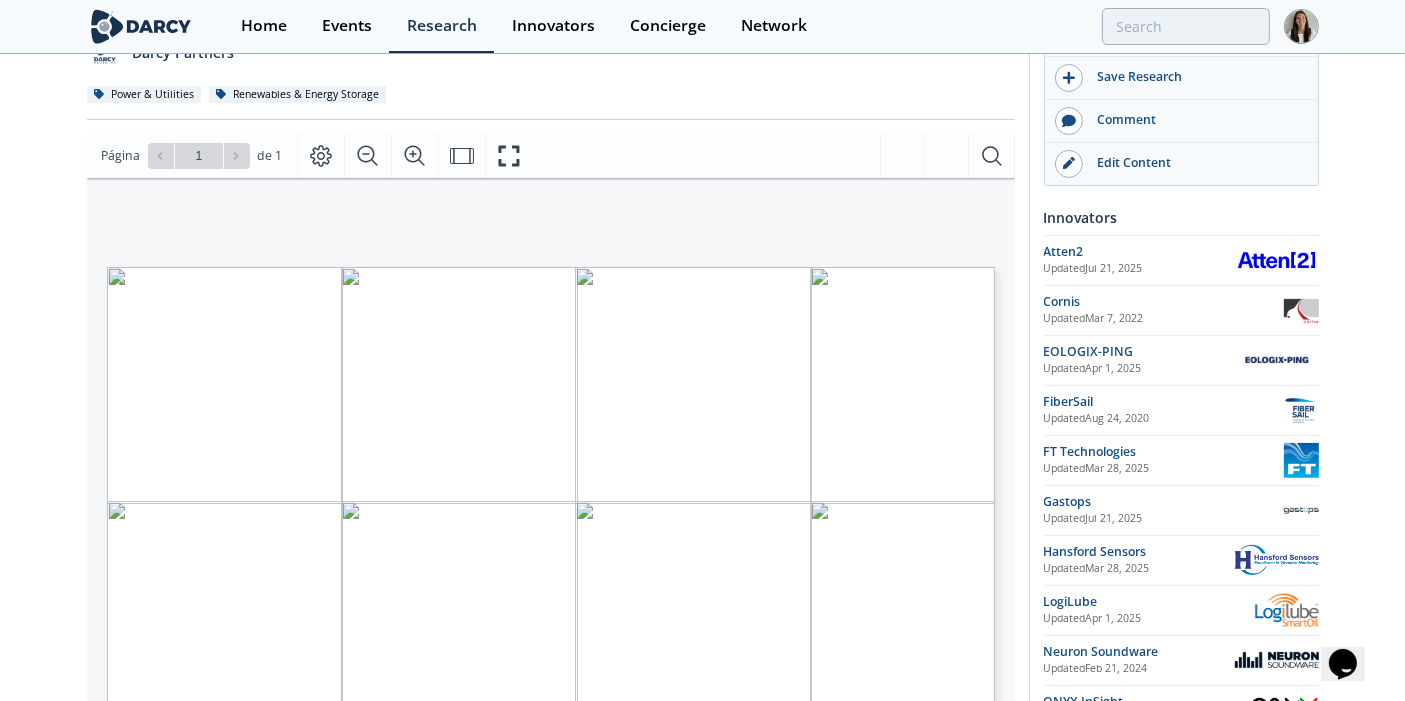 scroll, scrollTop: 222, scrollLeft: 0, axis: vertical 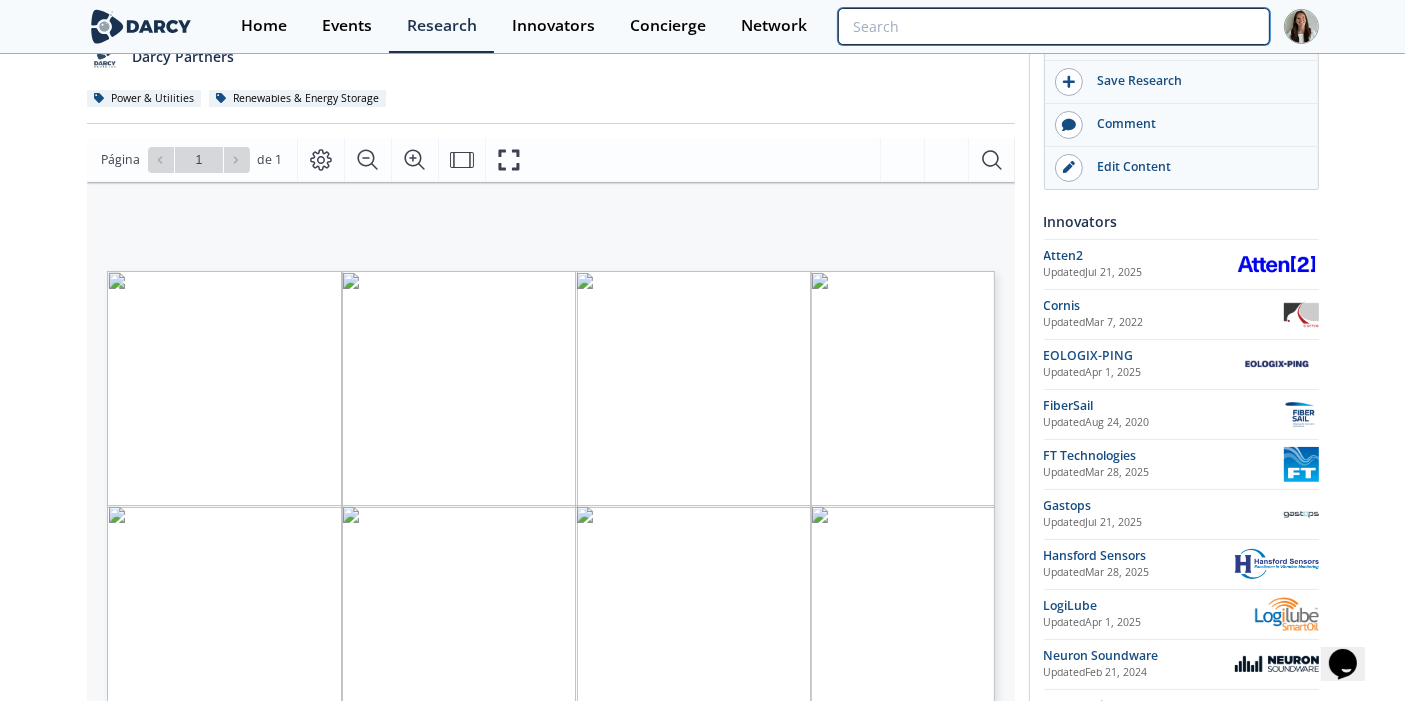 click at bounding box center (1053, 26) 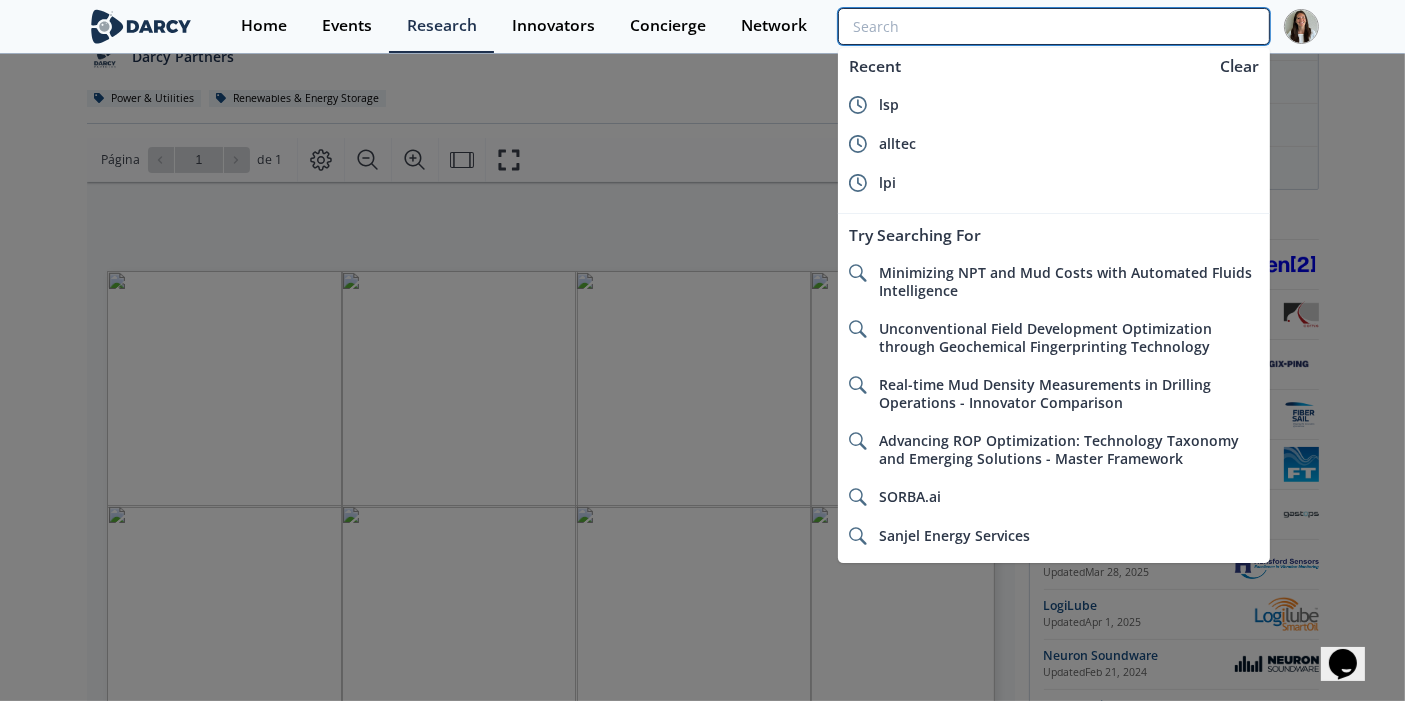 type on "e" 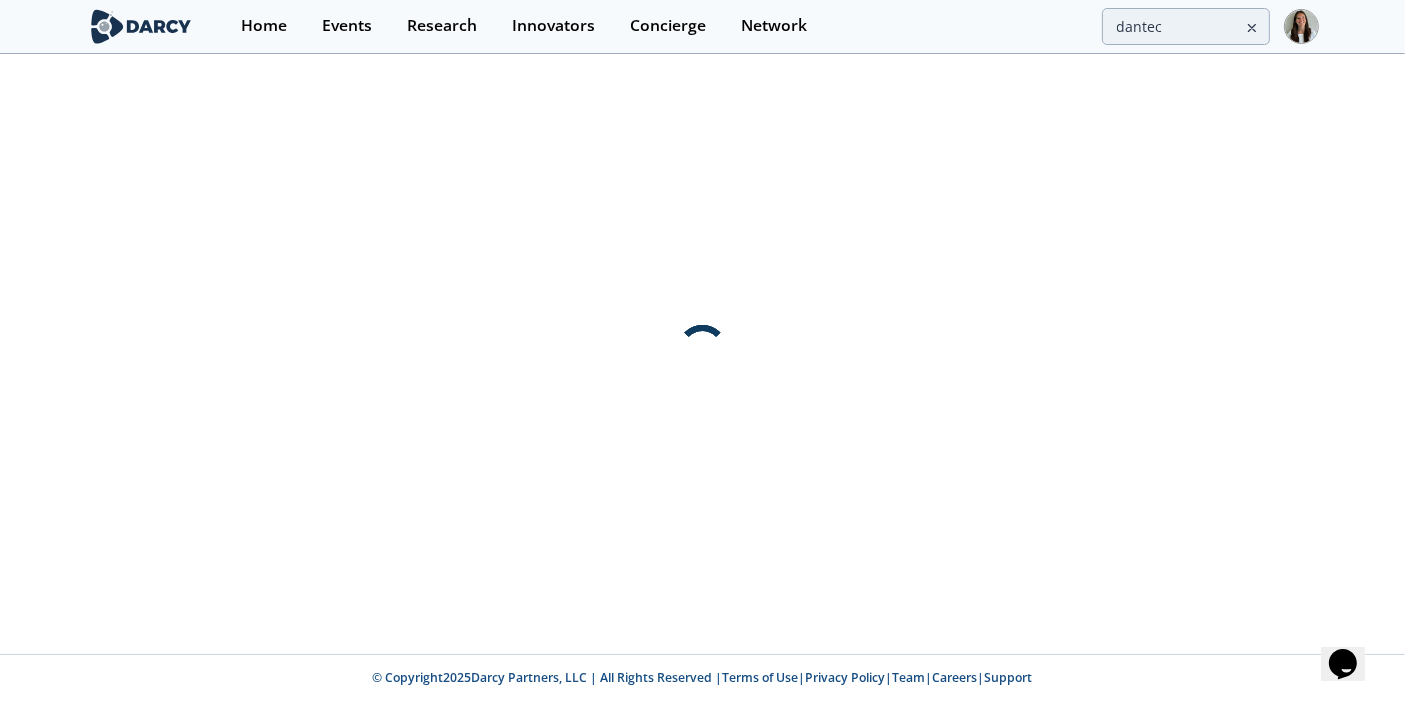 scroll, scrollTop: 0, scrollLeft: 0, axis: both 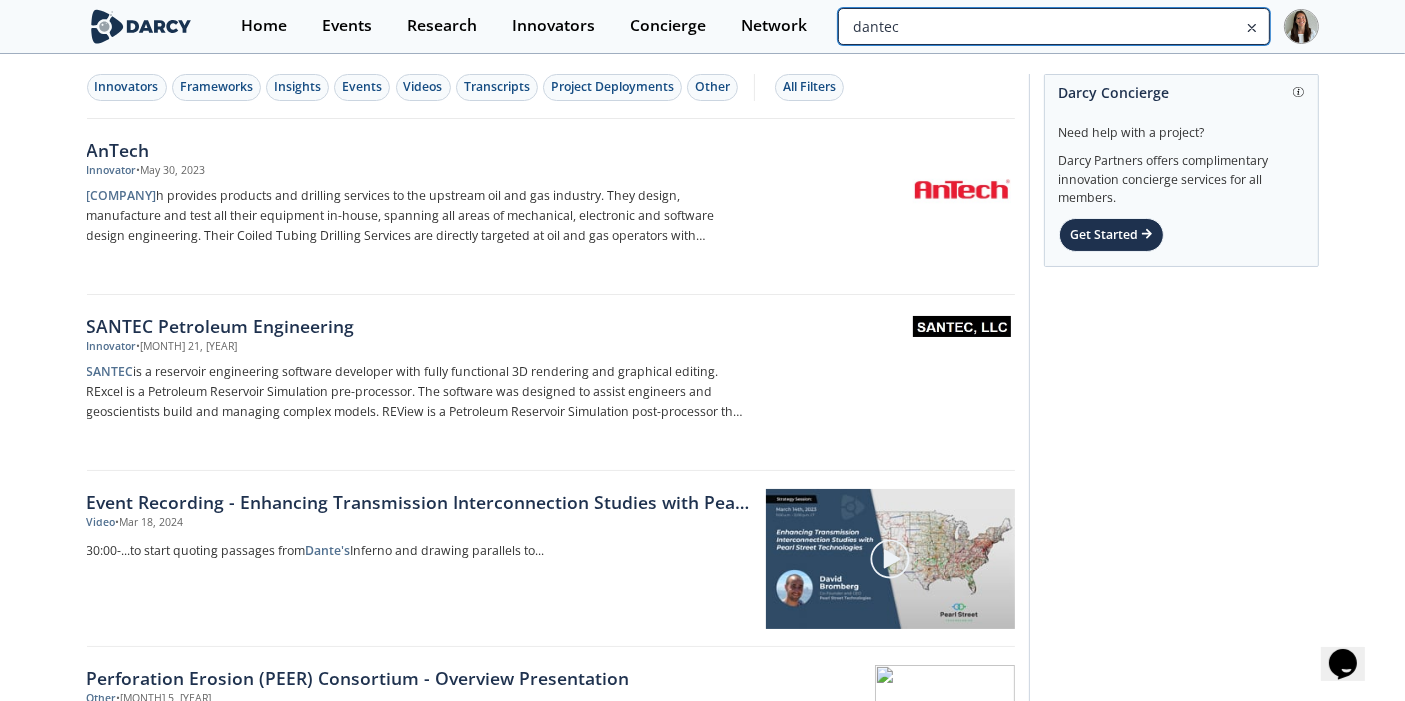 click on "dantec" at bounding box center [1053, 26] 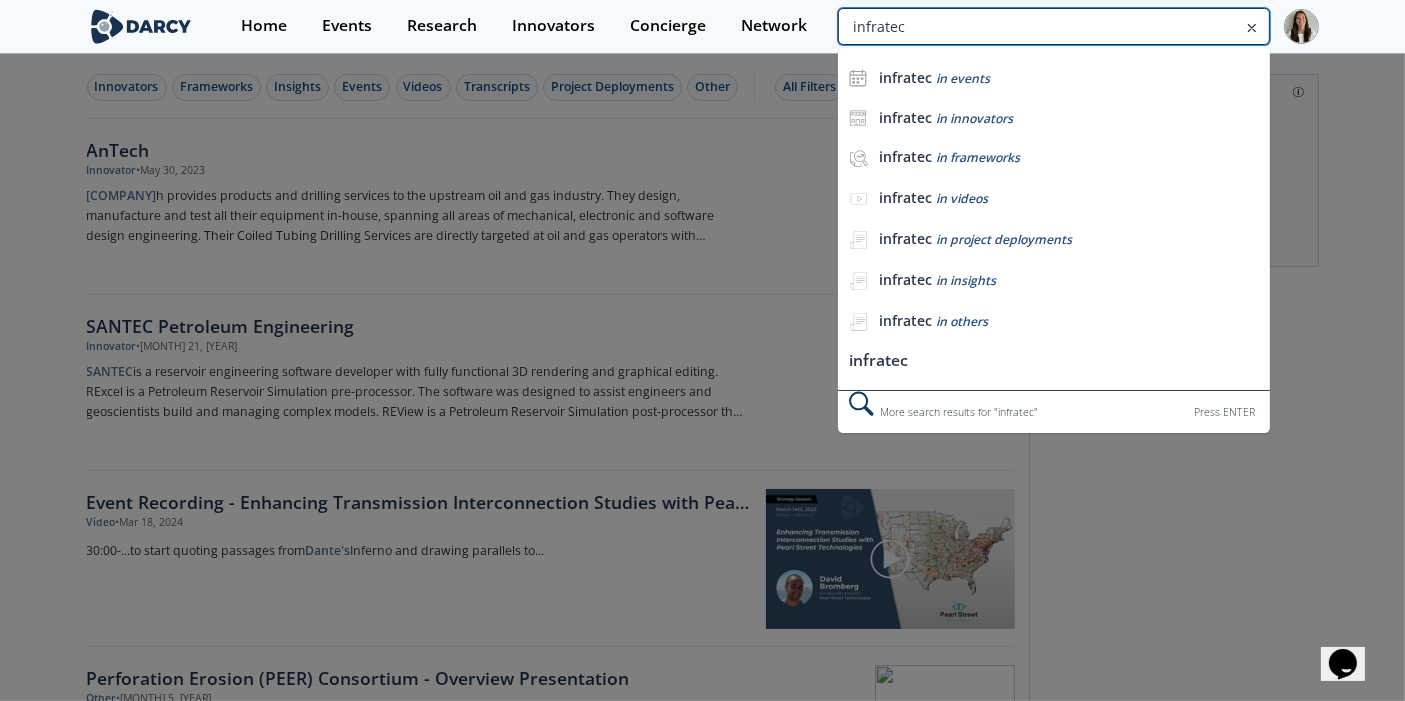 type on "infratec" 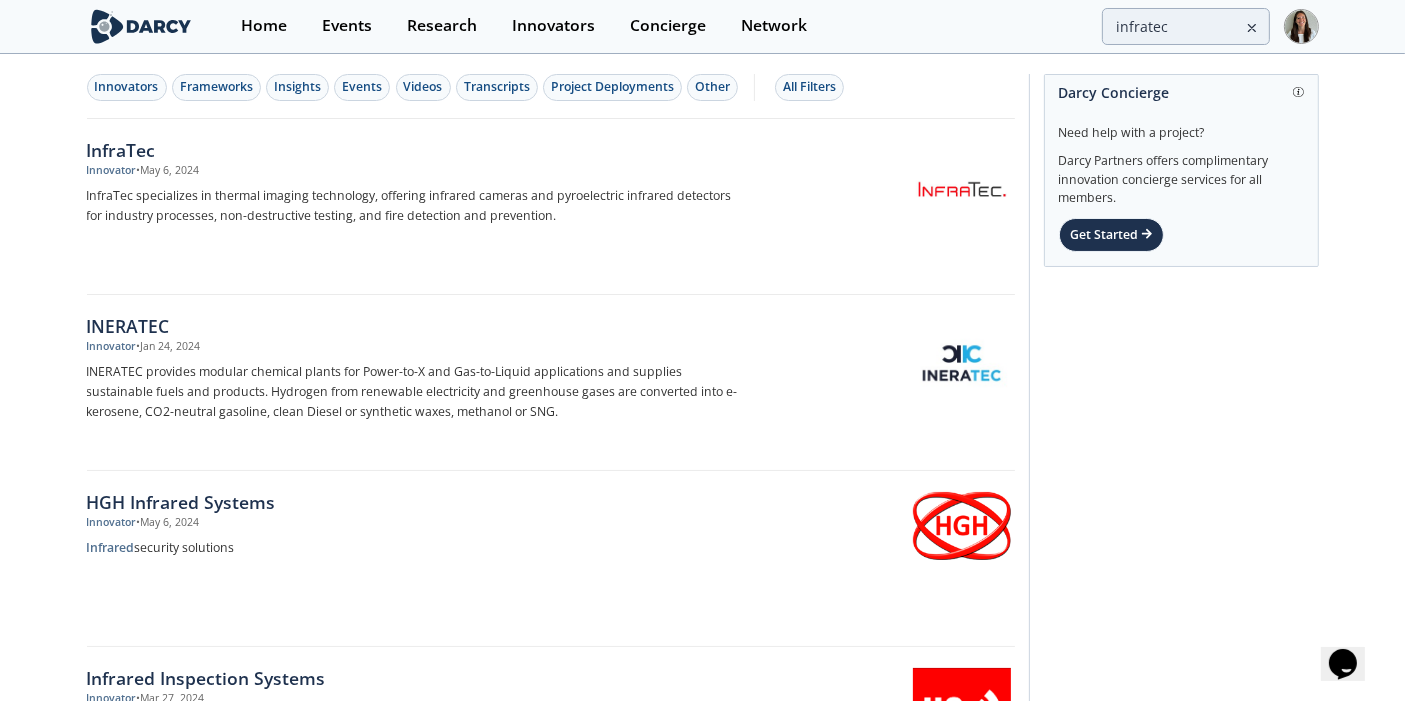 click on "InfraTec specializes in thermal imaging technology, offering infrared cameras and pyroelectric infrared detectors for industry processes, non-destructive testing, and fire detection and prevention." at bounding box center [418, 206] 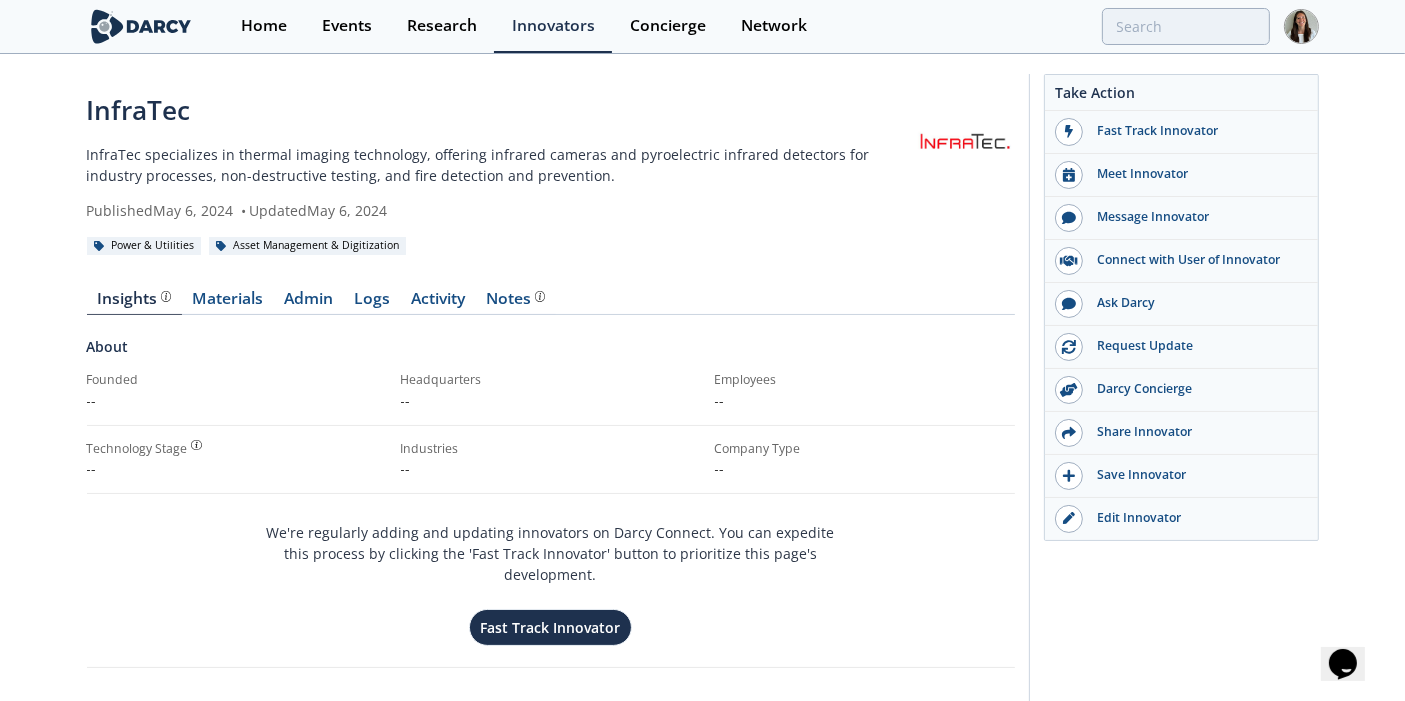 click on "InfraTec specializes in thermal imaging technology, offering infrared cameras and pyroelectric infrared detectors for industry processes, non-destructive testing, and fire detection and prevention." at bounding box center (501, 165) 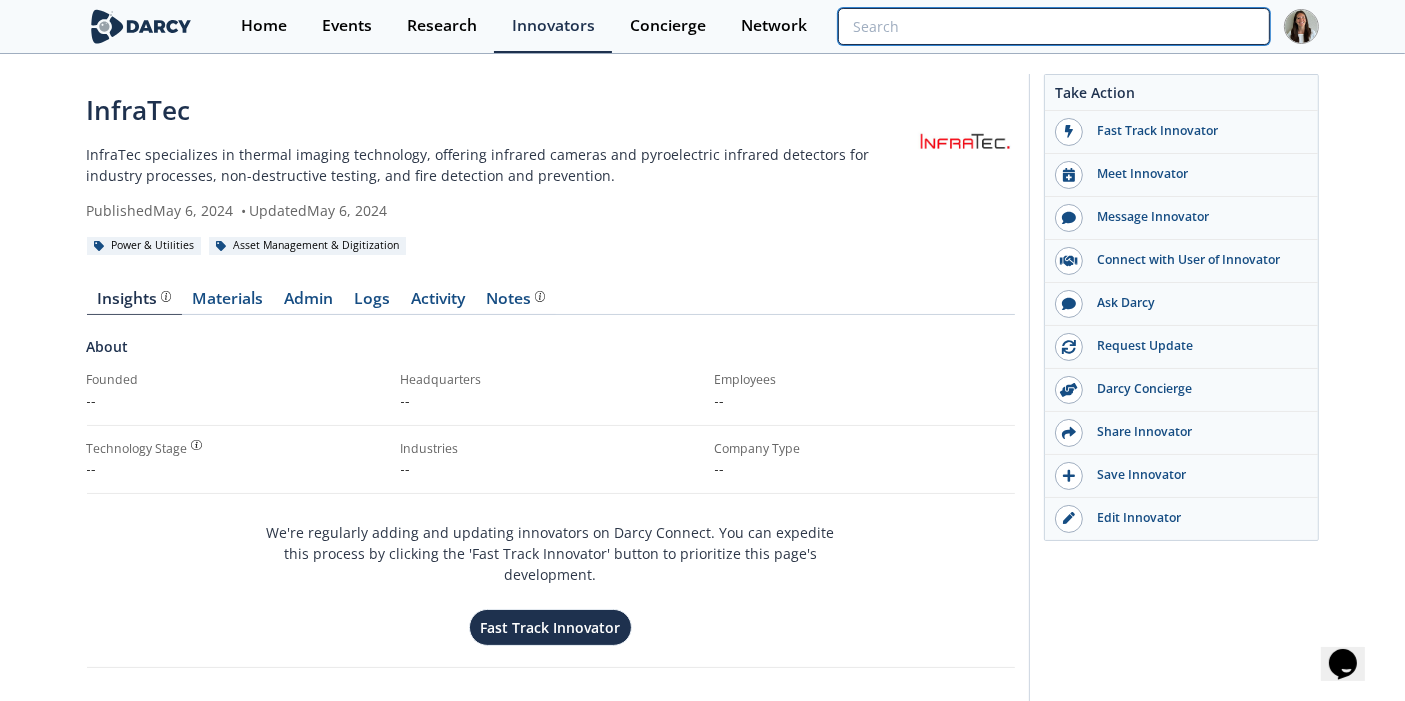 click at bounding box center (1053, 26) 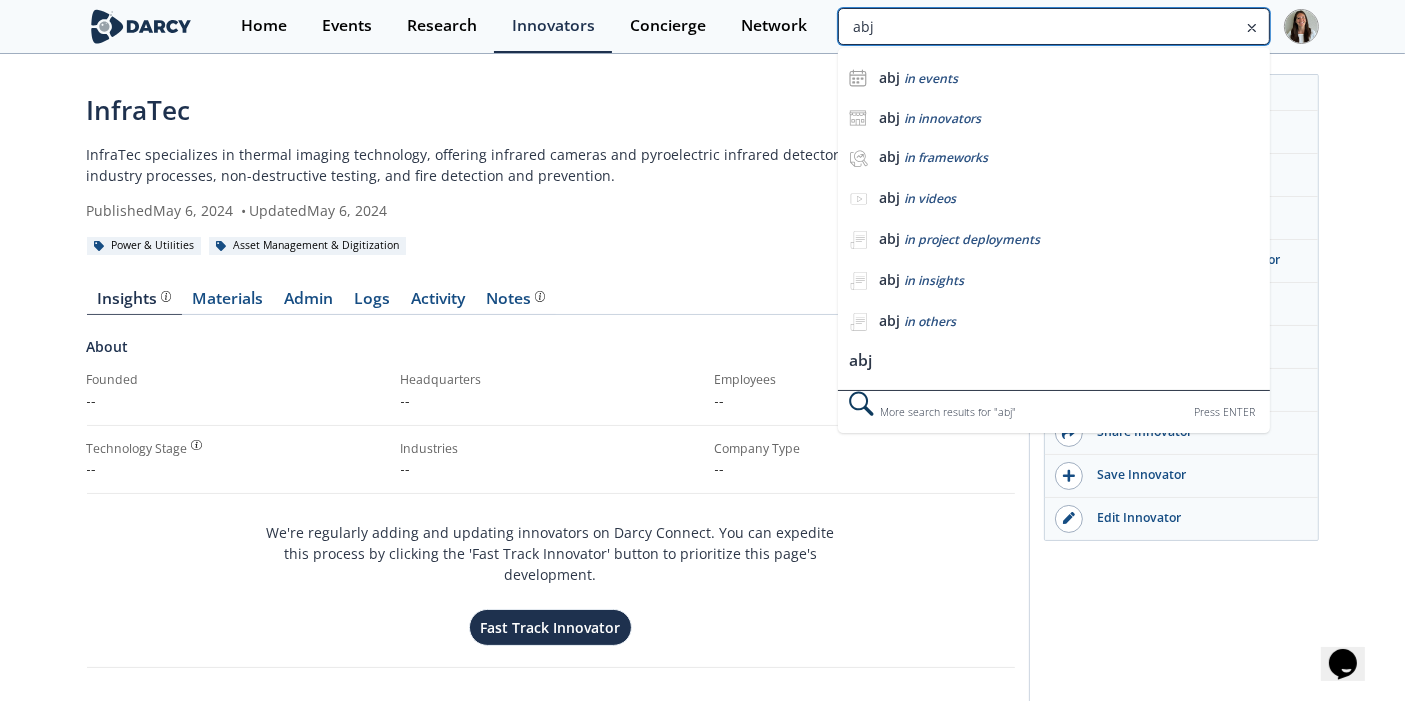 type on "abj" 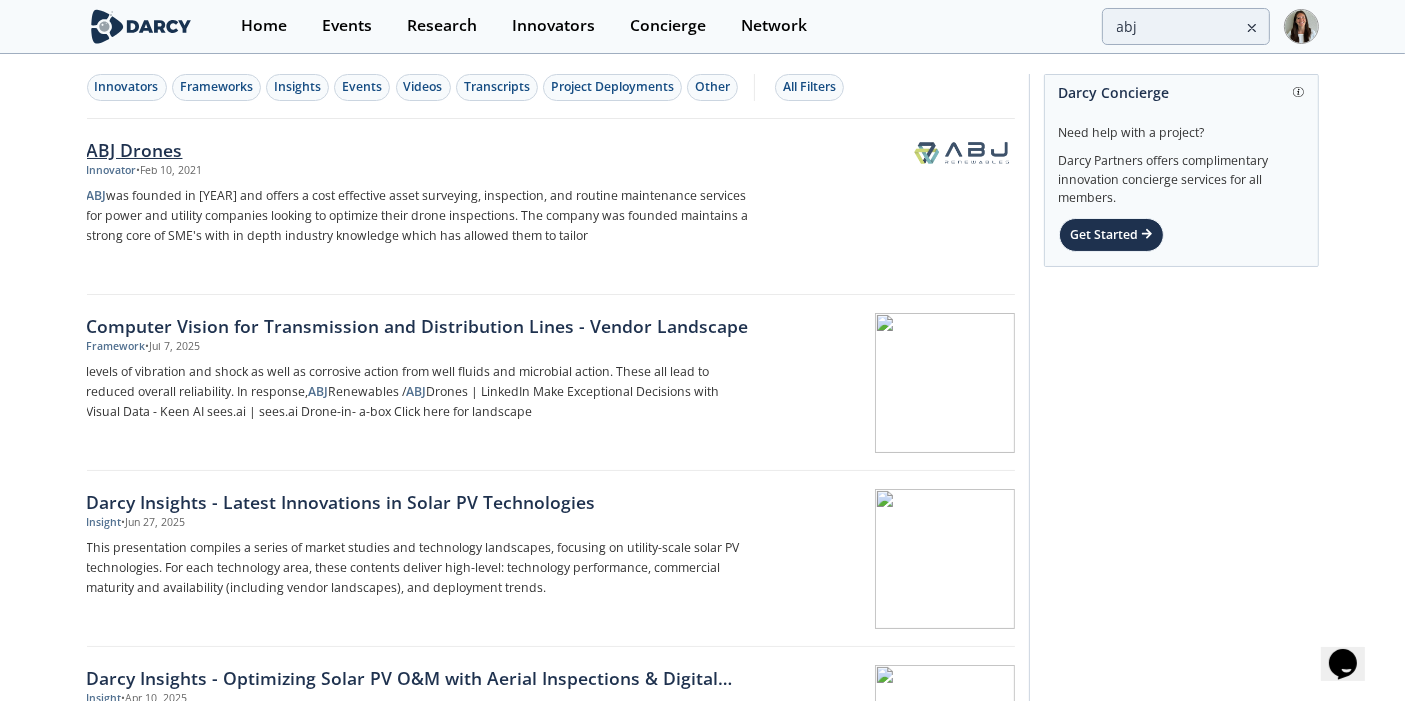 click on "ABJ  was founded in 2015 and offers a cost effective asset surveying, inspection, and routine maintenance services for power and utility companies looking to optimize their drone inspections. The company was founded maintains a strong core of SME's with in depth industry knowledge which has allowed them to tailor" at bounding box center [418, 216] 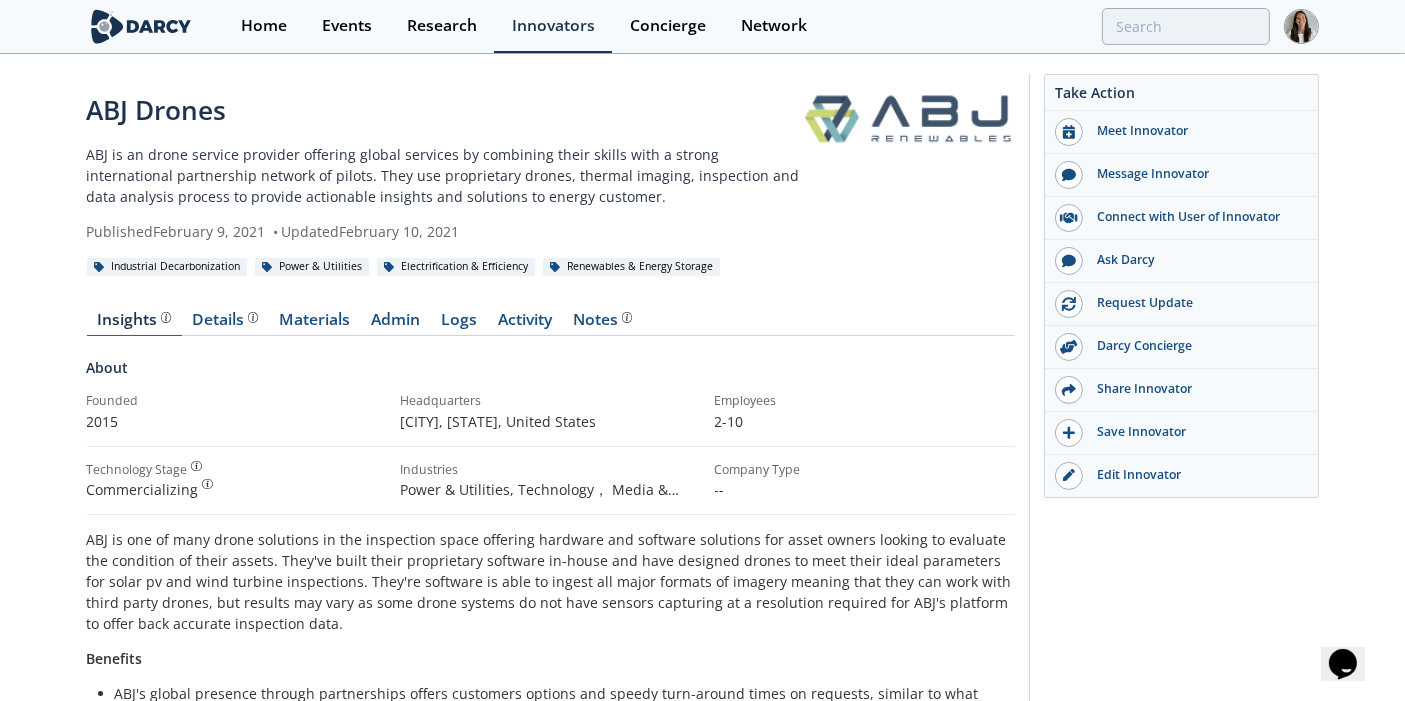 drag, startPoint x: 1191, startPoint y: 47, endPoint x: 1180, endPoint y: 27, distance: 22.825424 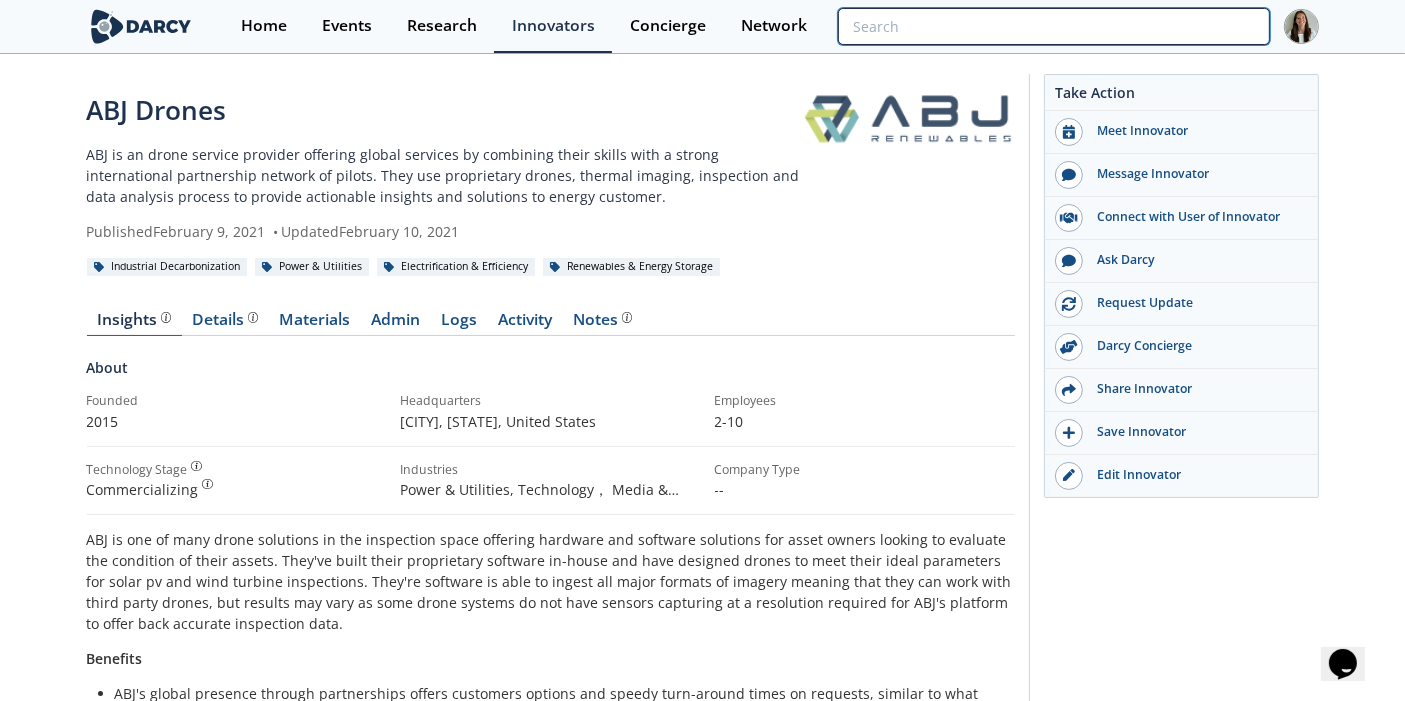 click at bounding box center (1053, 26) 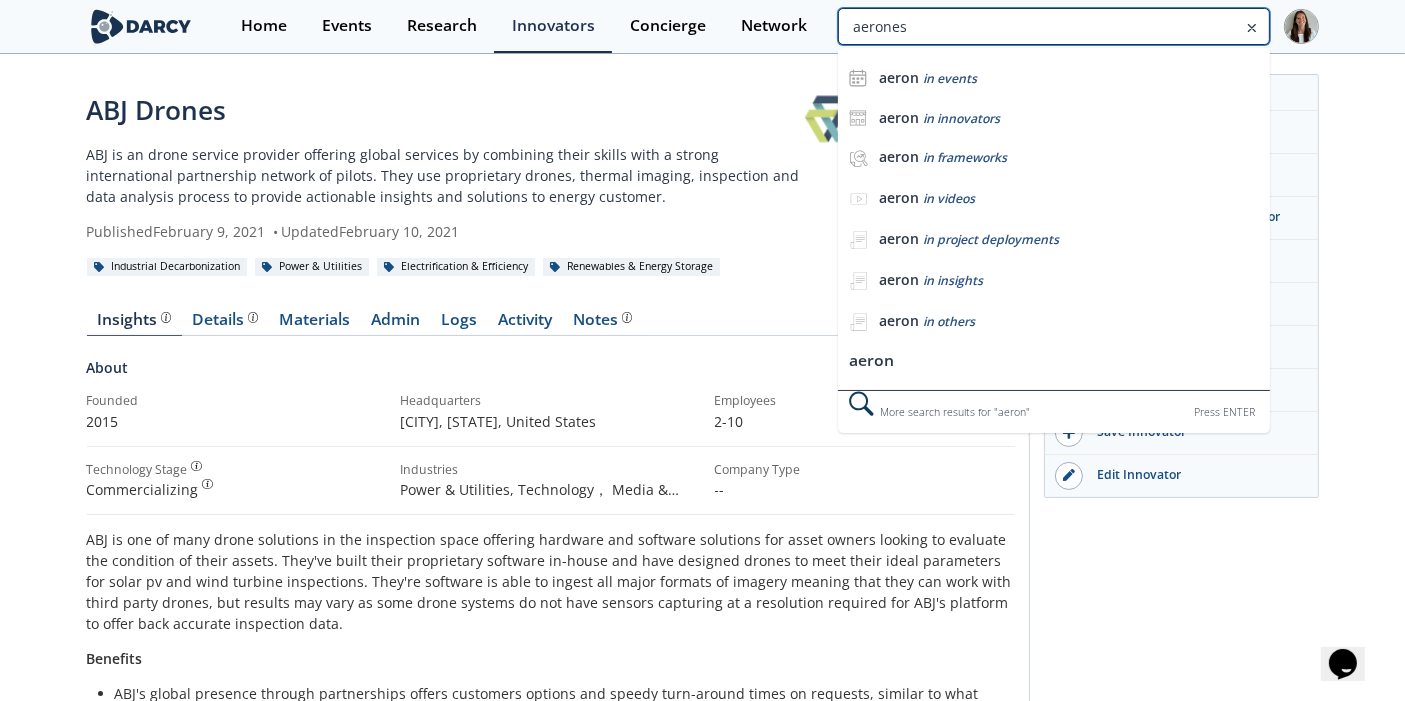 type on "aerones" 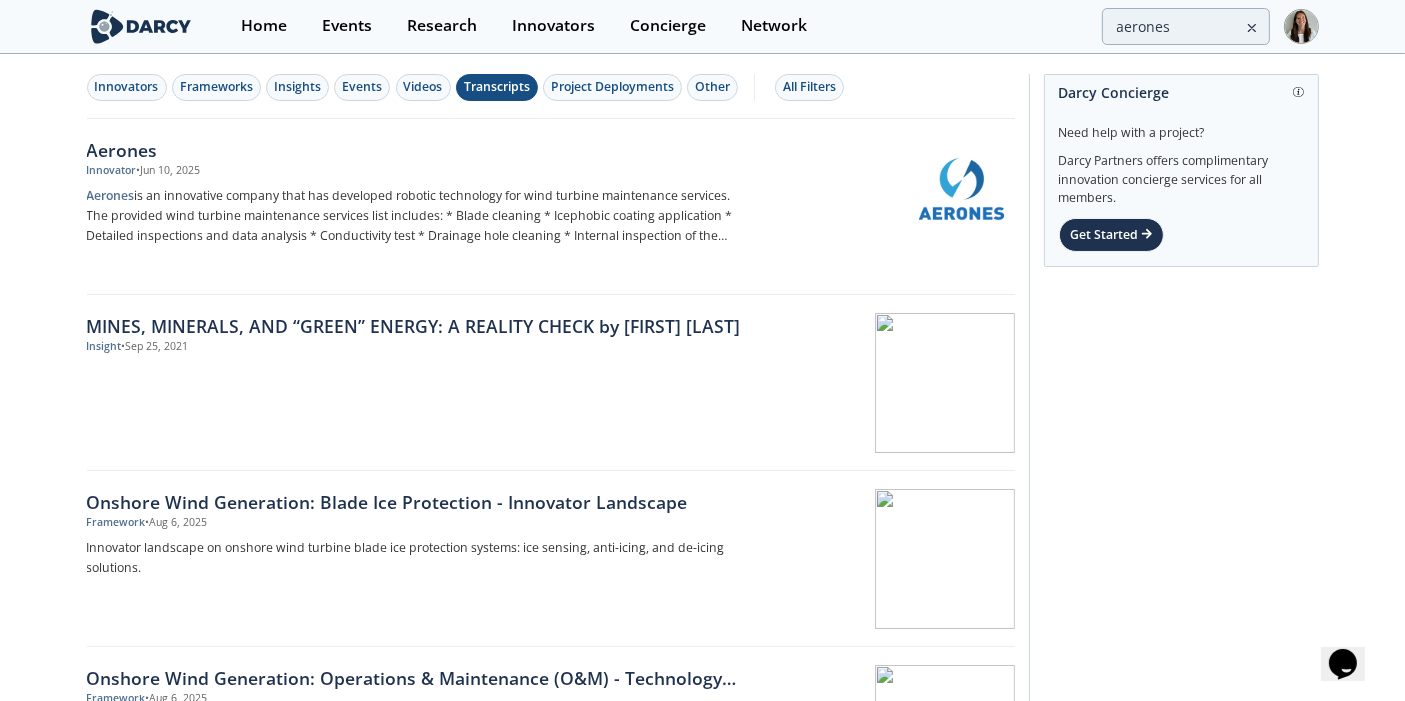 click on "Aerones  is an innovative company that has developed robotic technology for wind turbine maintenance services. The provided wind turbine maintenance services list includes:
* Blade cleaning
* Icephobic coating application
* Detailed inspections and data analysis
* Conductivity test
* Drainage hole cleaning
* Internal inspection of the blades
* Leading-edge repair" at bounding box center (418, 216) 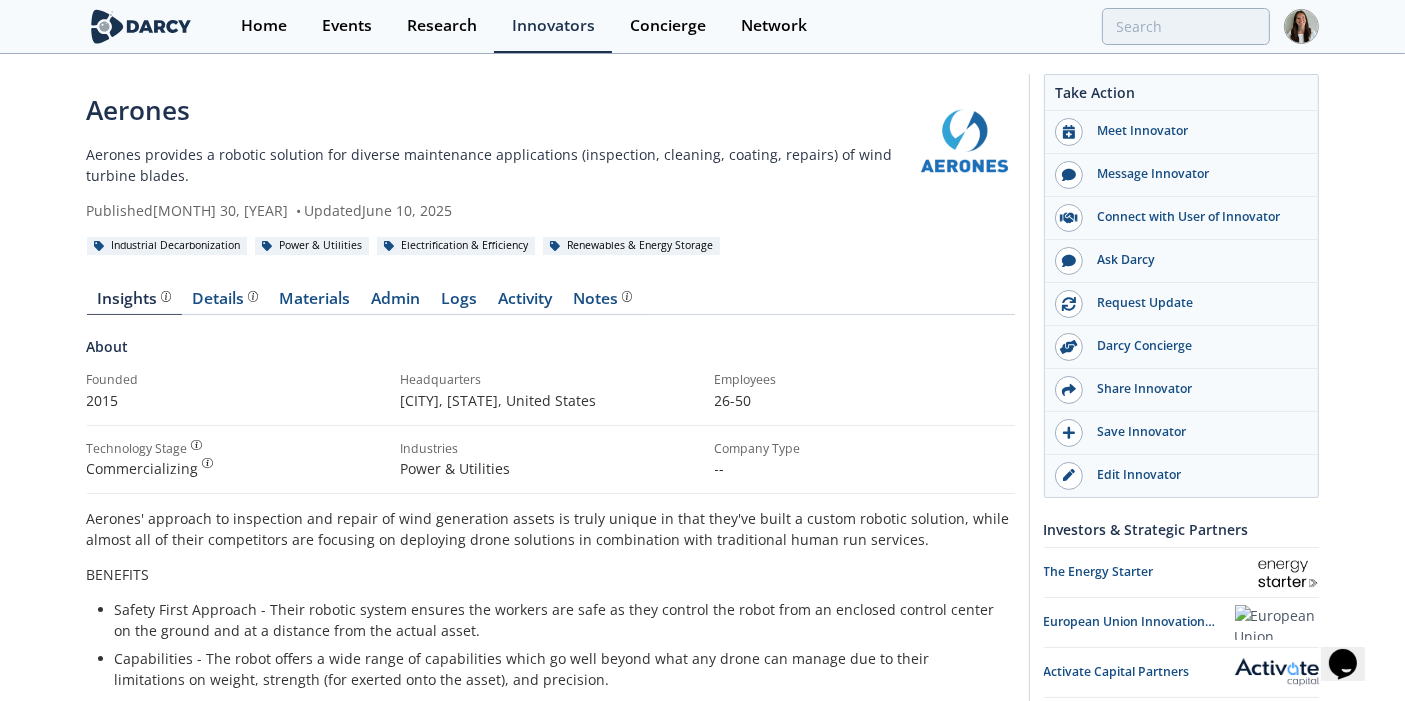 click on "Home
Events
Research
Innovators
Concierge
Network" at bounding box center (770, 26) 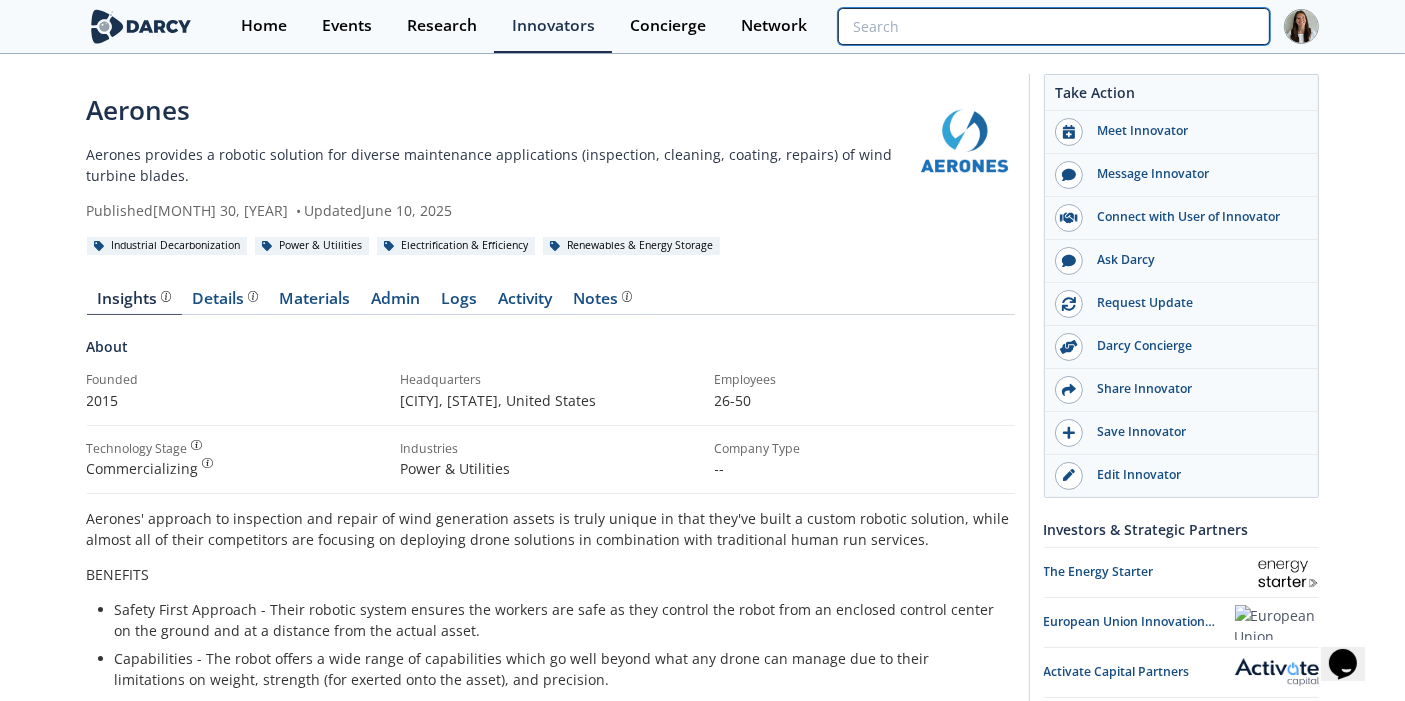 click at bounding box center (1053, 26) 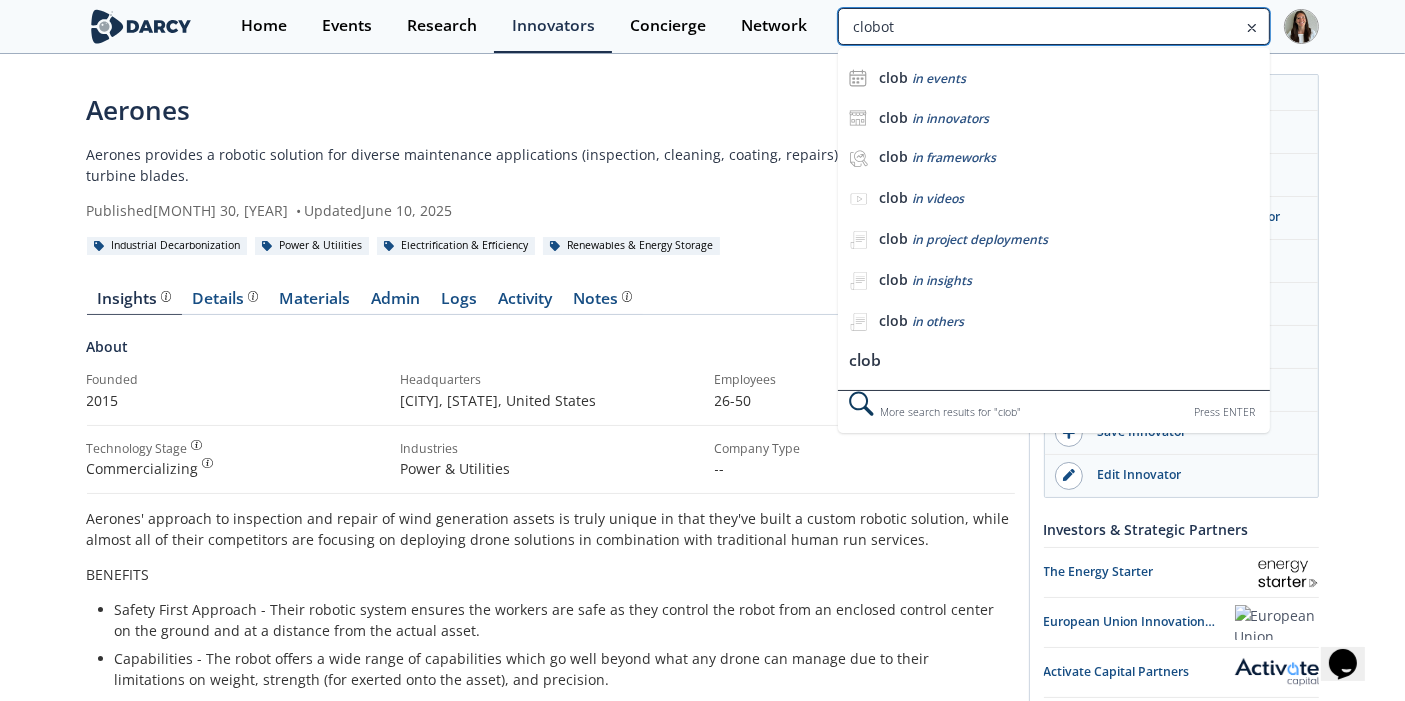 type on "clobot" 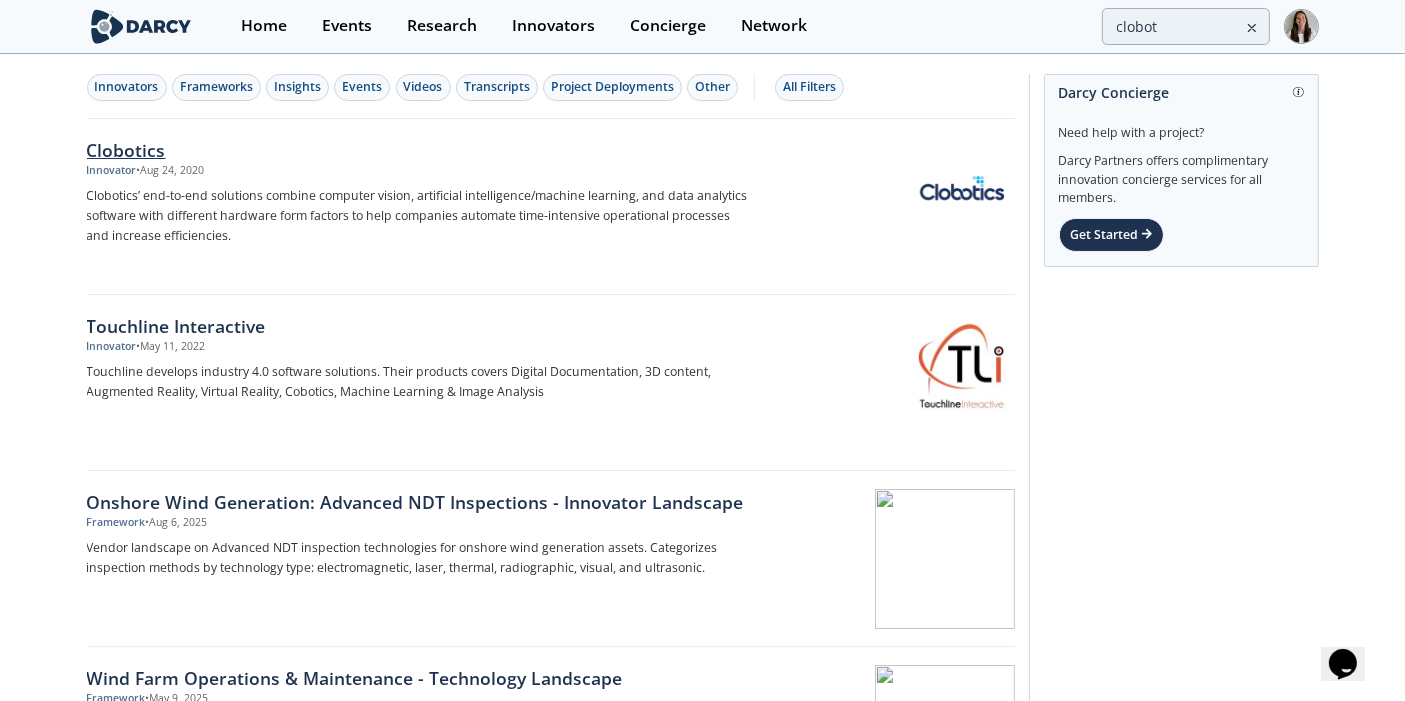 click on "Clobotics
Innovator
•  Aug 24, 2020
Clobotics’ end-to-end solutions combine computer vision, artificial intelligence/machine learning, and data analytics software with different hardware form factors to help companies automate time-intensive operational processes and increase efficiencies." at bounding box center [425, 207] 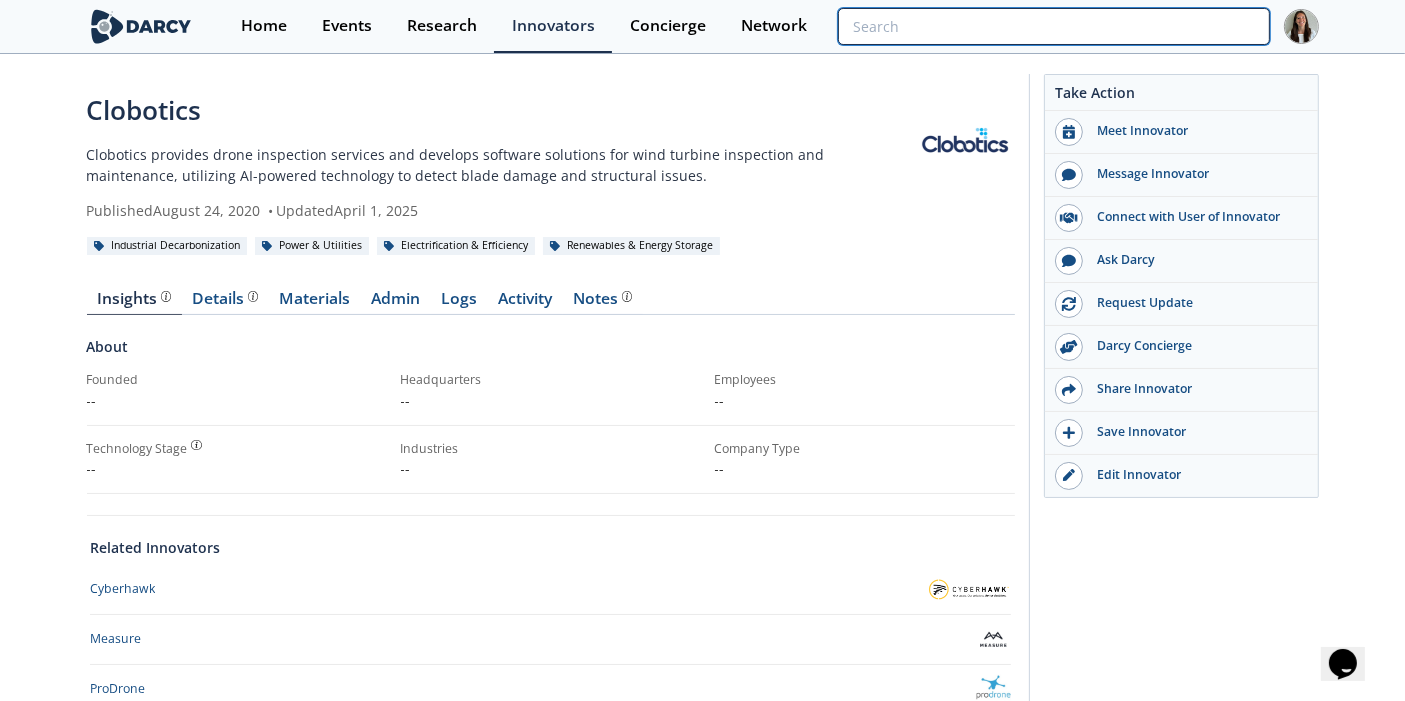 click at bounding box center [1053, 26] 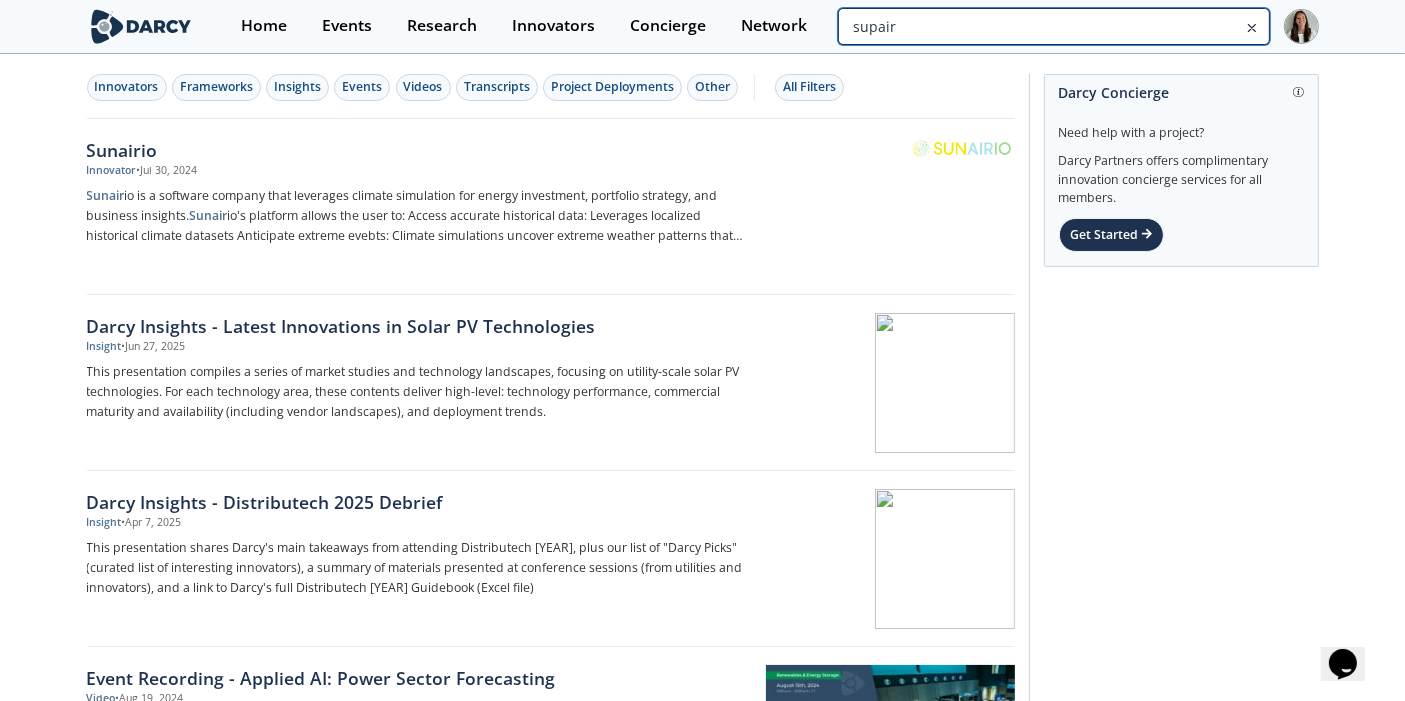 click on "supair" at bounding box center [1053, 26] 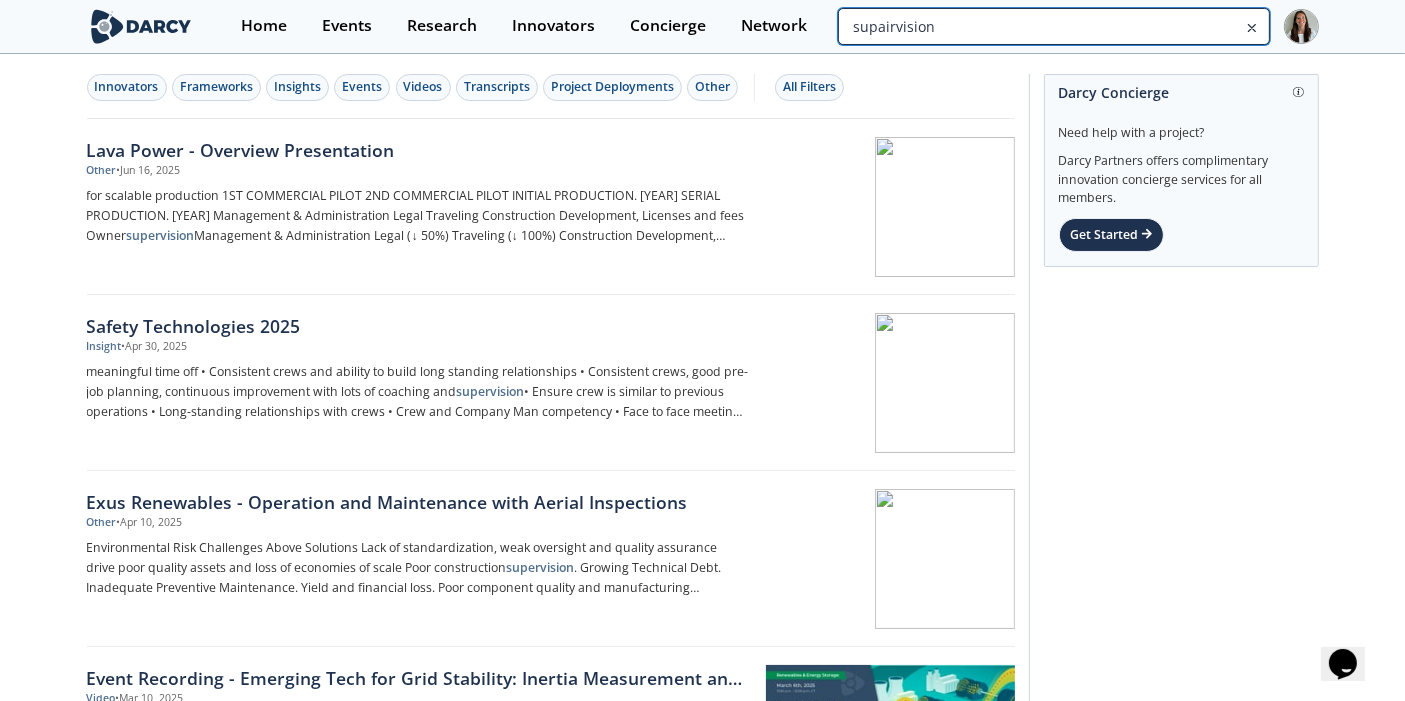 click on "supairvision" at bounding box center (1053, 26) 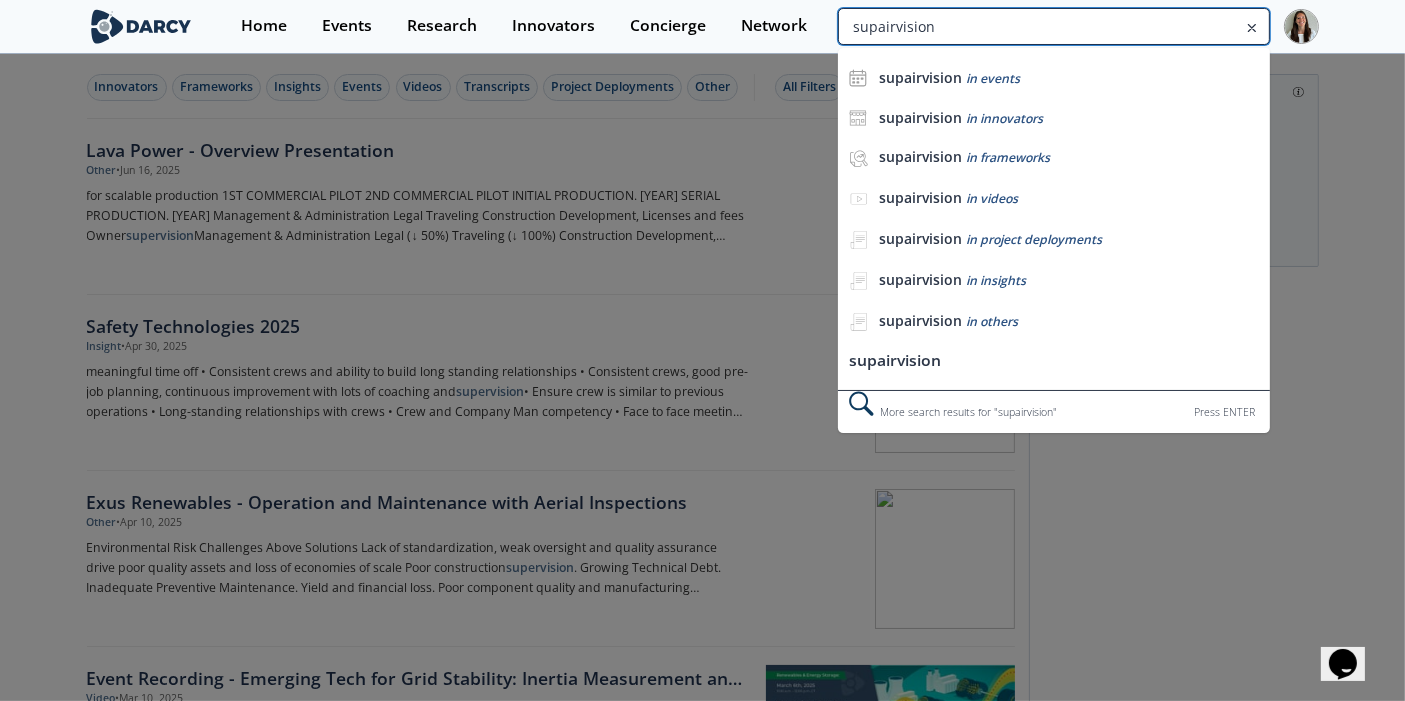 type on "s" 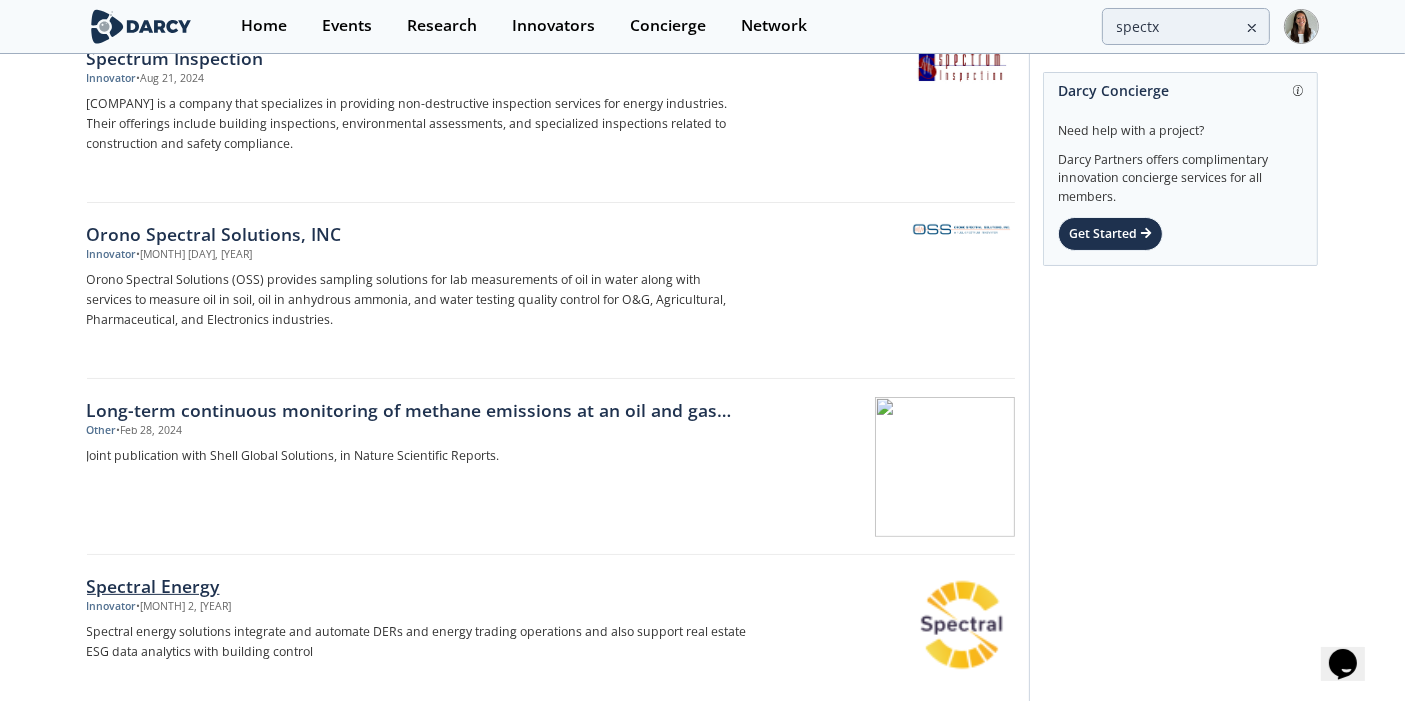 scroll, scrollTop: 0, scrollLeft: 0, axis: both 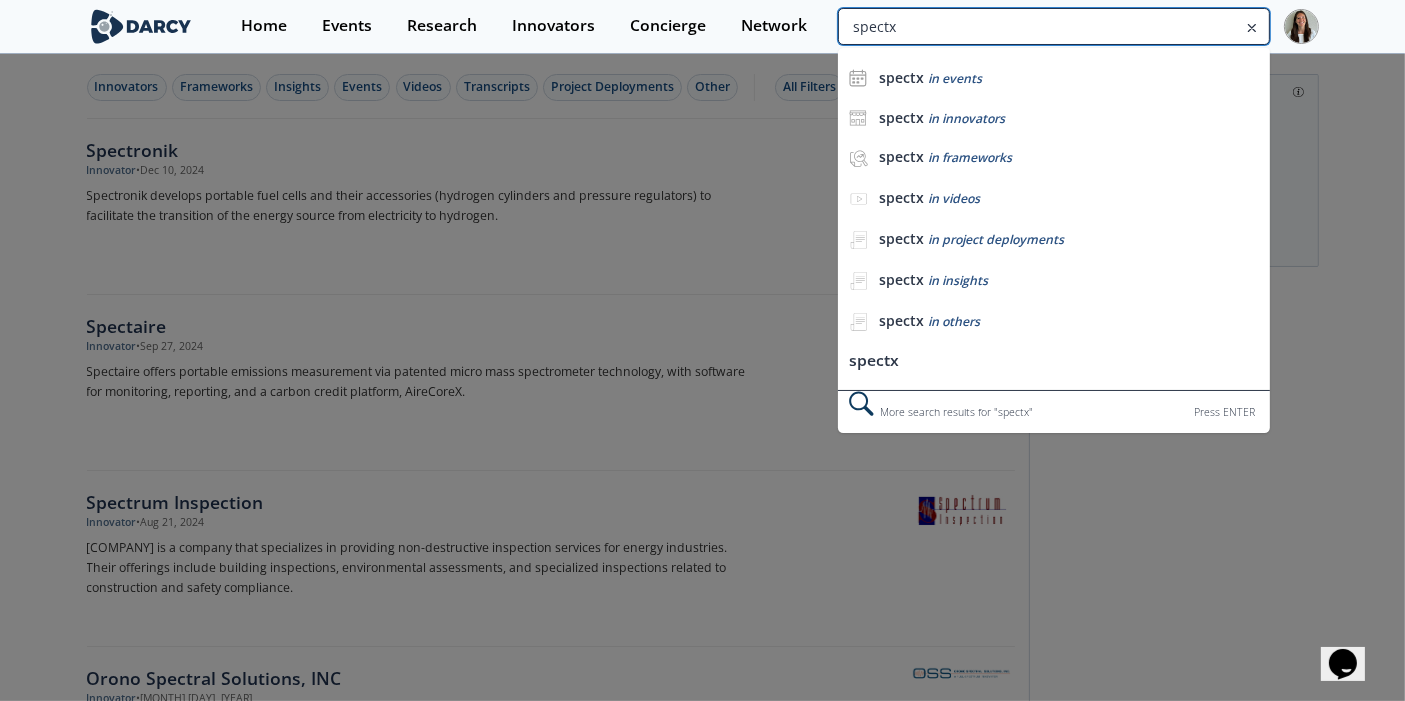 click on "spectx" at bounding box center (1053, 26) 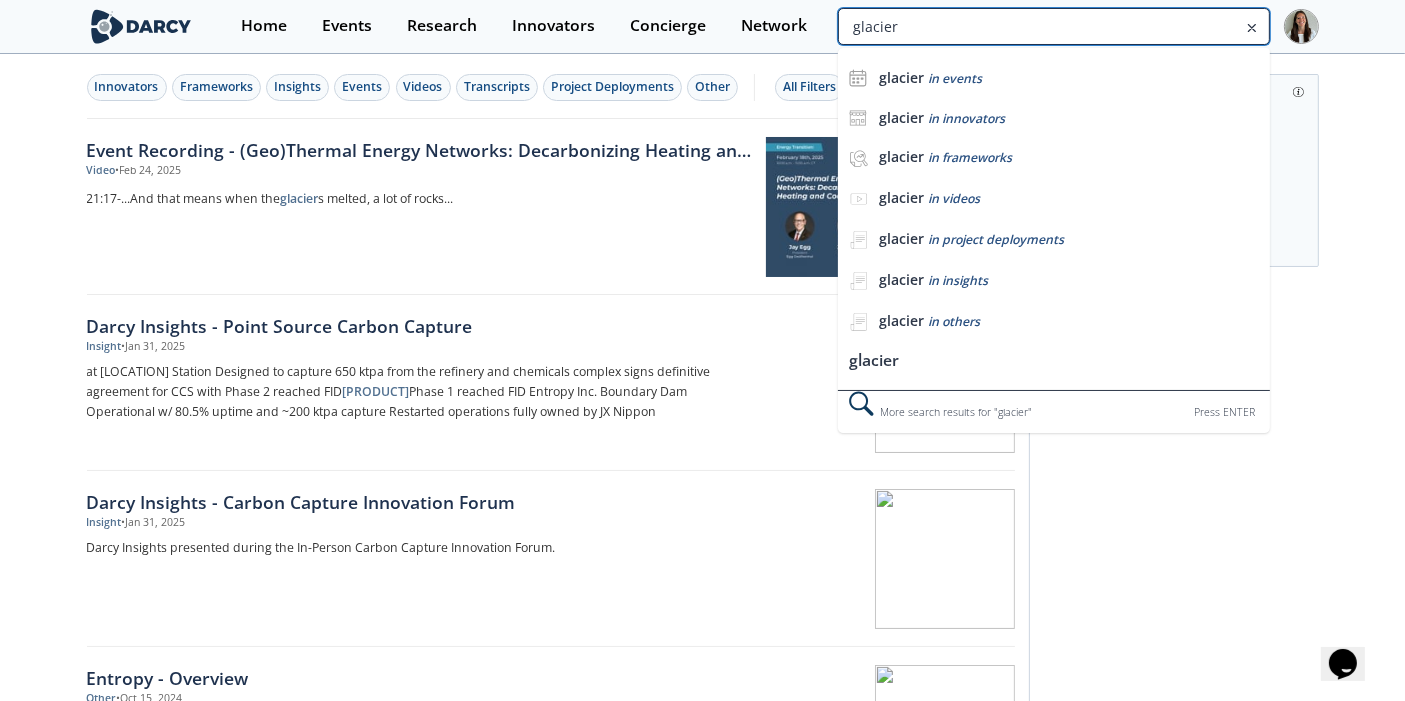 click on "glacier" at bounding box center [1053, 26] 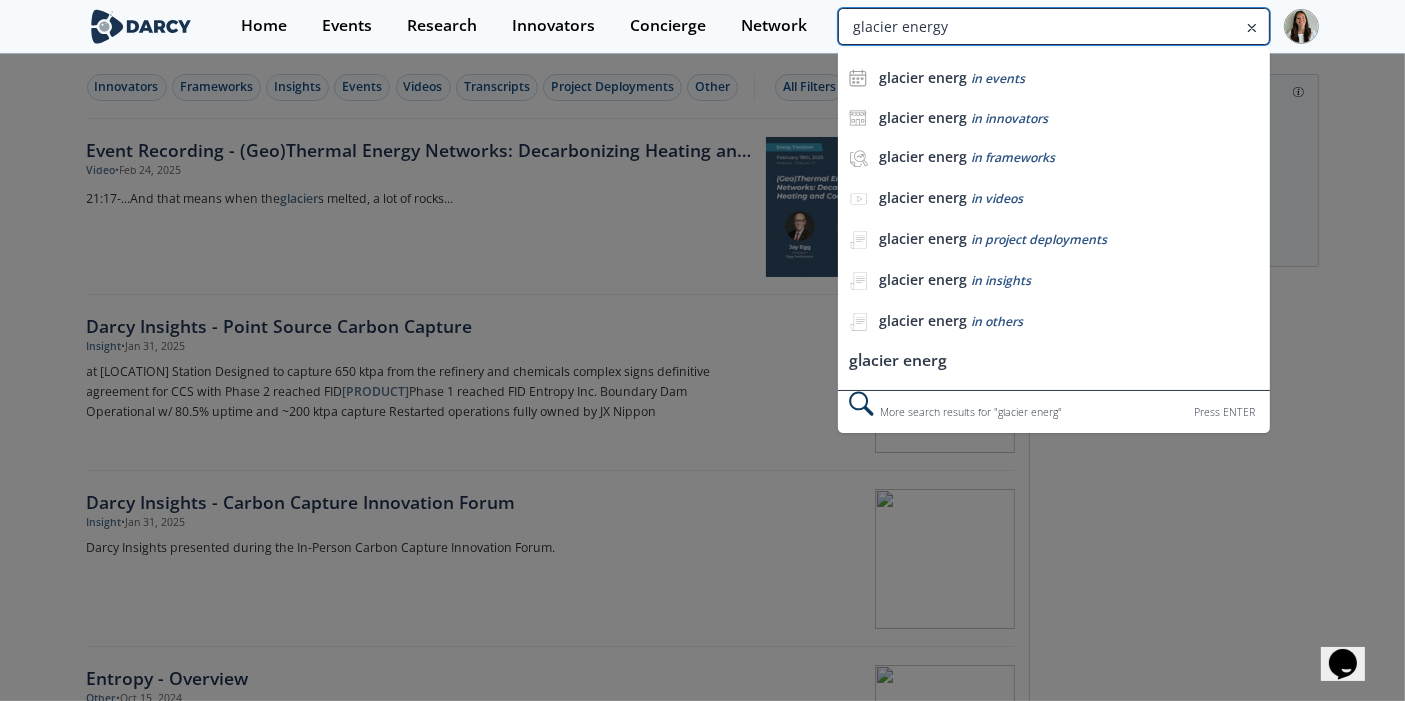 type on "glacier energy" 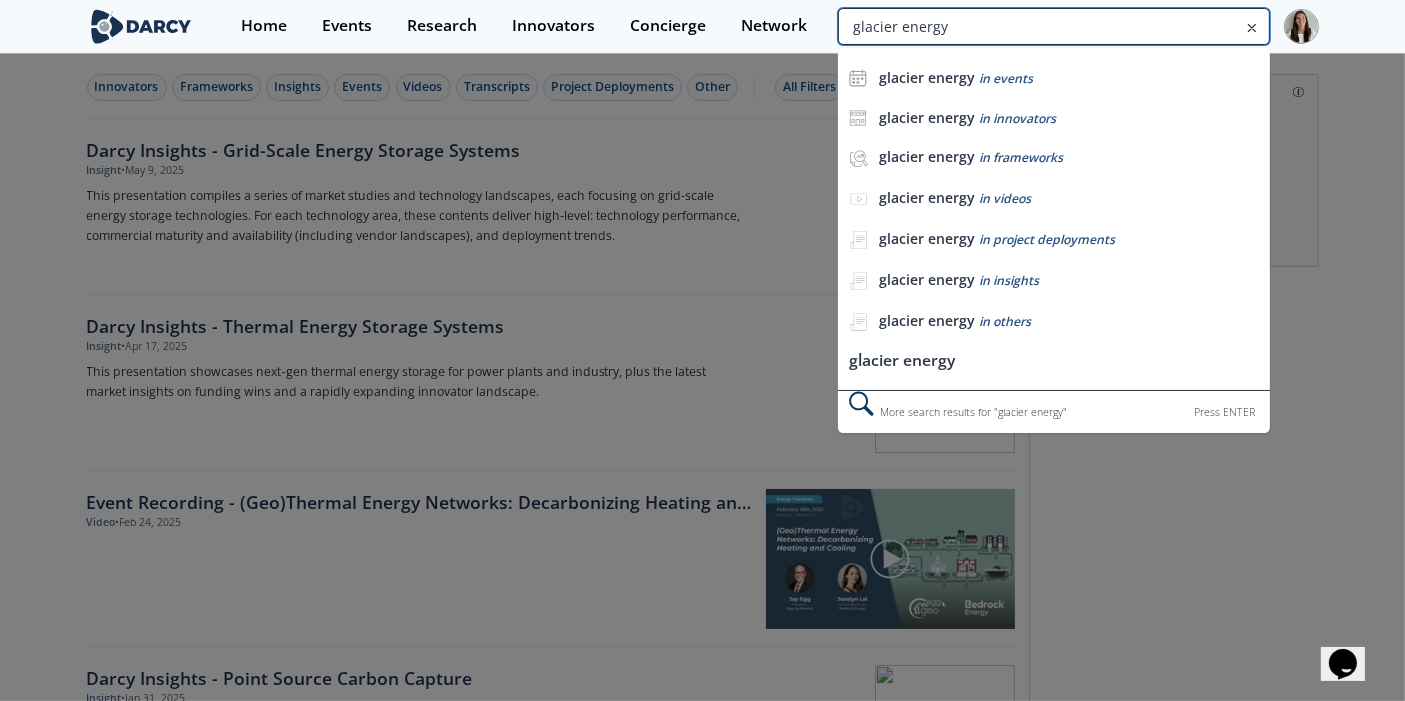 click on "glacier energy" at bounding box center [1053, 26] 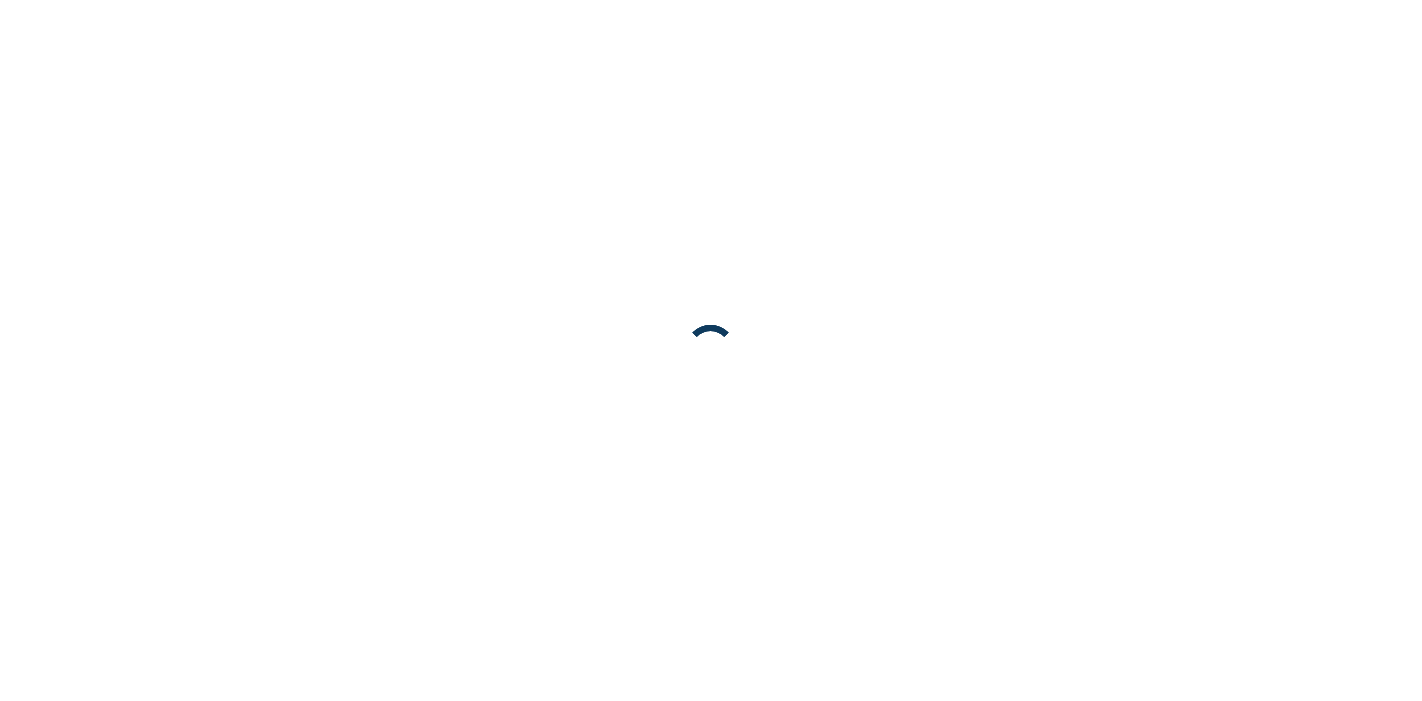 scroll, scrollTop: 0, scrollLeft: 0, axis: both 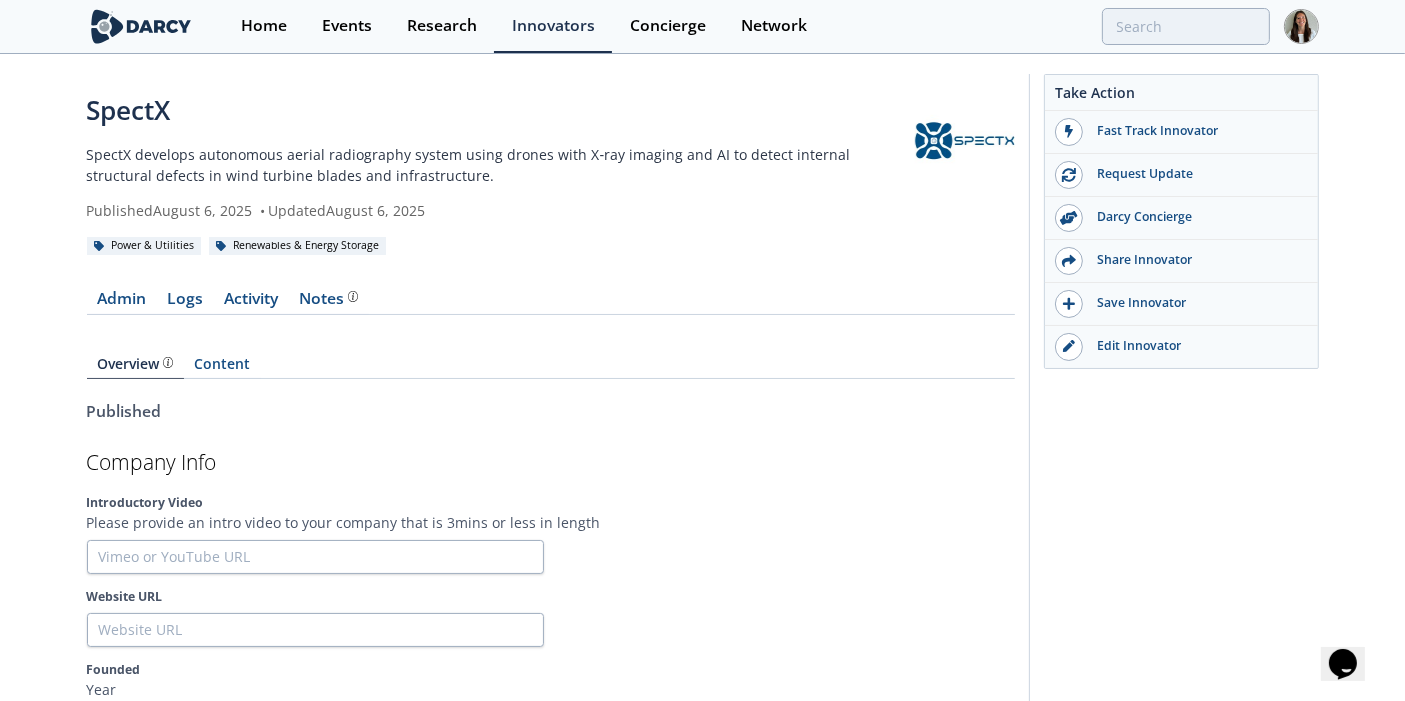 click on "Overview
Content" at bounding box center (551, 368) 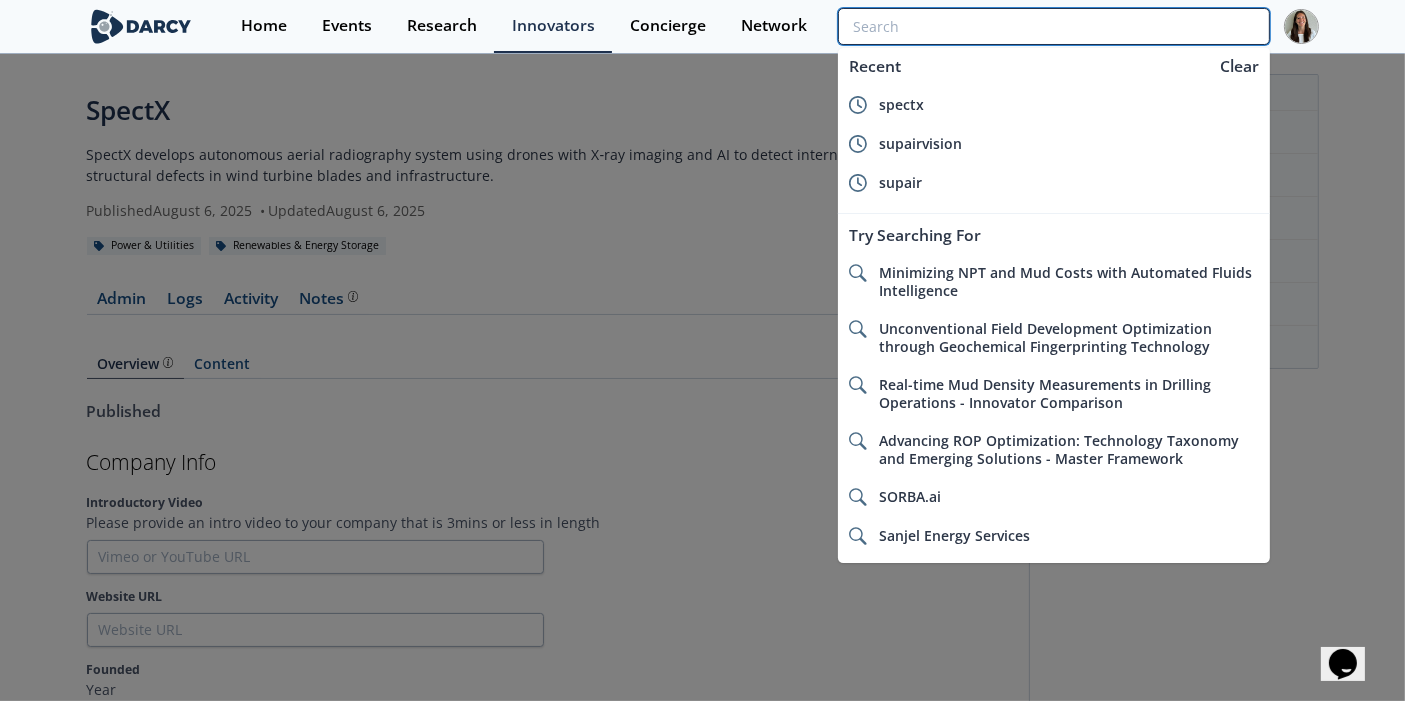 click at bounding box center [1053, 26] 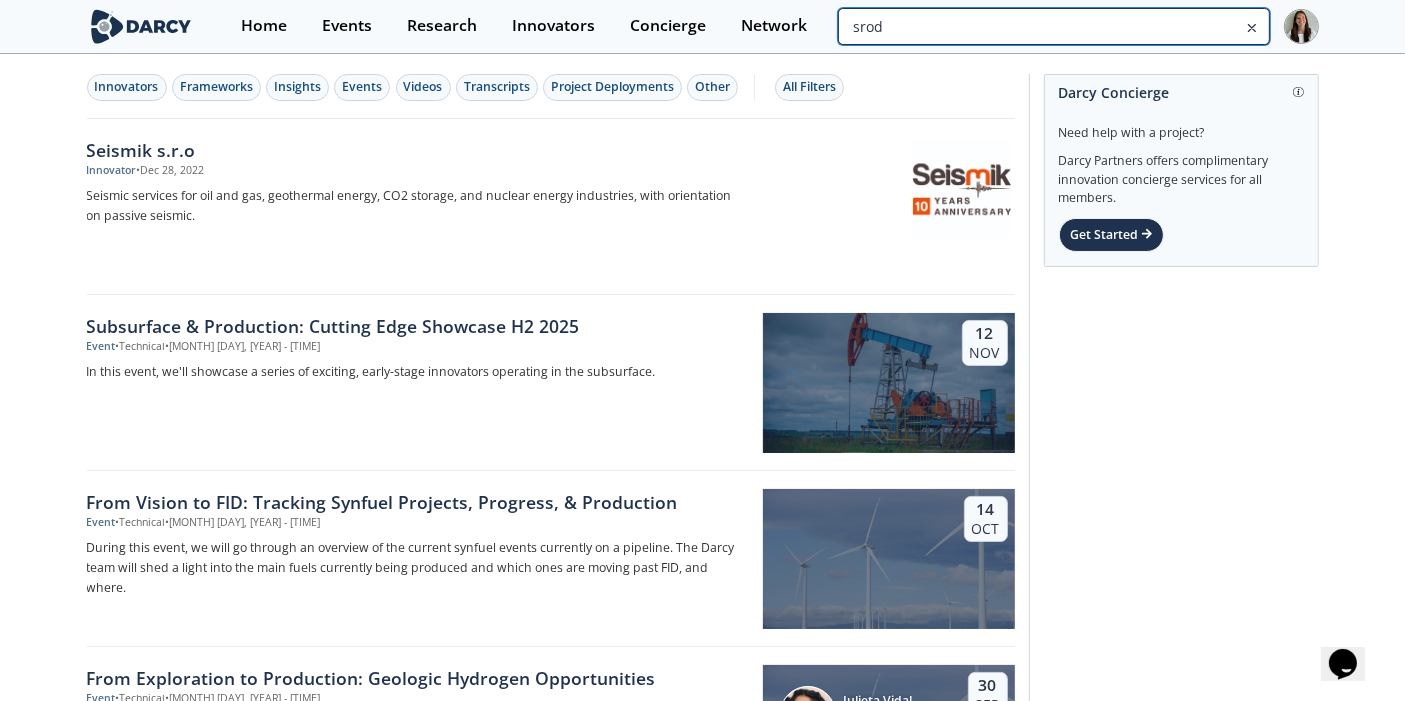 click on "srod" at bounding box center (1053, 26) 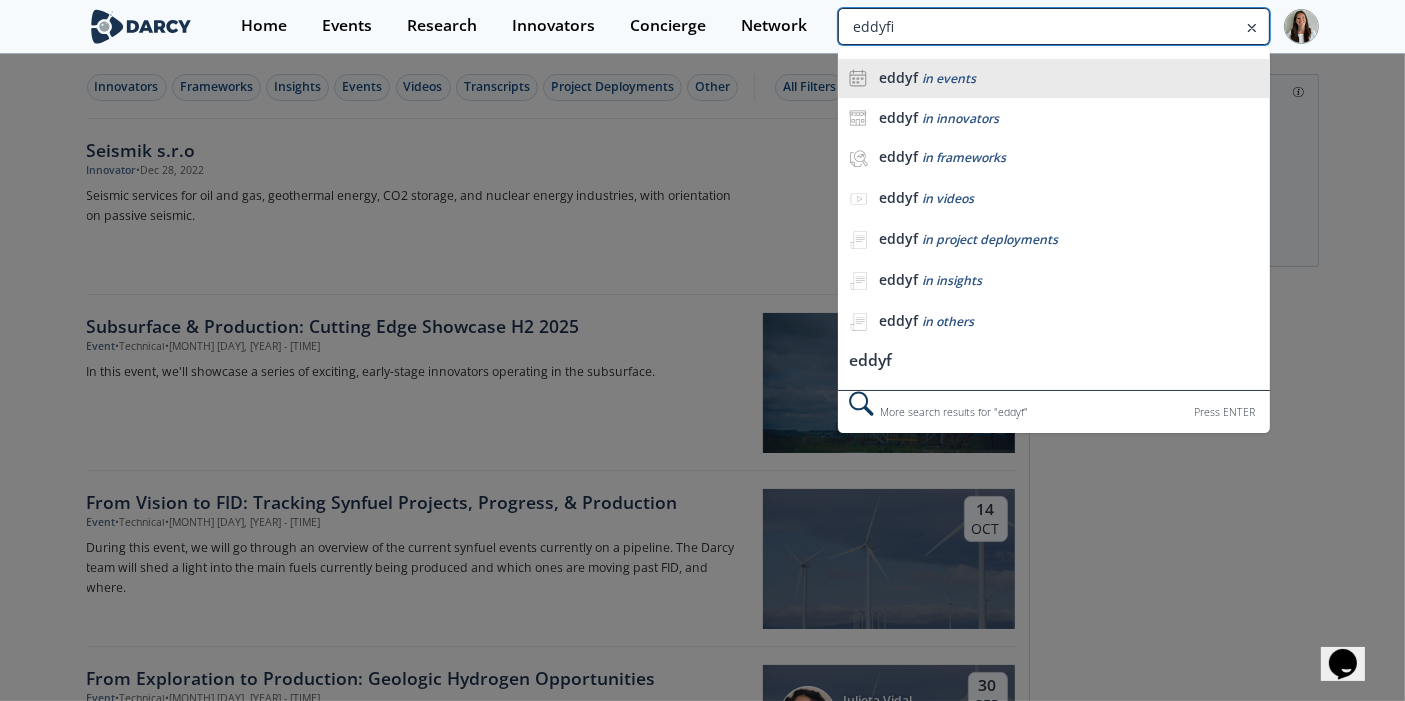 type on "eddyfi" 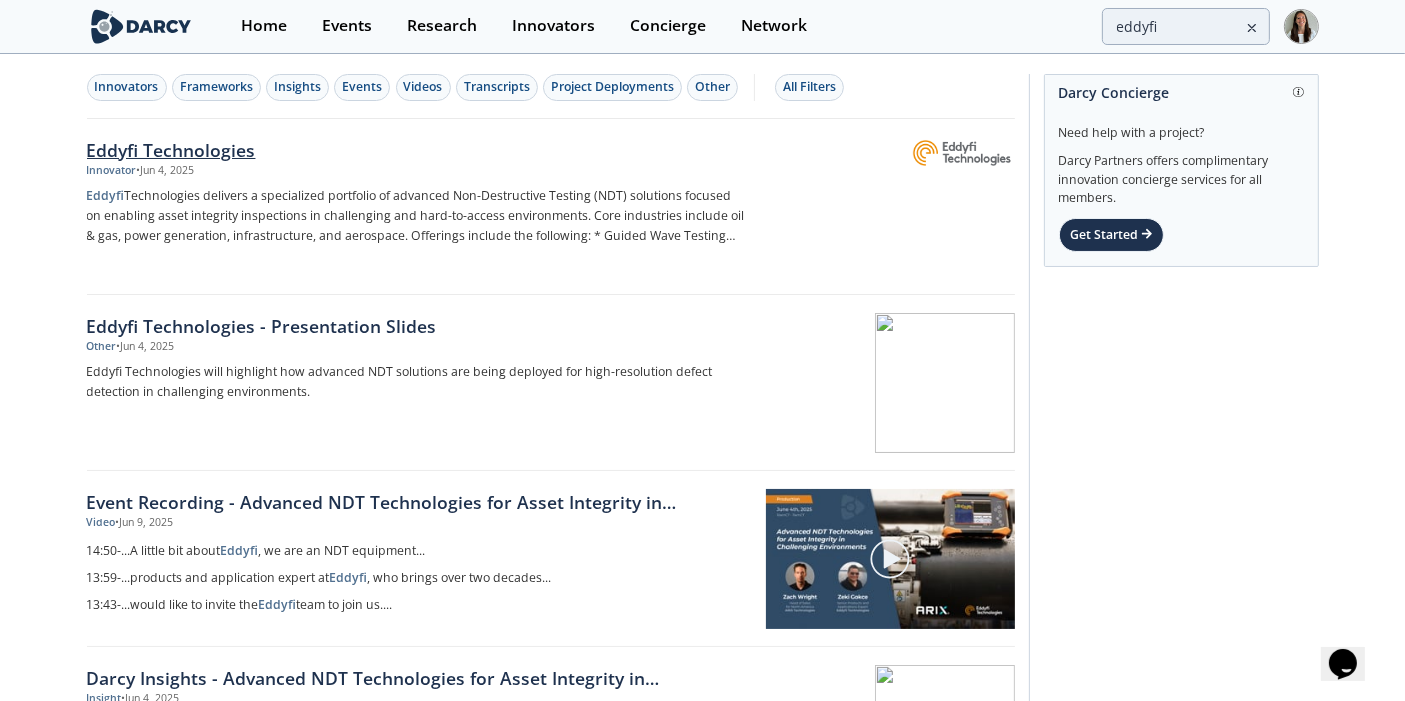 click on "Innovator
•  Jun 4, 2025" at bounding box center (418, 171) 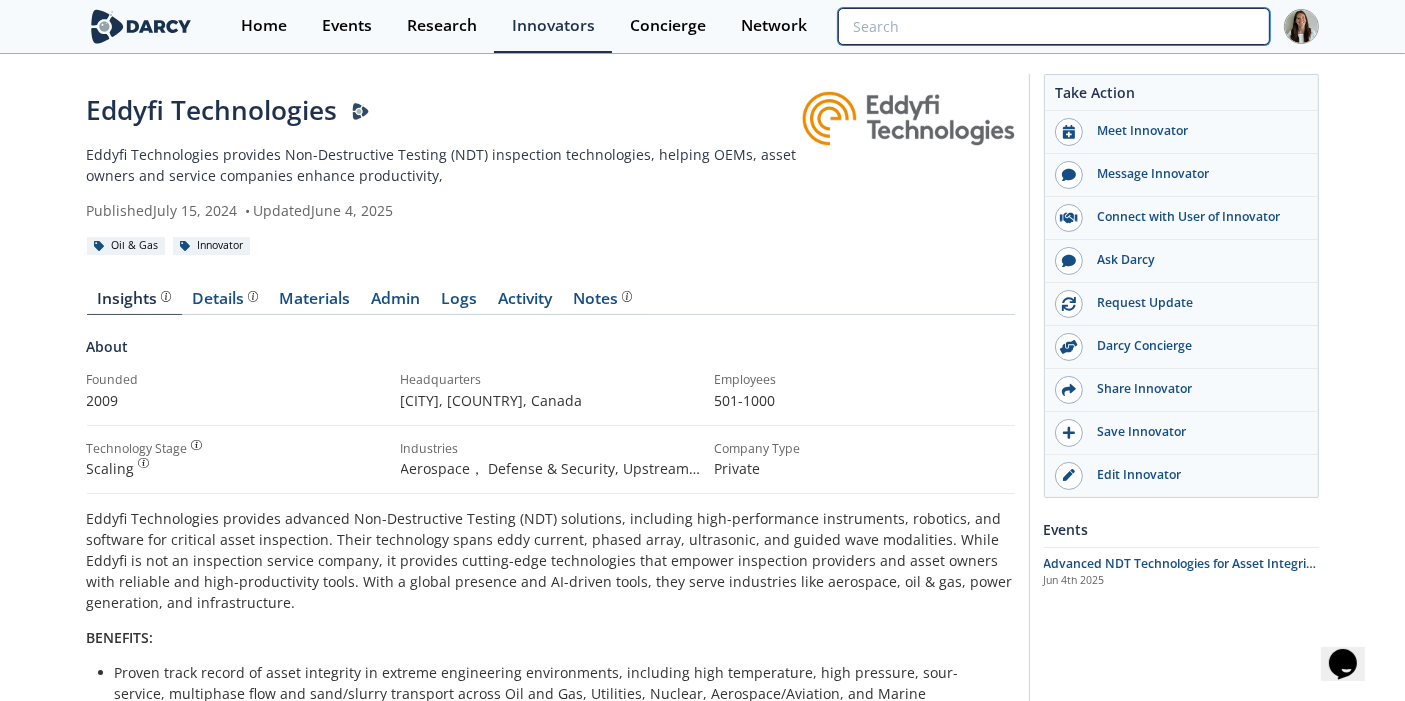 click at bounding box center (1053, 26) 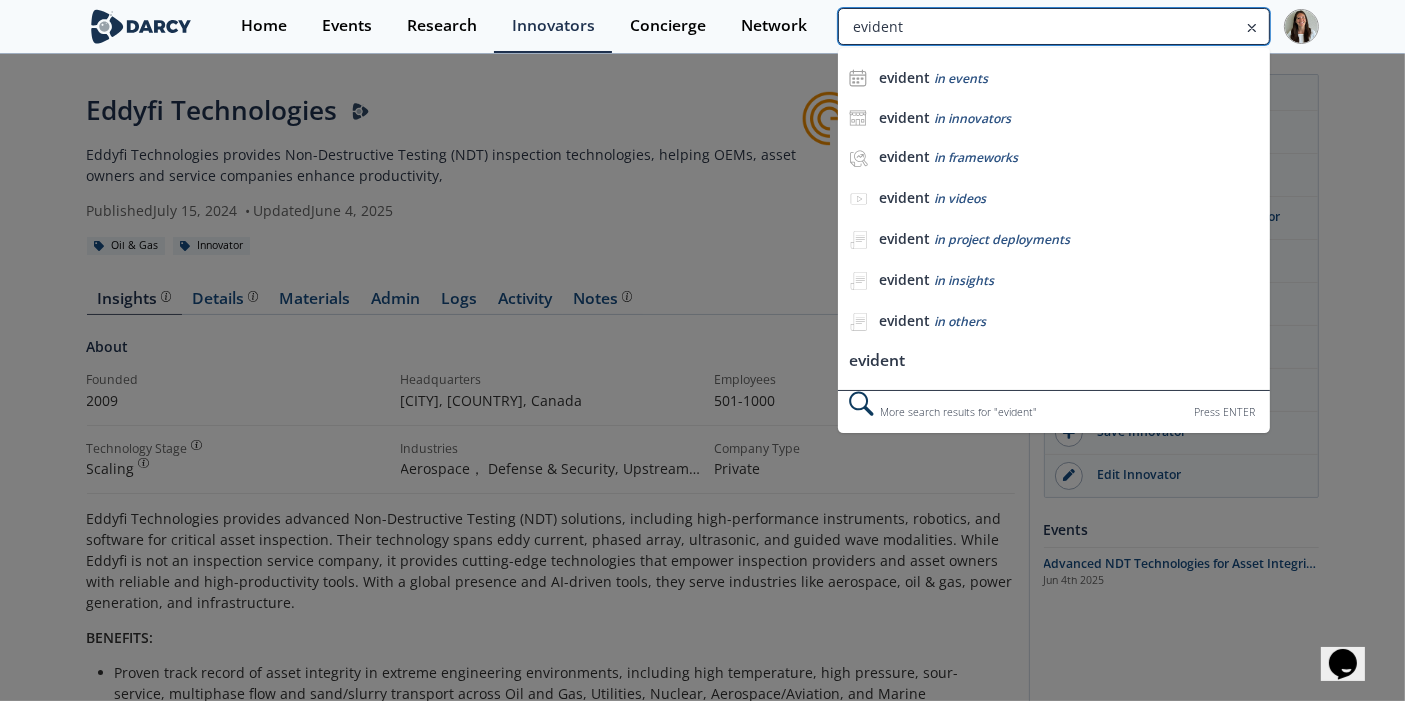 type on "evident" 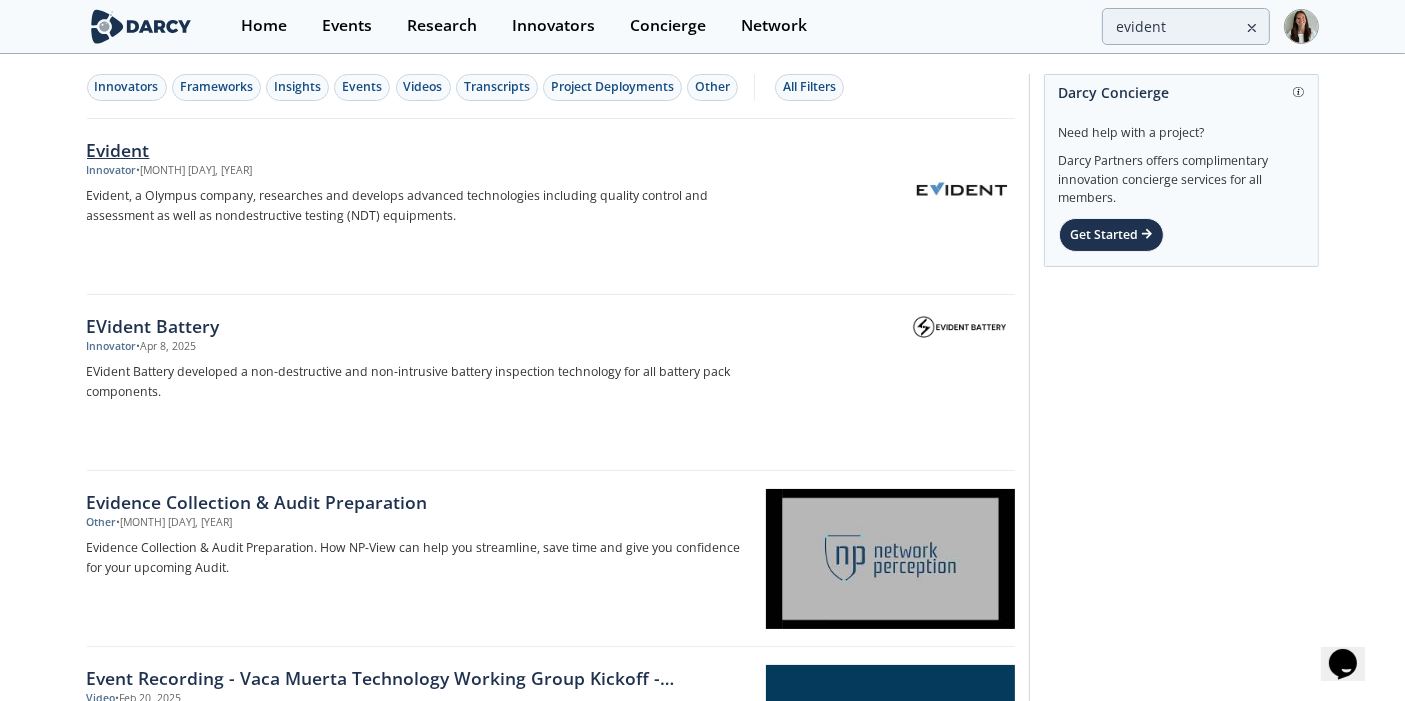 click on "Evident, a Olympus company, researches and develops advanced technologies including quality control and assessment as well as nondestructive testing (NDT) equipments." at bounding box center (418, 206) 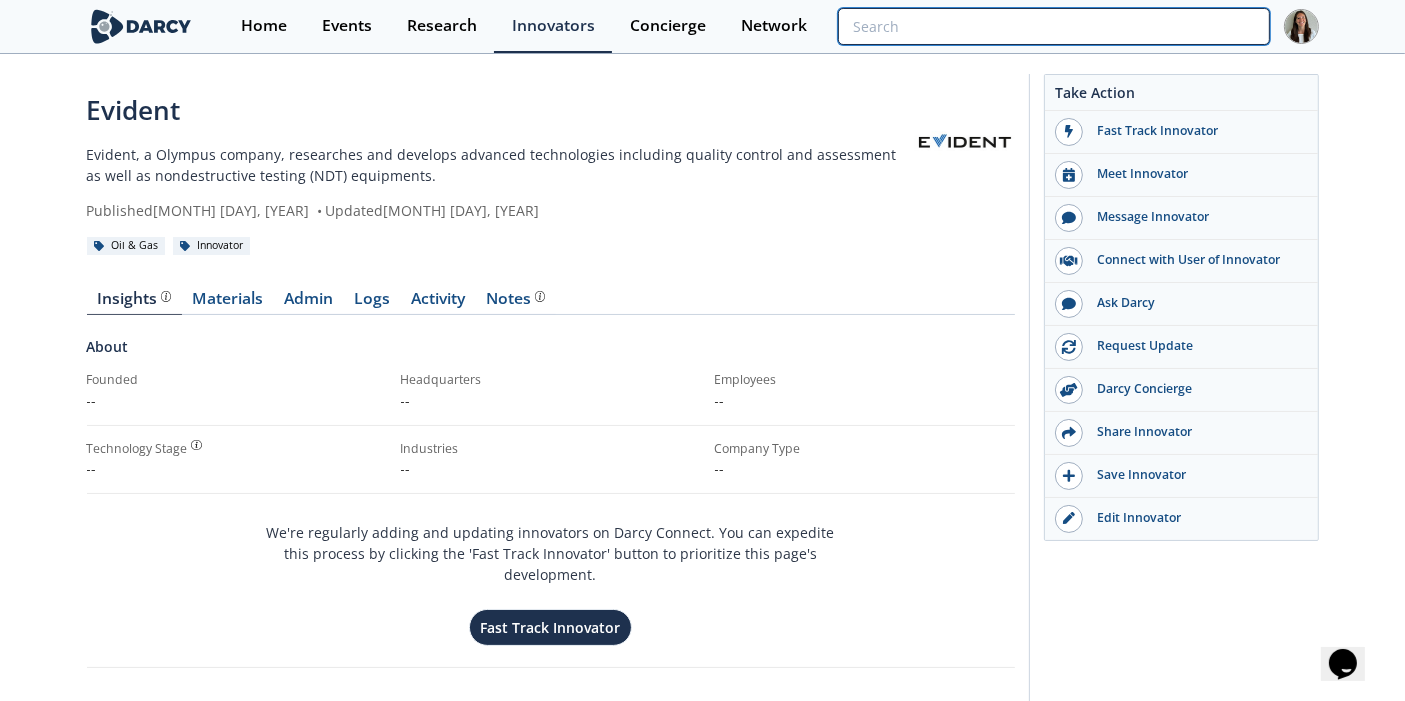 click at bounding box center (1053, 26) 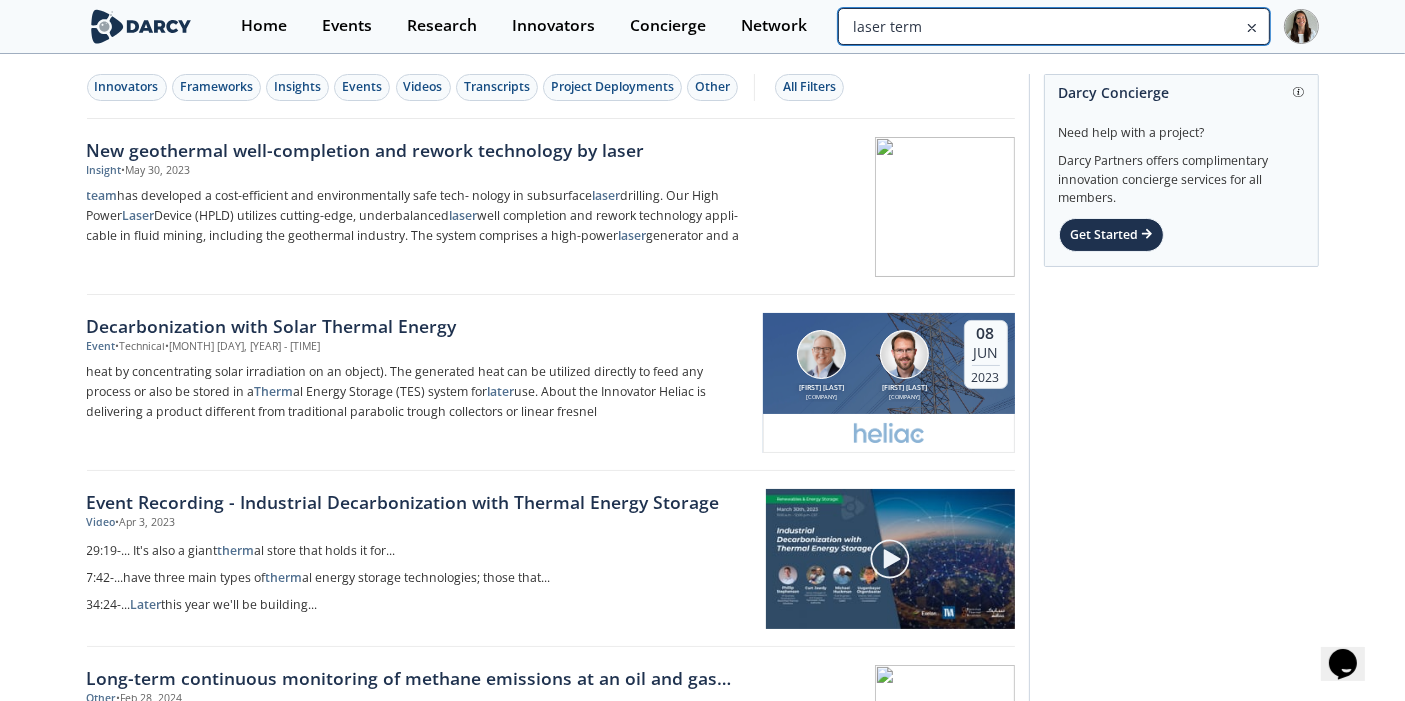 click on "laser term" at bounding box center [1053, 26] 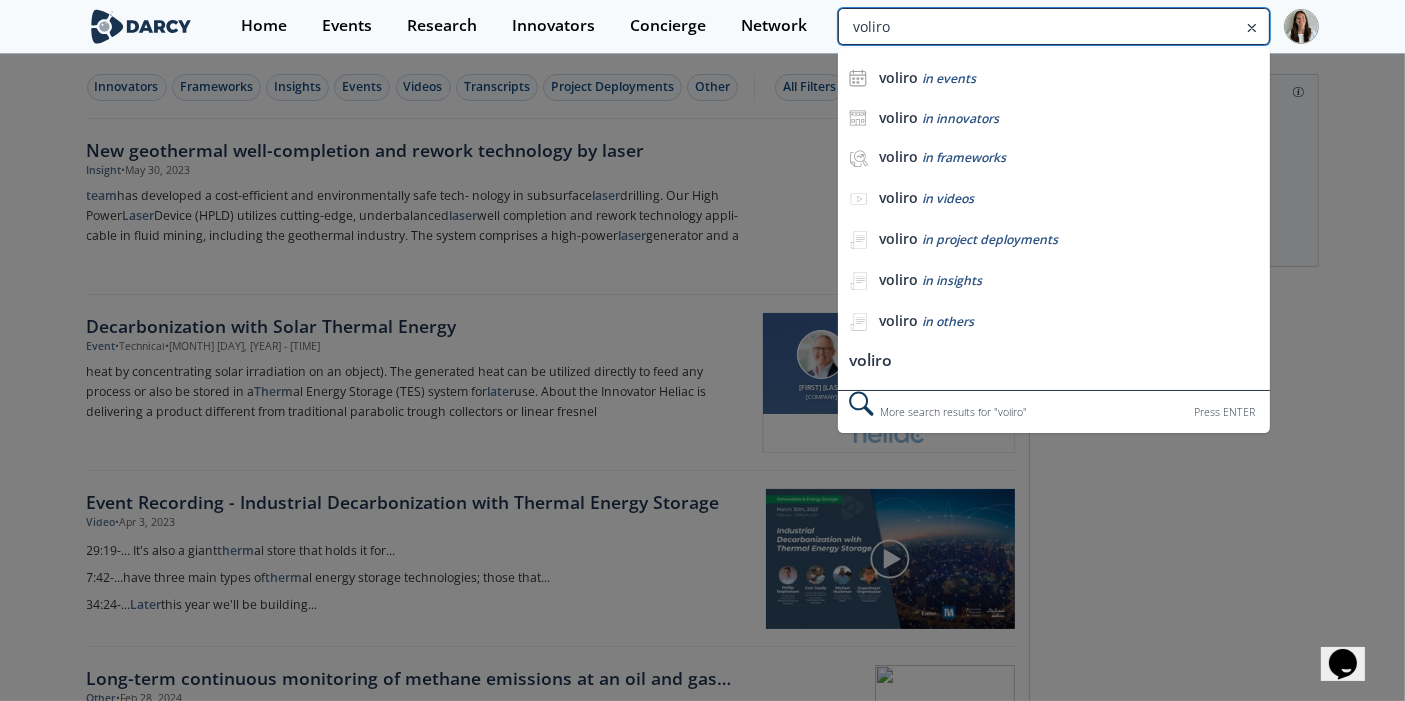 type on "voliro" 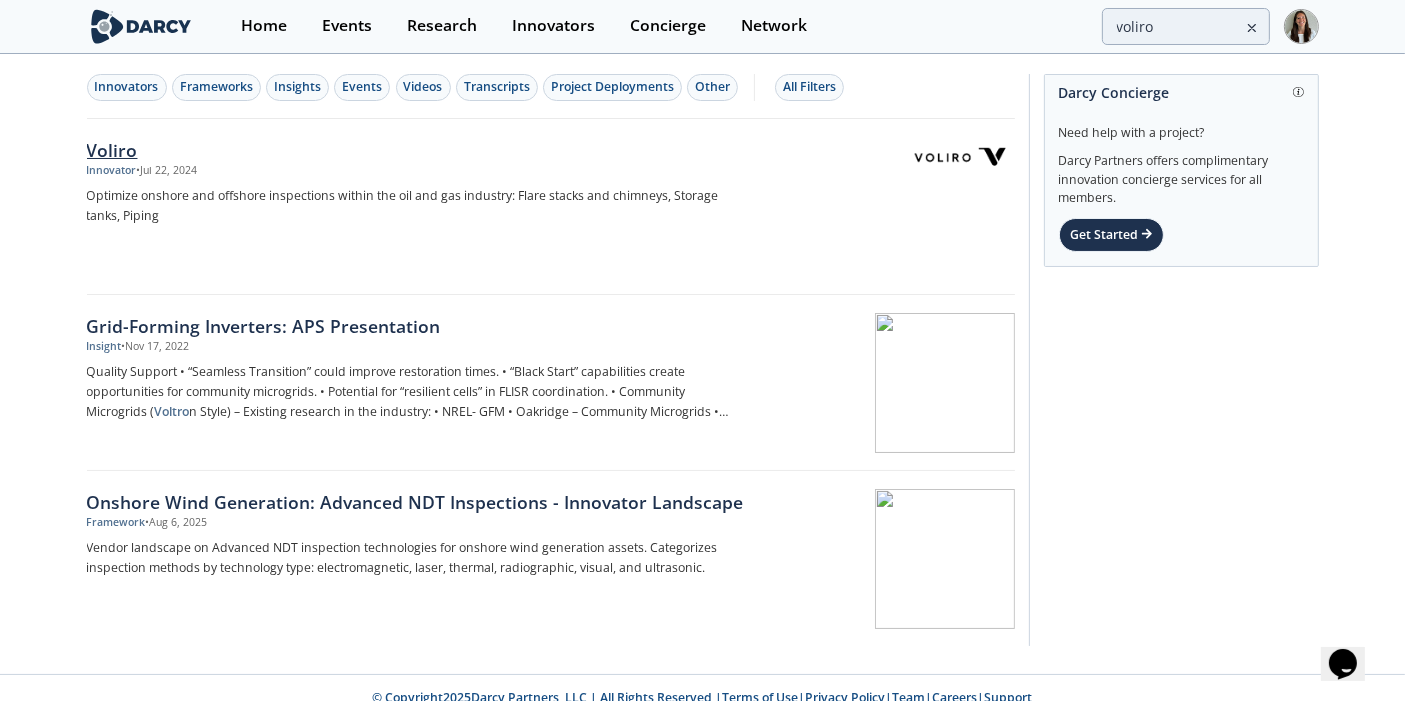 click on "Optimize onshore and offshore inspections within the oil and gas industry: Flare stacks and chimneys,
Storage tanks, Piping" at bounding box center [418, 206] 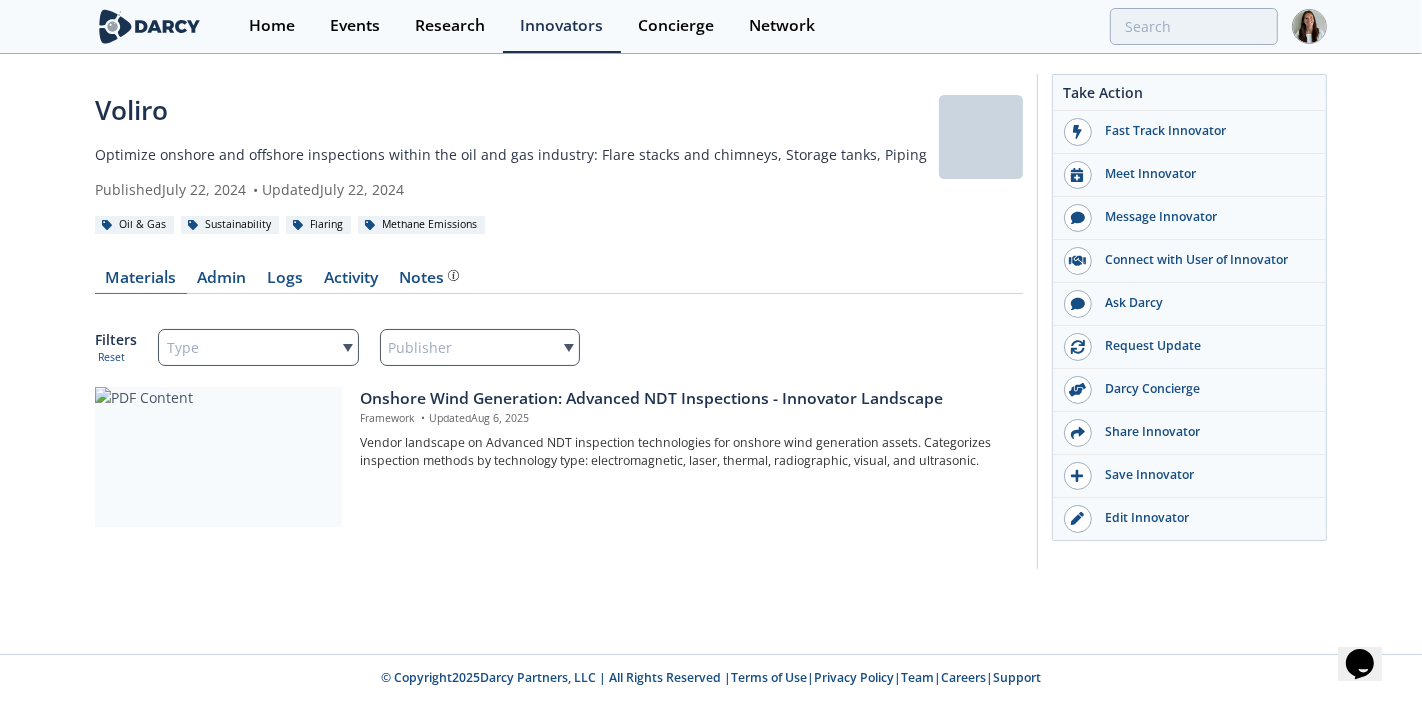 click on "Materials" at bounding box center (141, 282) 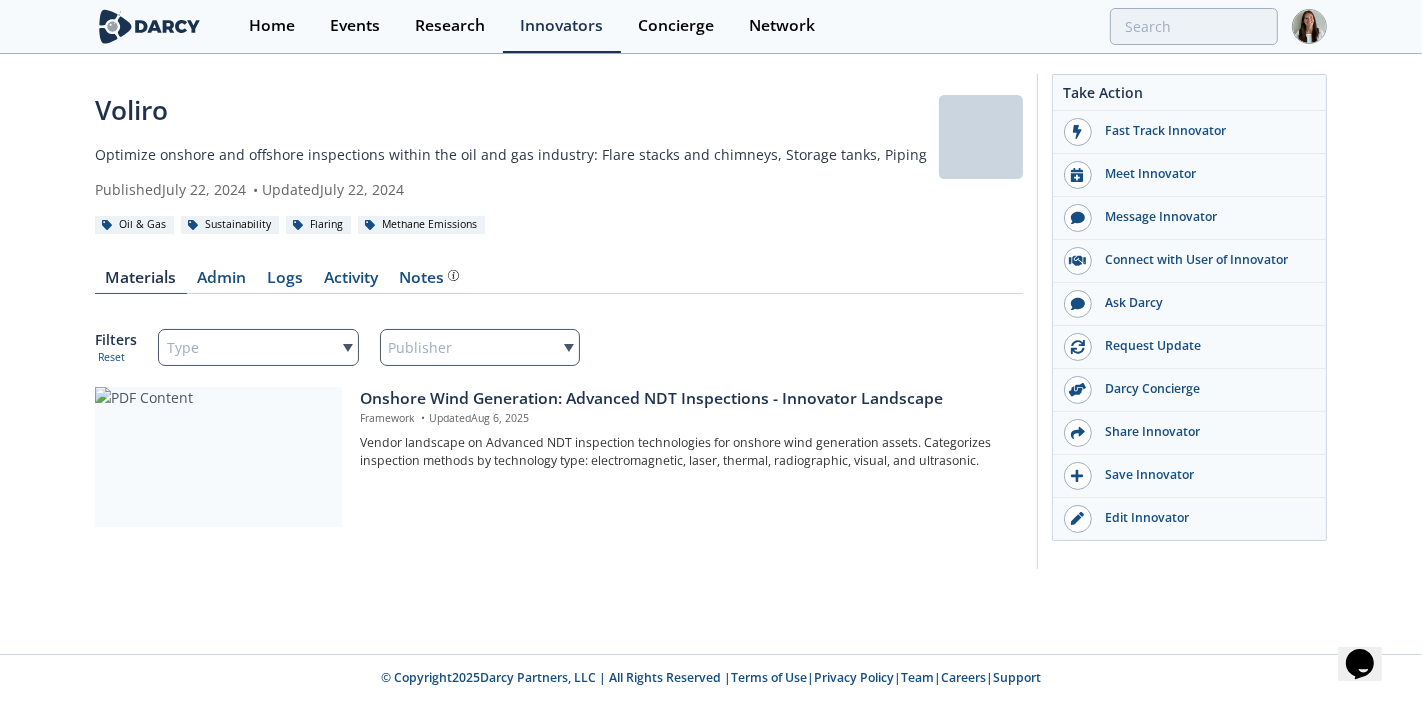 click on "Voliro
Optimize onshore and offshore inspections within the oil and gas industry: Flare stacks and chimneys,
Storage tanks, Piping
Published  July 22, 2024
•
Updated  July 22, 2024
Oil & Gas
Sustainability
Flaring
Methane Emissions" at bounding box center [711, 326] 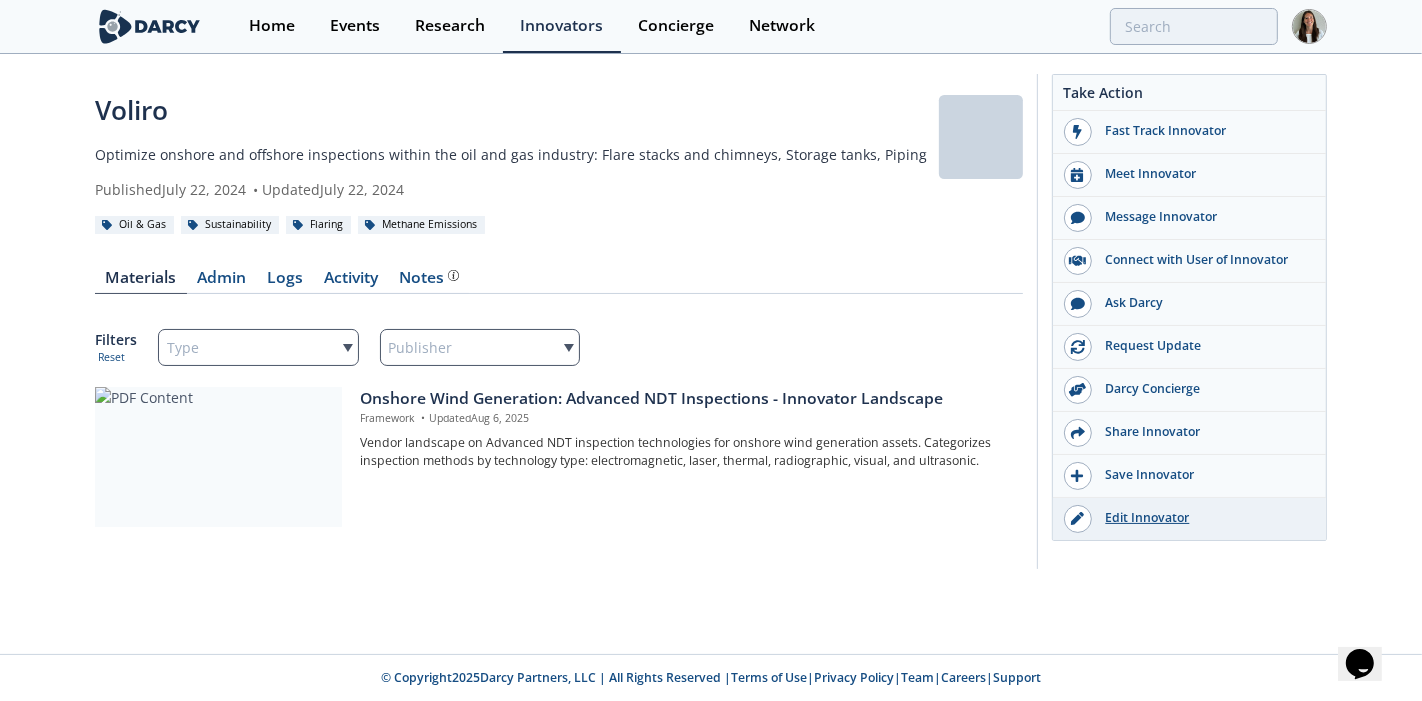 click on "Edit Innovator" at bounding box center [1189, 519] 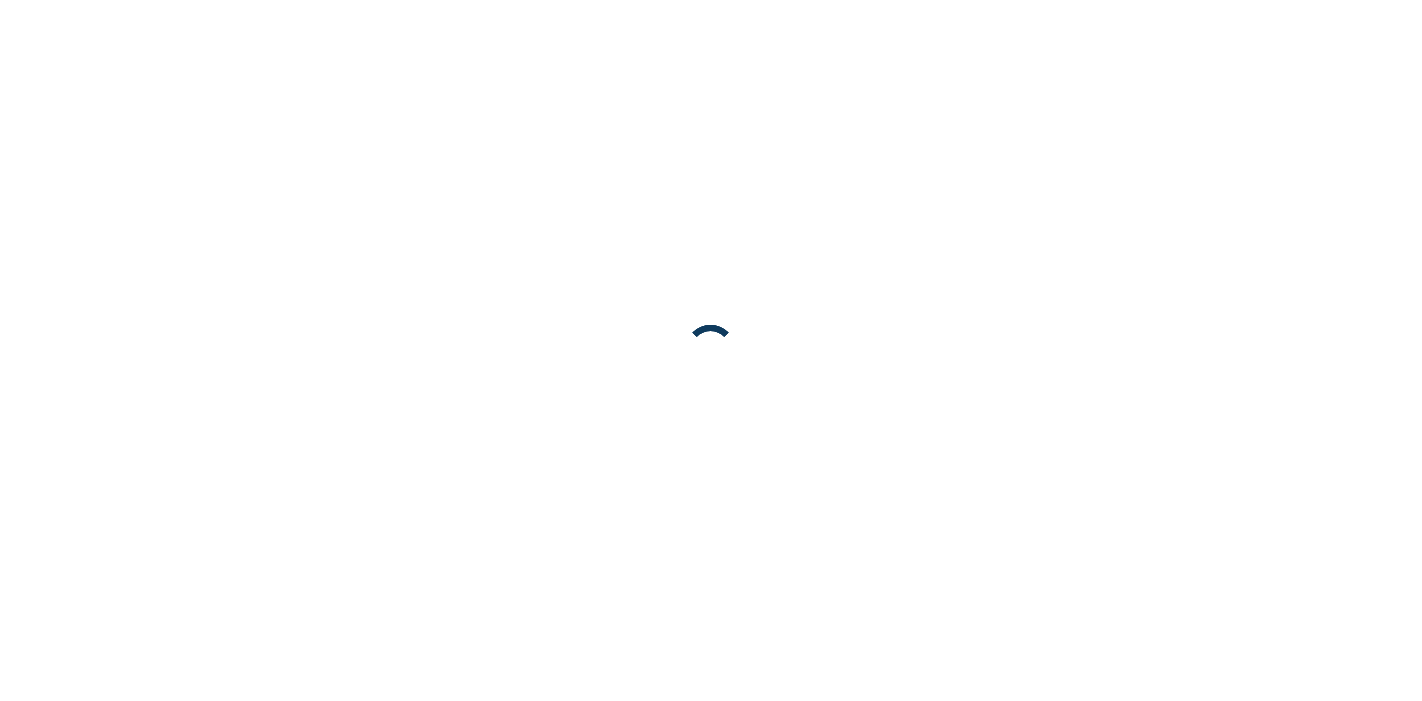 scroll, scrollTop: 0, scrollLeft: 0, axis: both 